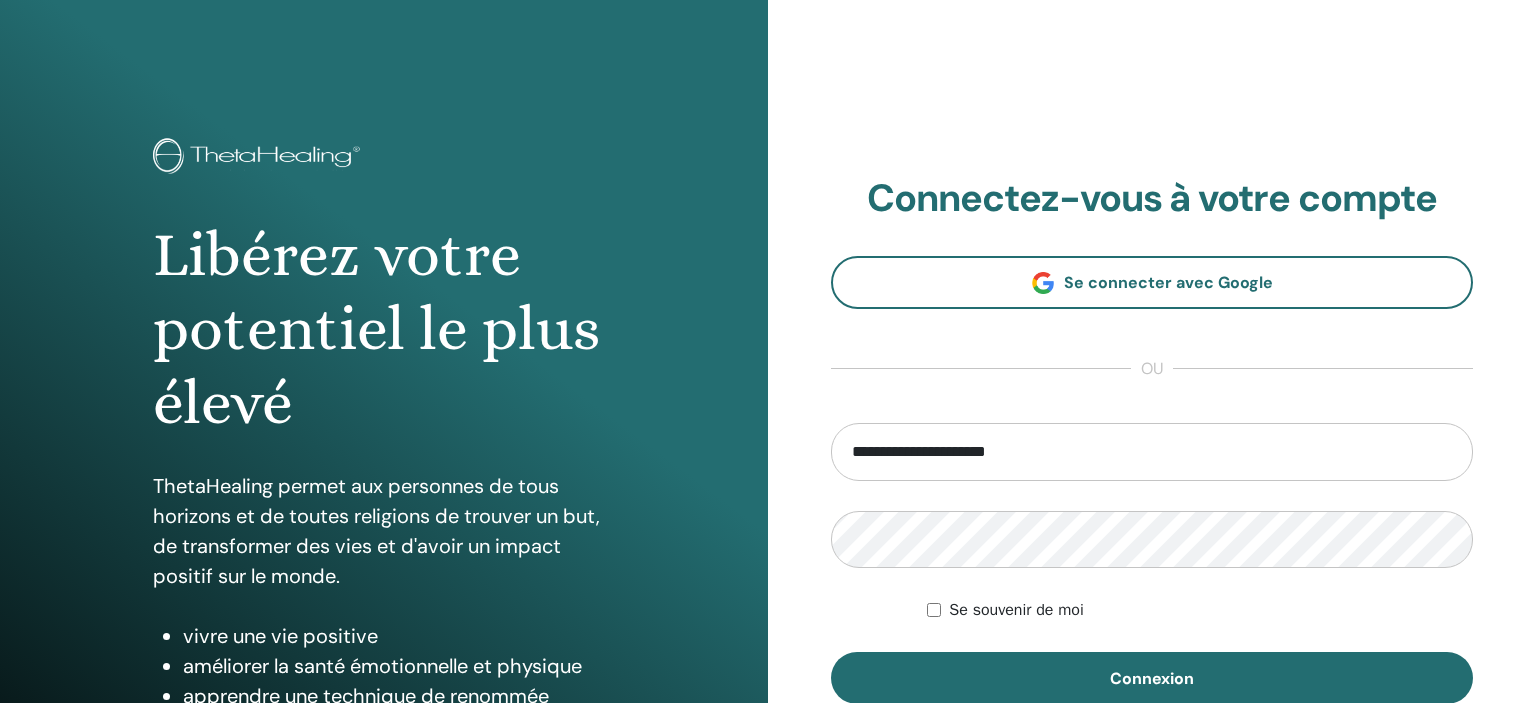 scroll, scrollTop: 0, scrollLeft: 0, axis: both 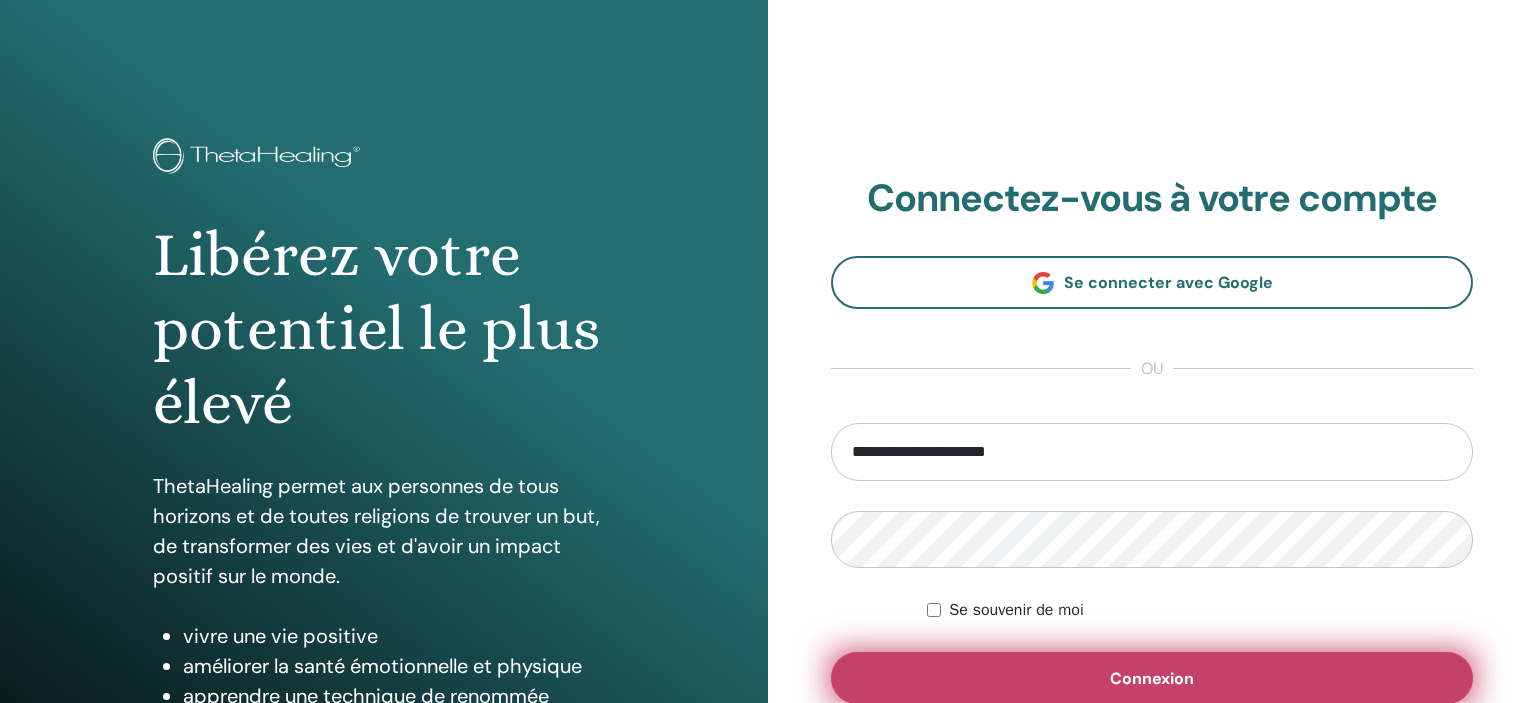 type on "**********" 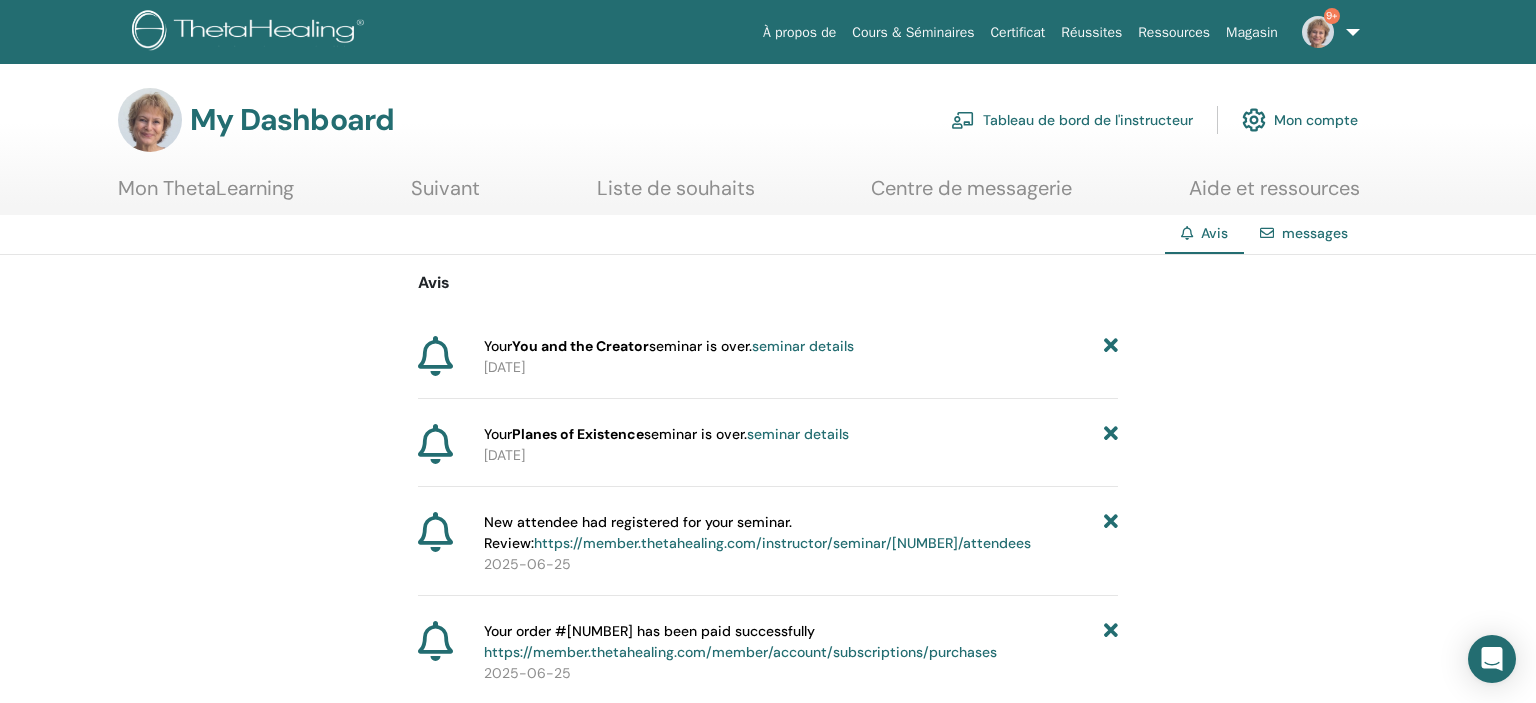 scroll, scrollTop: 0, scrollLeft: 0, axis: both 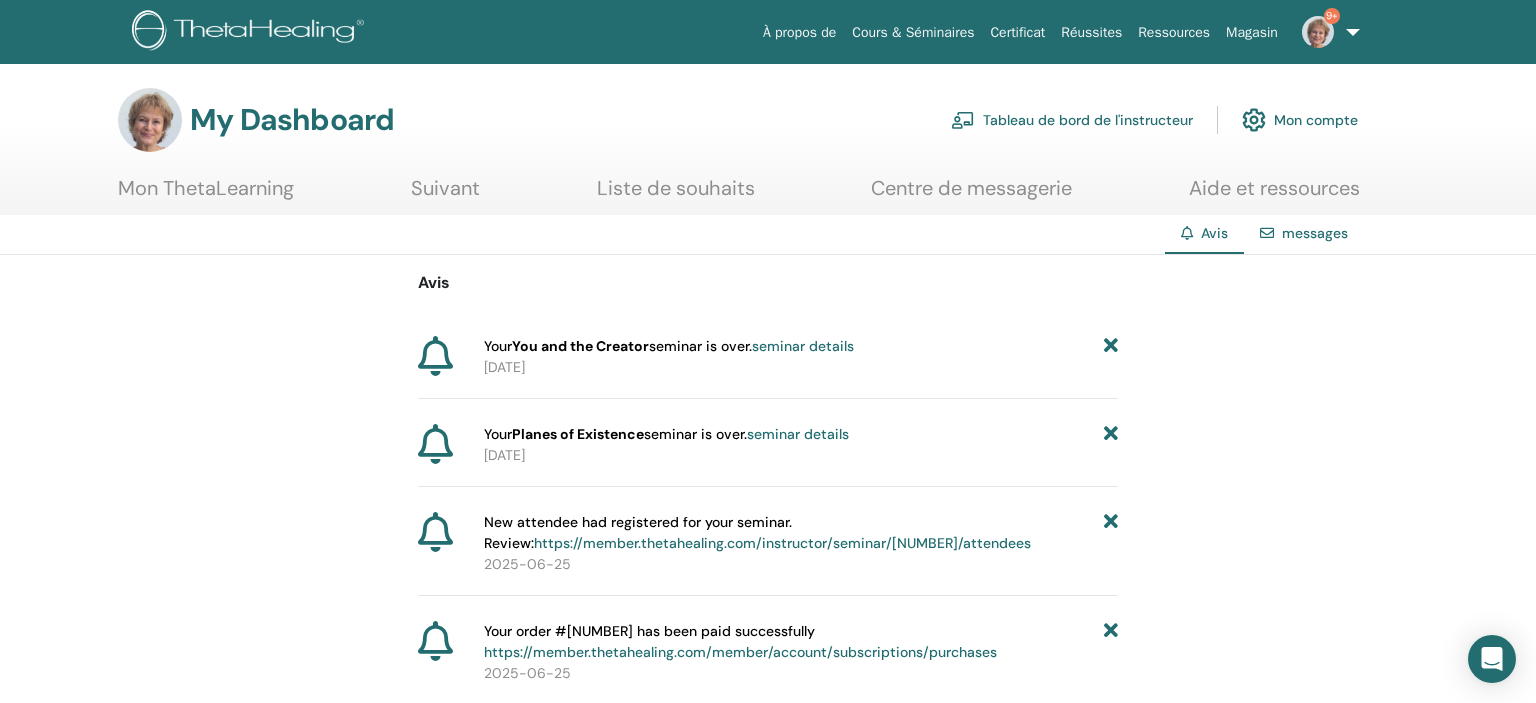 click on "Tableau de bord de l'instructeur" at bounding box center [1072, 120] 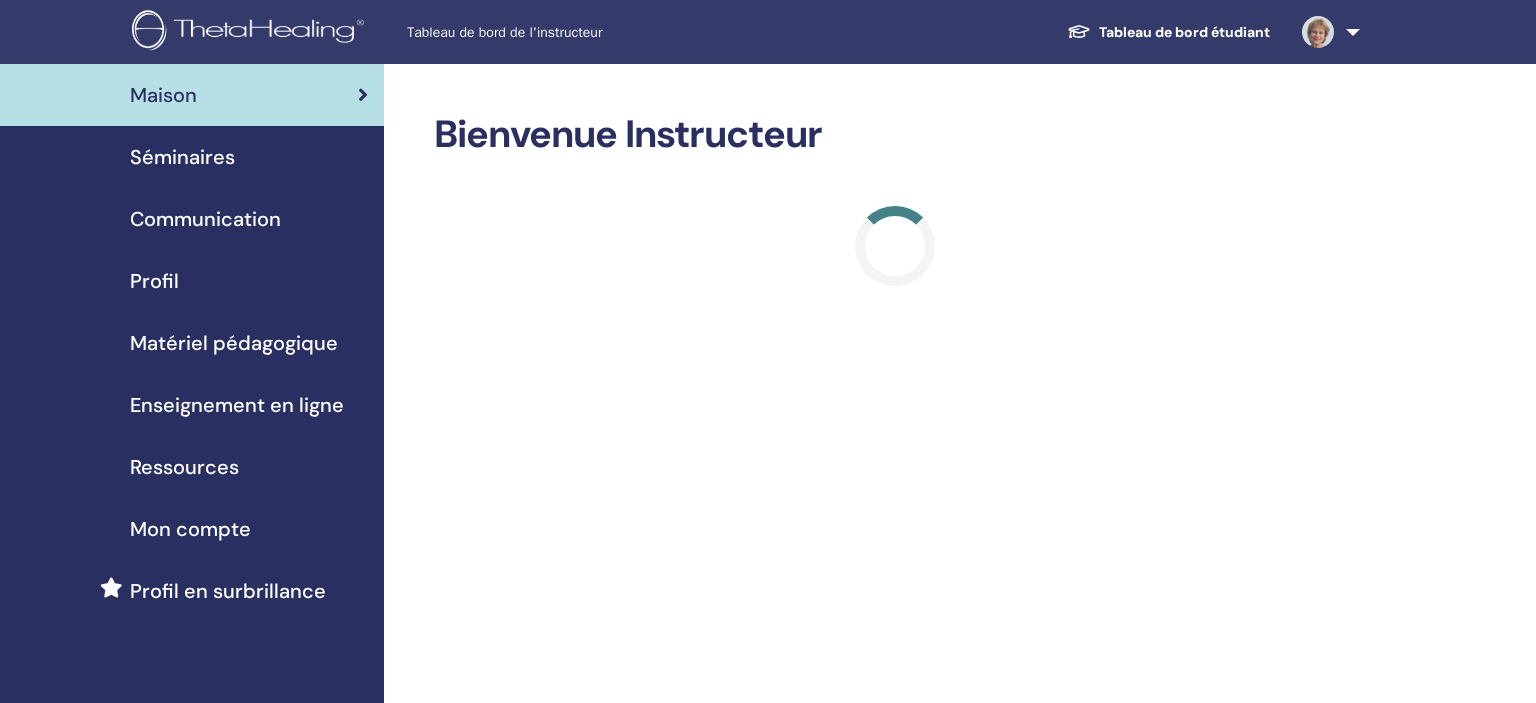 scroll, scrollTop: 0, scrollLeft: 0, axis: both 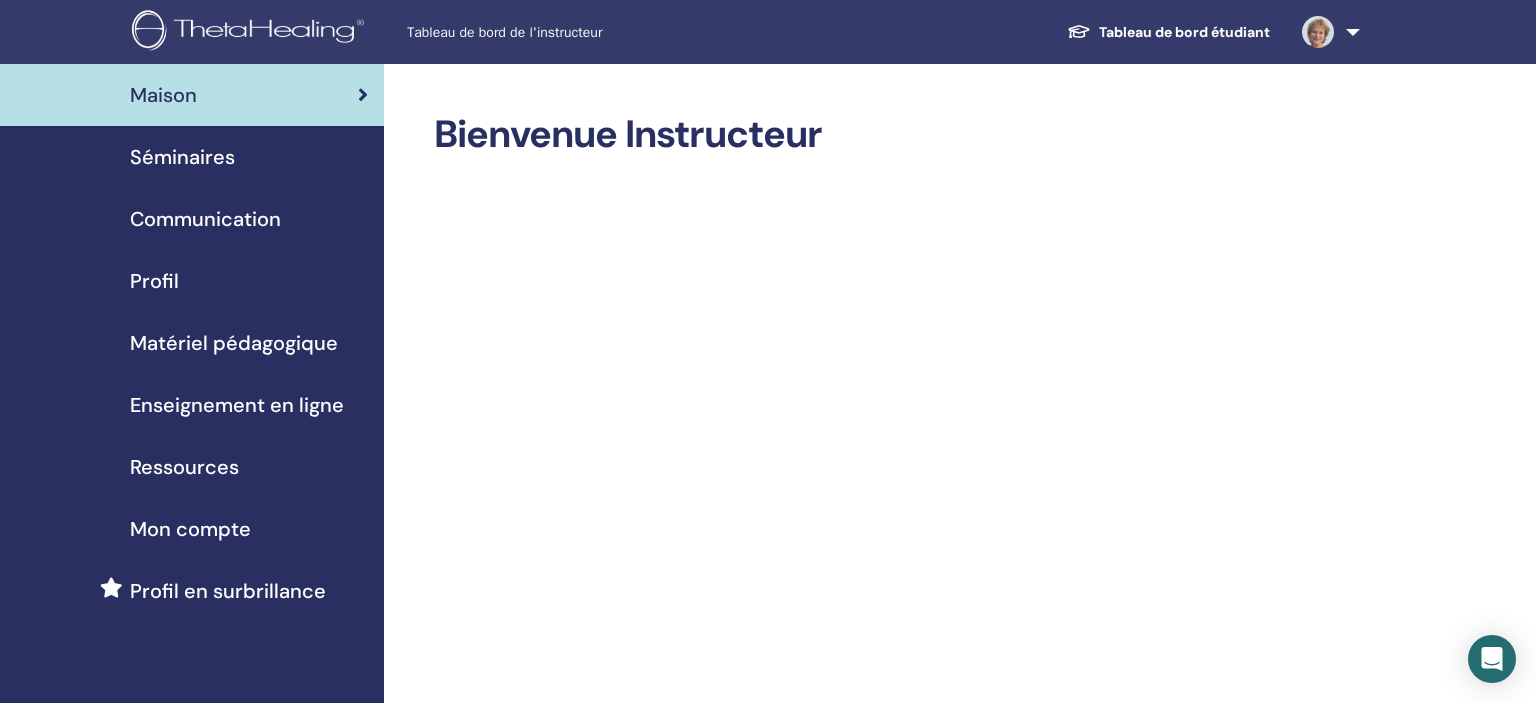 click on "Séminaires" at bounding box center (182, 157) 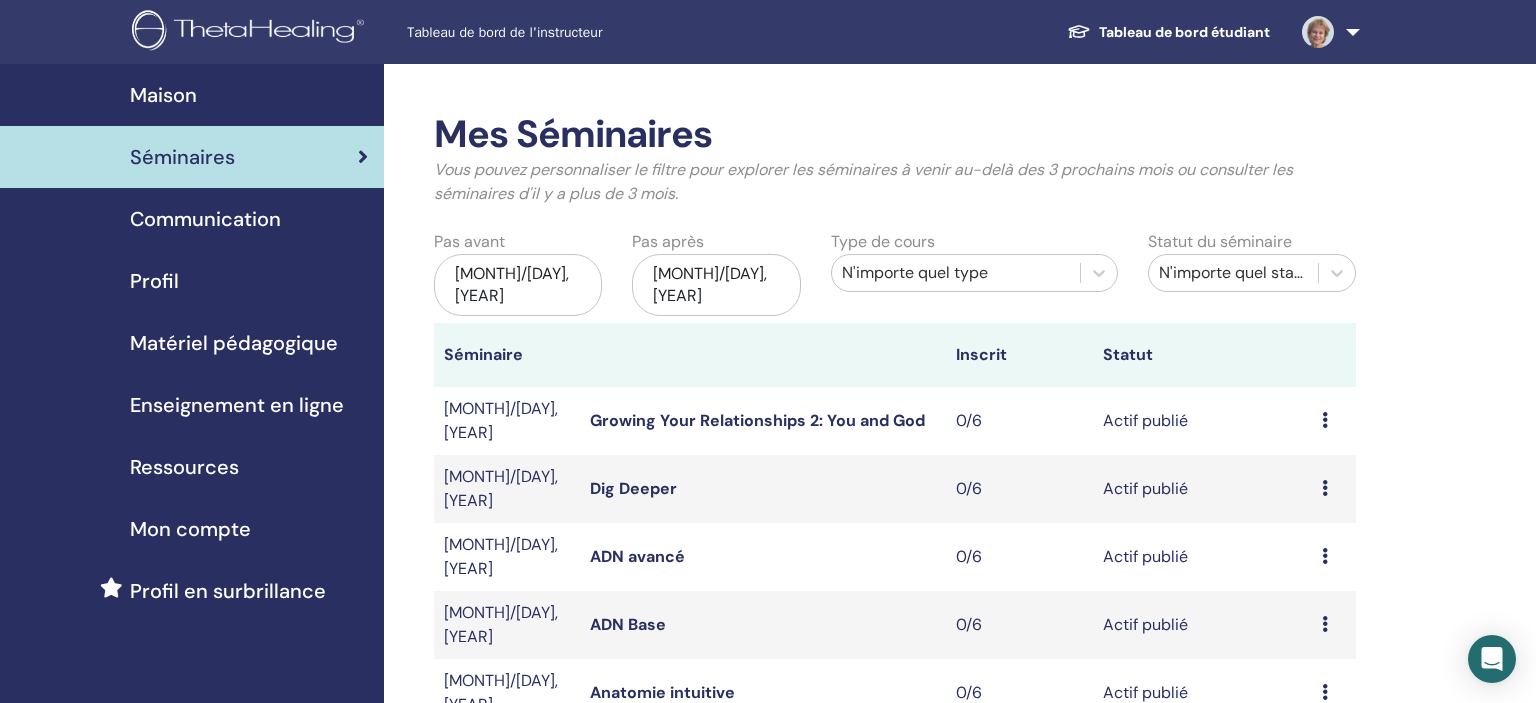 scroll, scrollTop: 0, scrollLeft: 0, axis: both 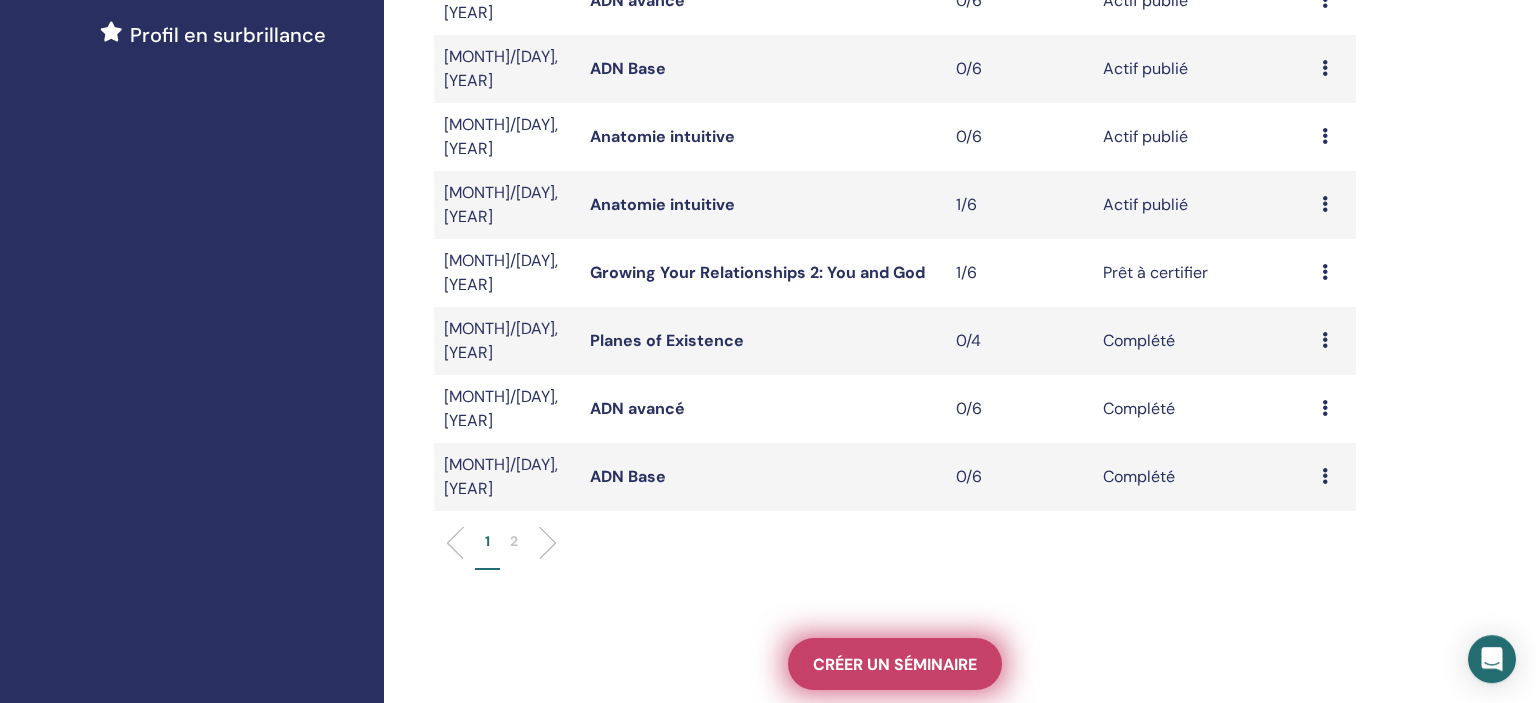 click on "Créer un séminaire" at bounding box center [895, 664] 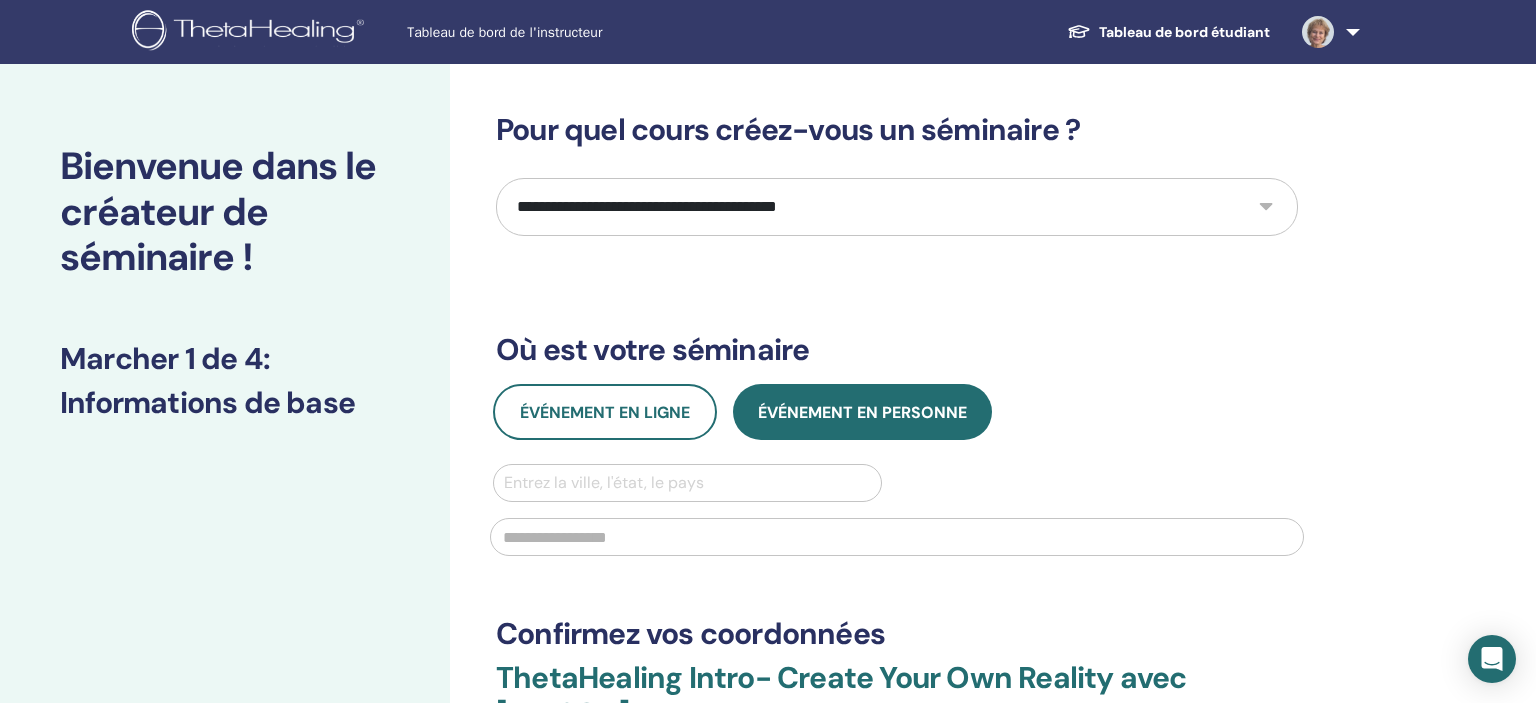 scroll, scrollTop: 0, scrollLeft: 0, axis: both 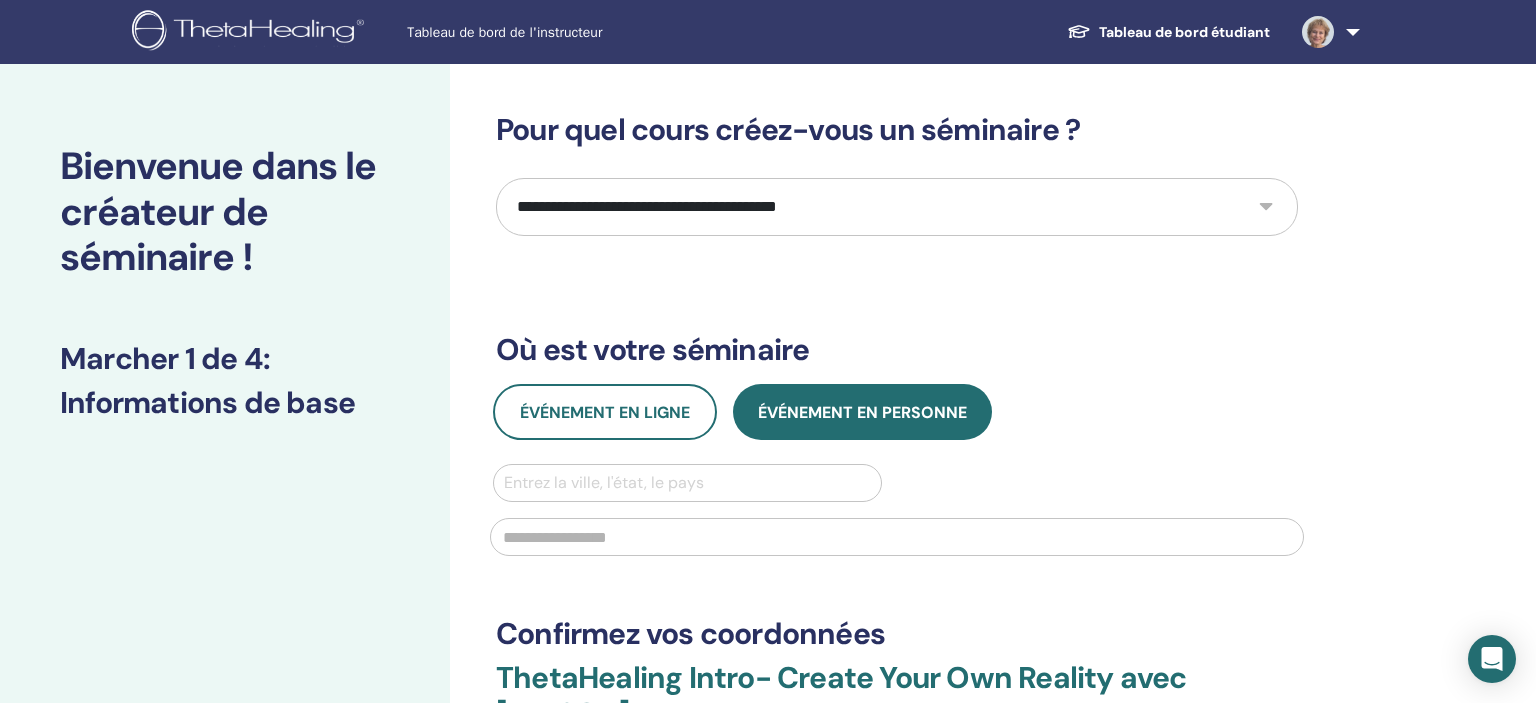 click on "**********" at bounding box center [897, 486] 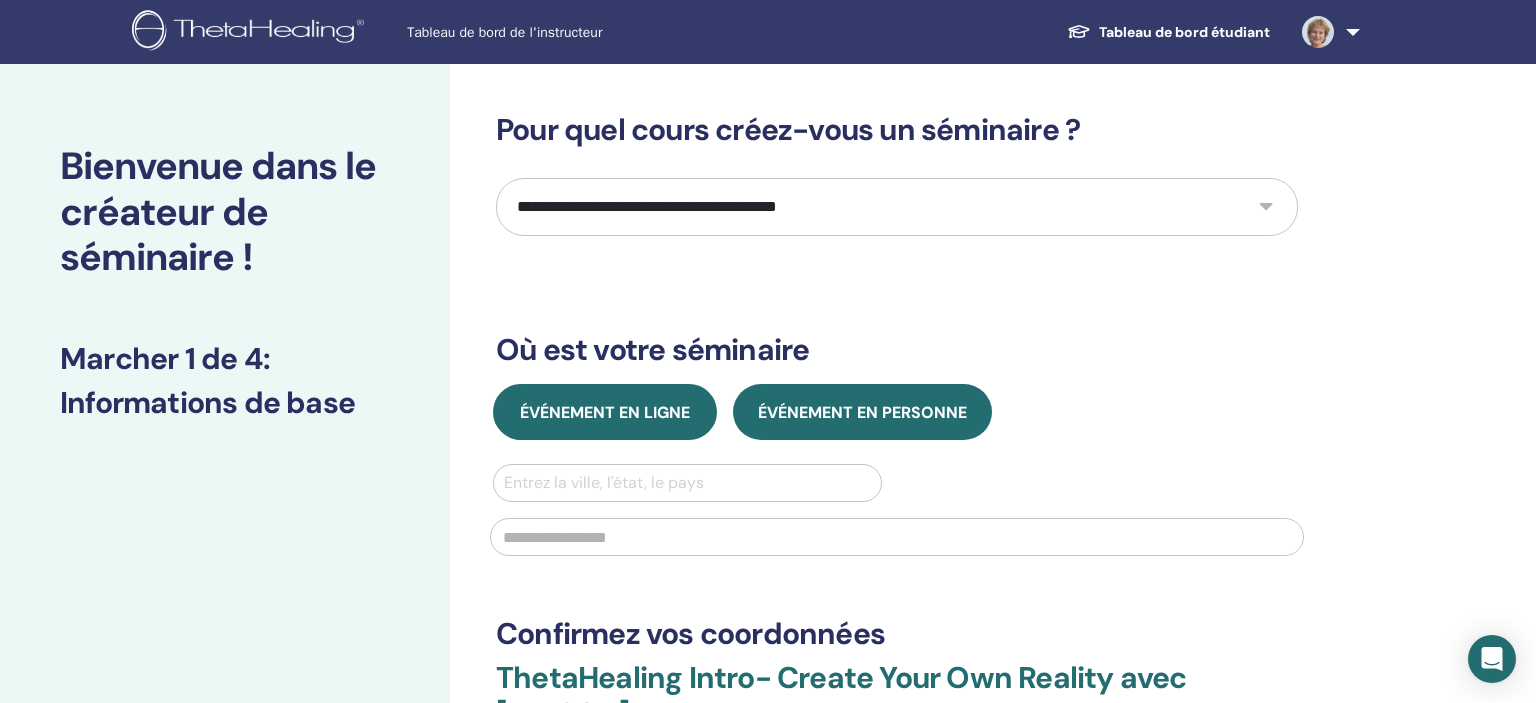 click on "Événement en ligne" at bounding box center [605, 412] 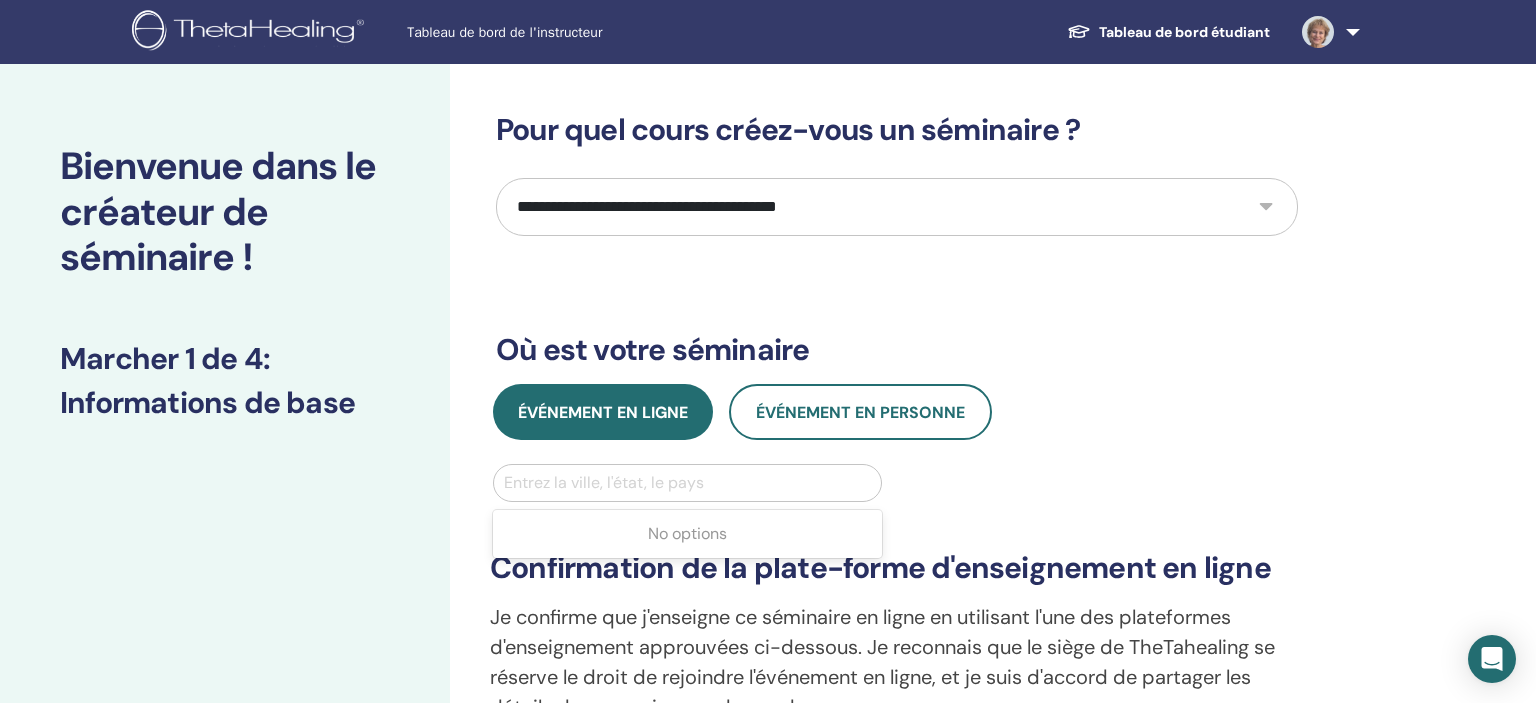 click at bounding box center (687, 483) 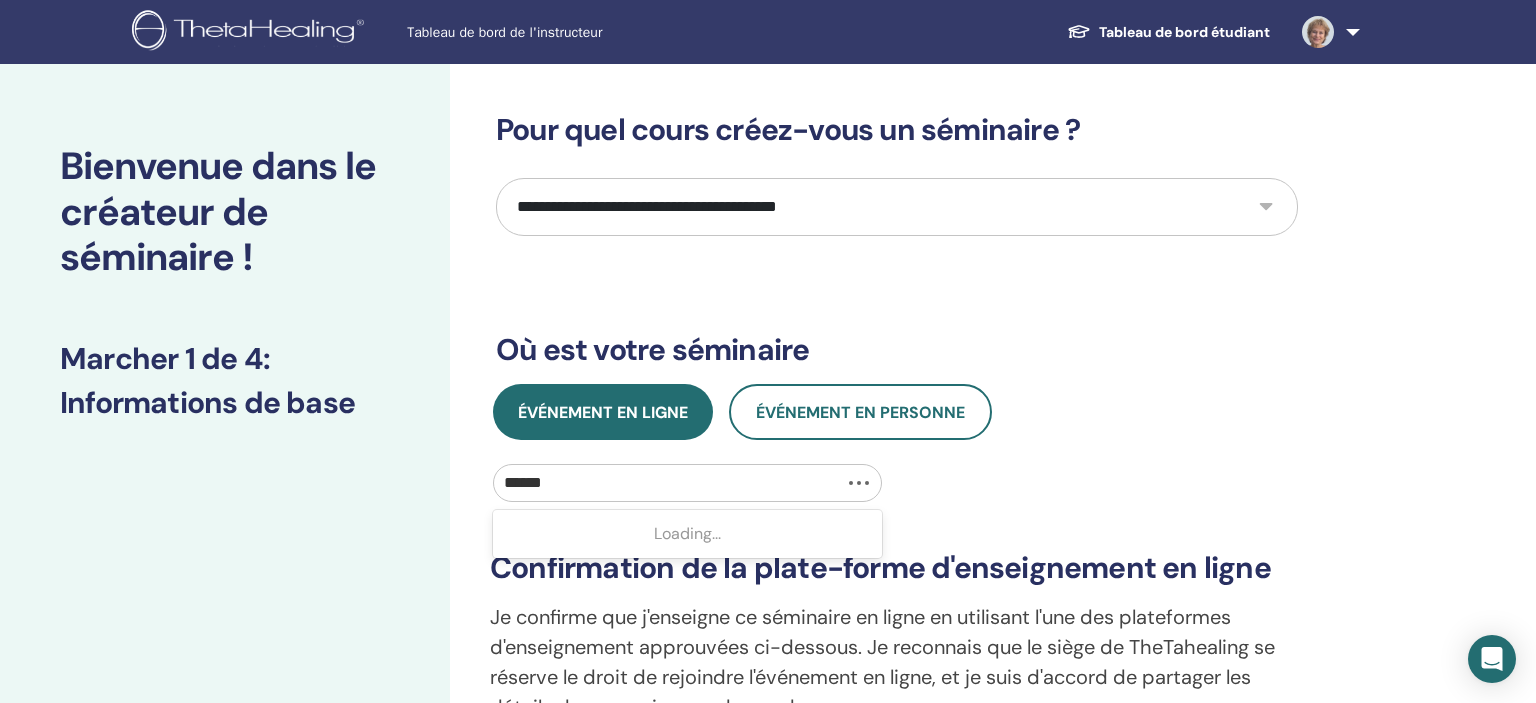 type on "*******" 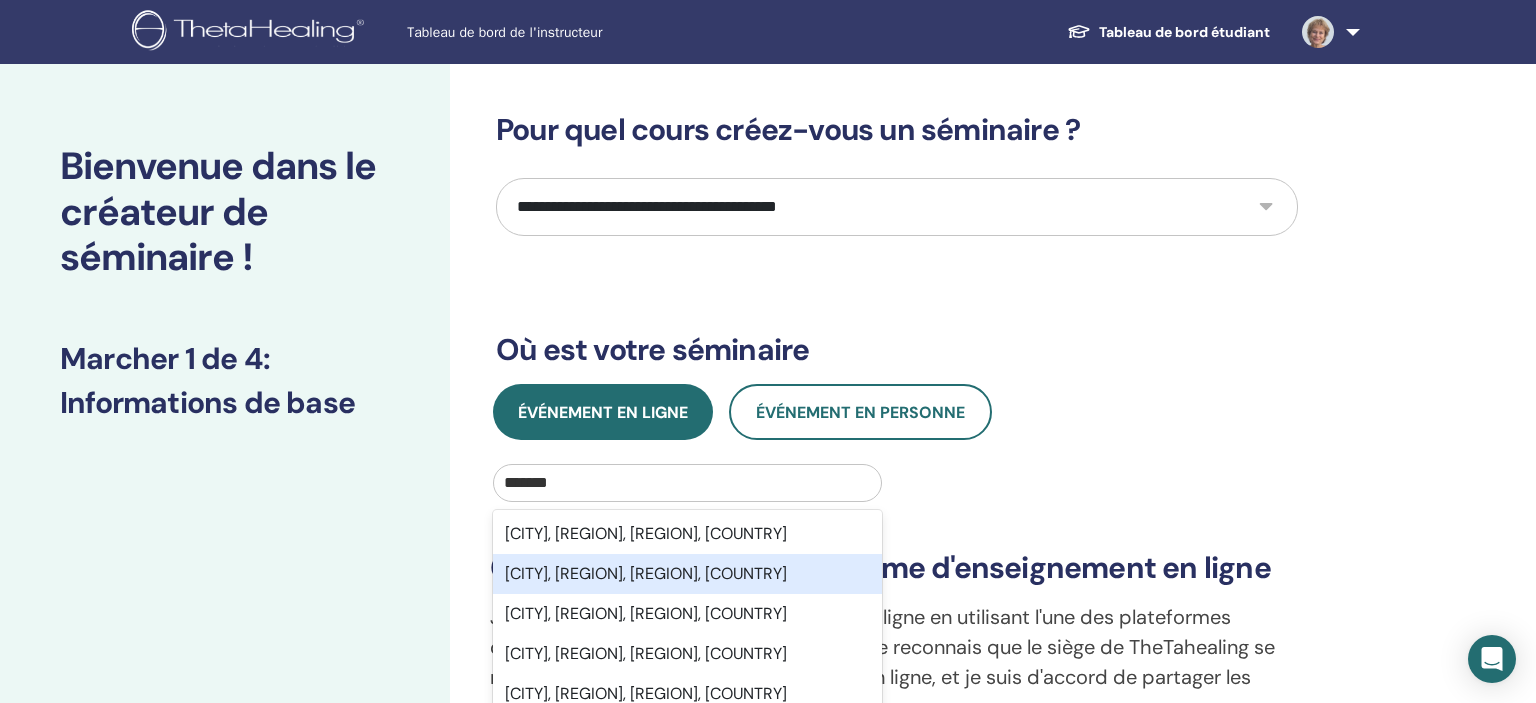 click on "[CITY], [REGION], [REGION], [COUNTRY]" at bounding box center (687, 574) 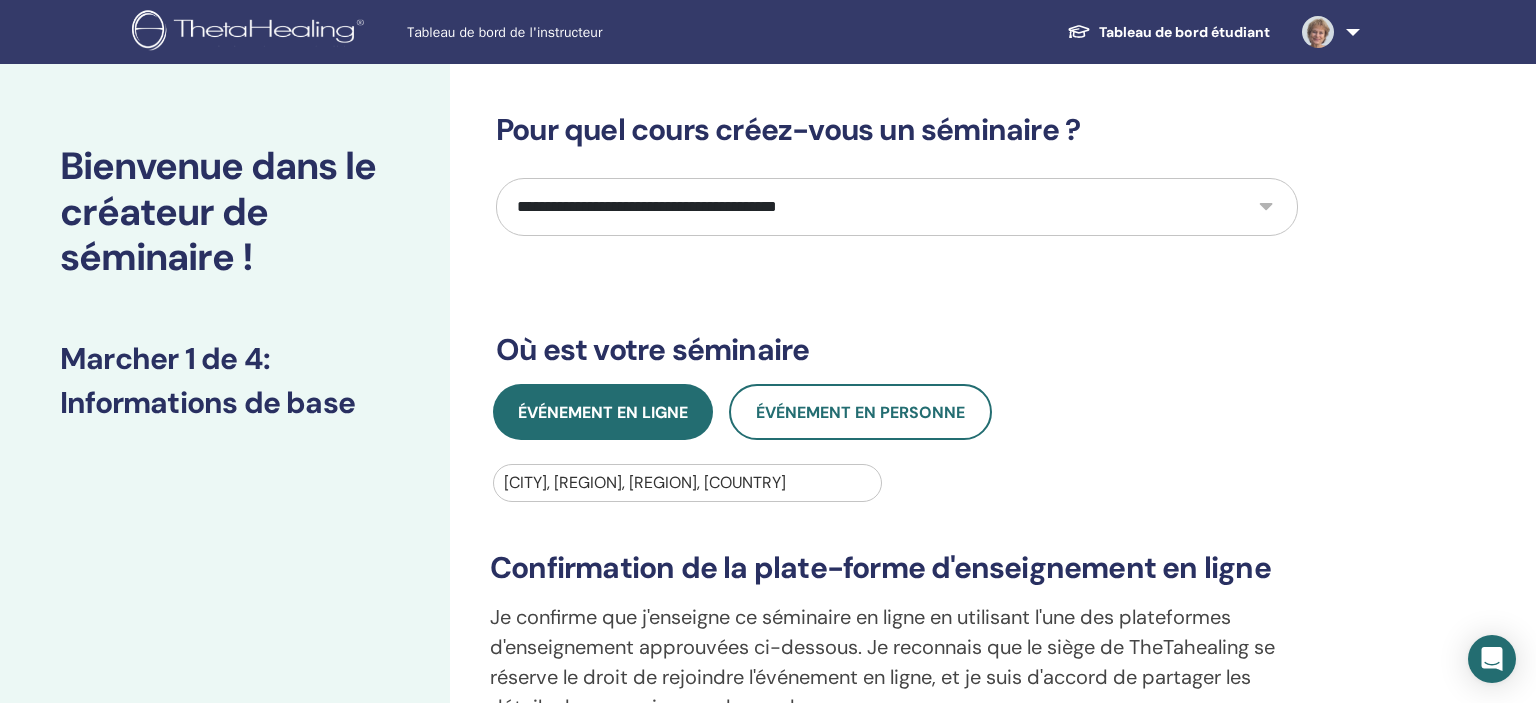 type 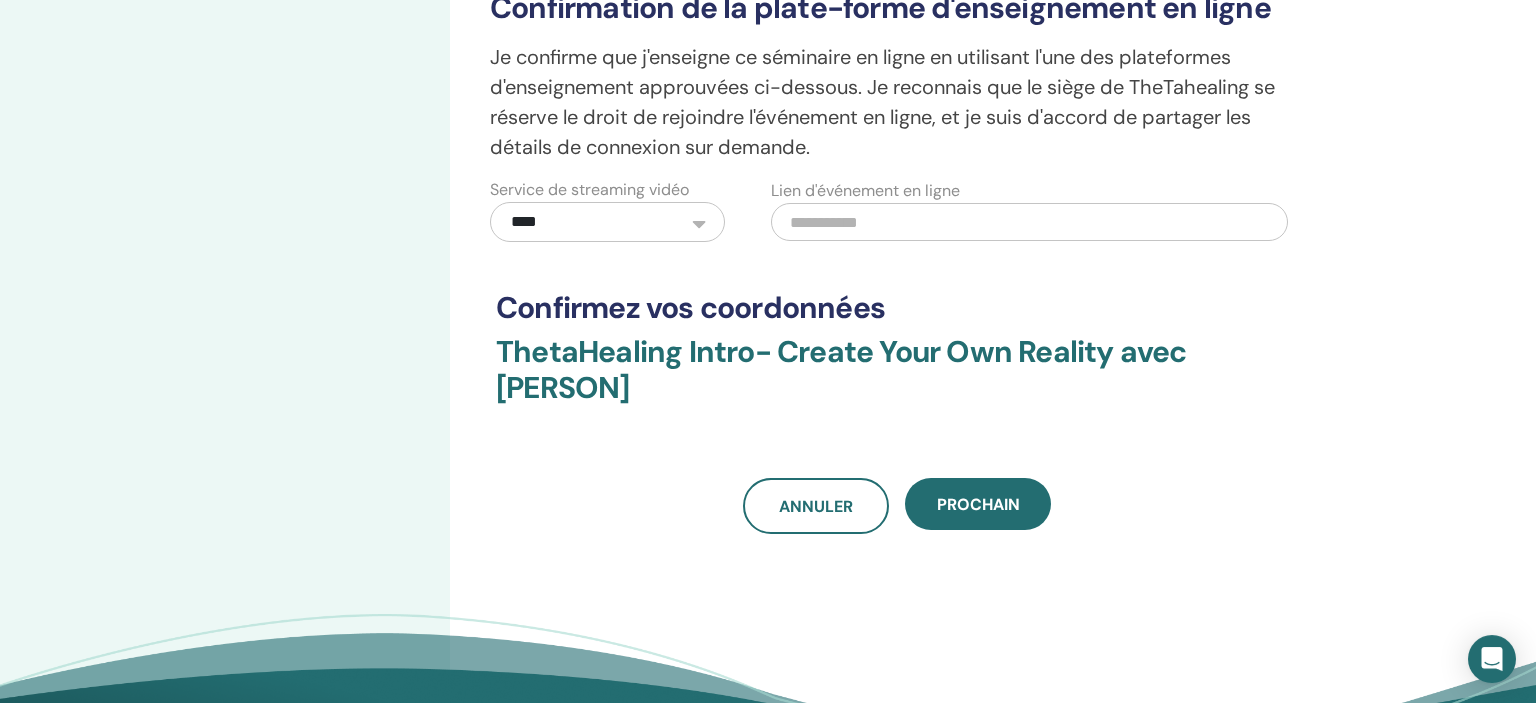 scroll, scrollTop: 562, scrollLeft: 0, axis: vertical 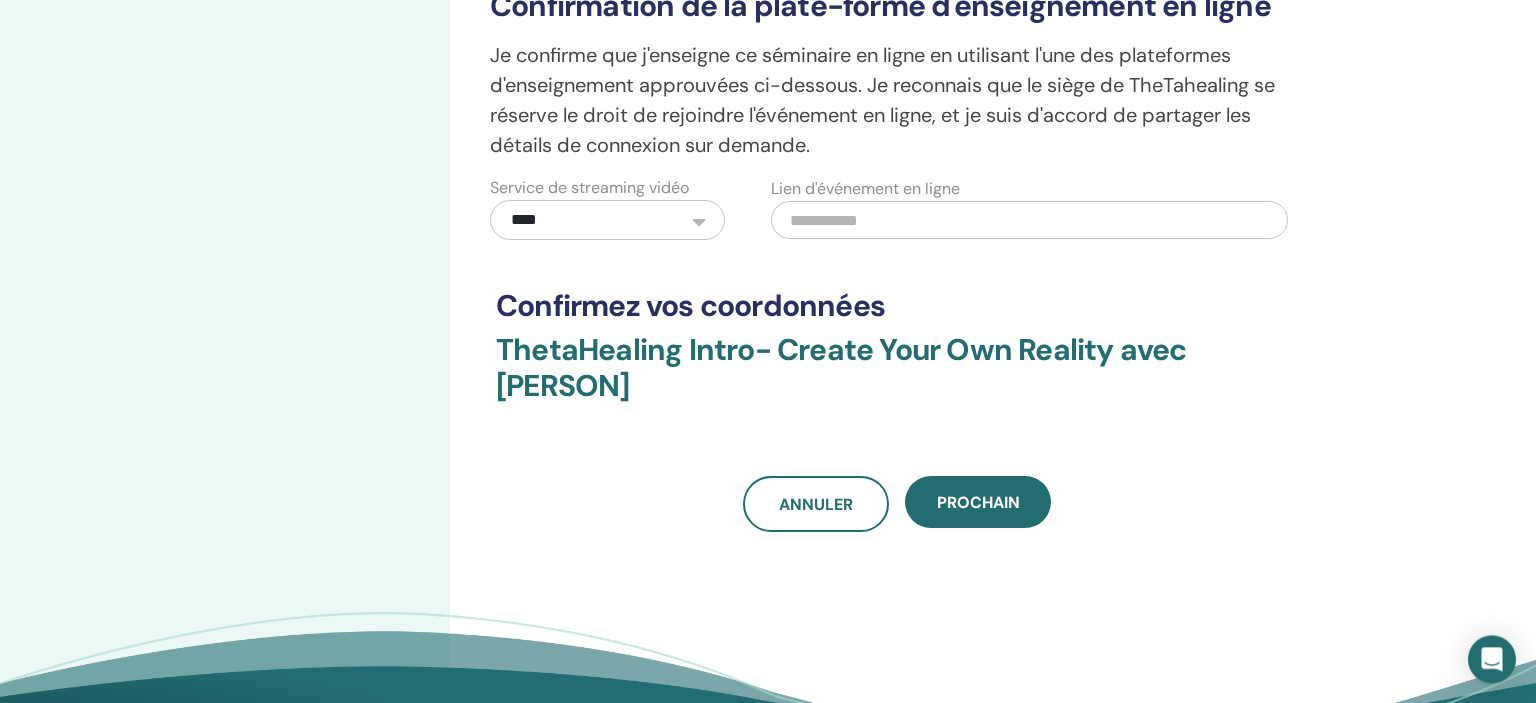 click at bounding box center (1029, 220) 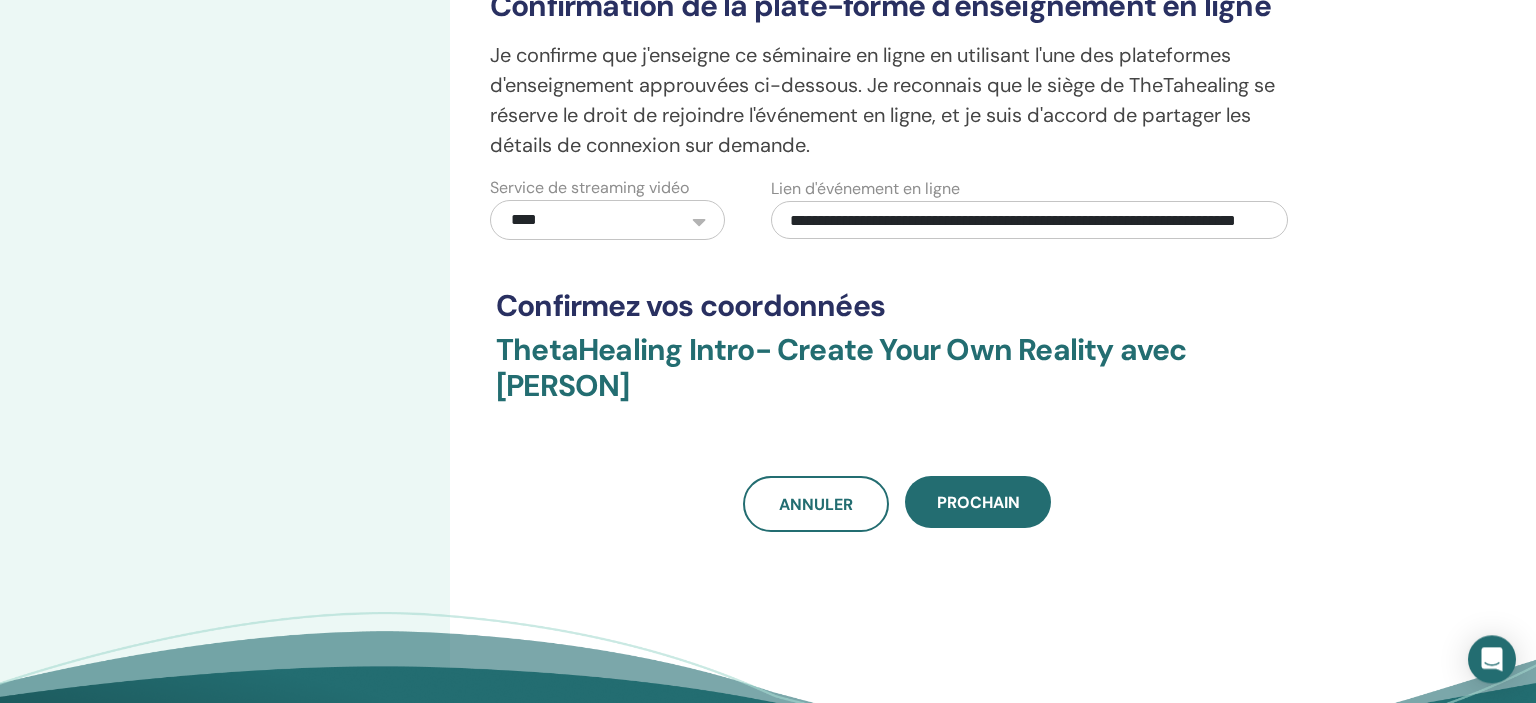 scroll, scrollTop: 0, scrollLeft: 141, axis: horizontal 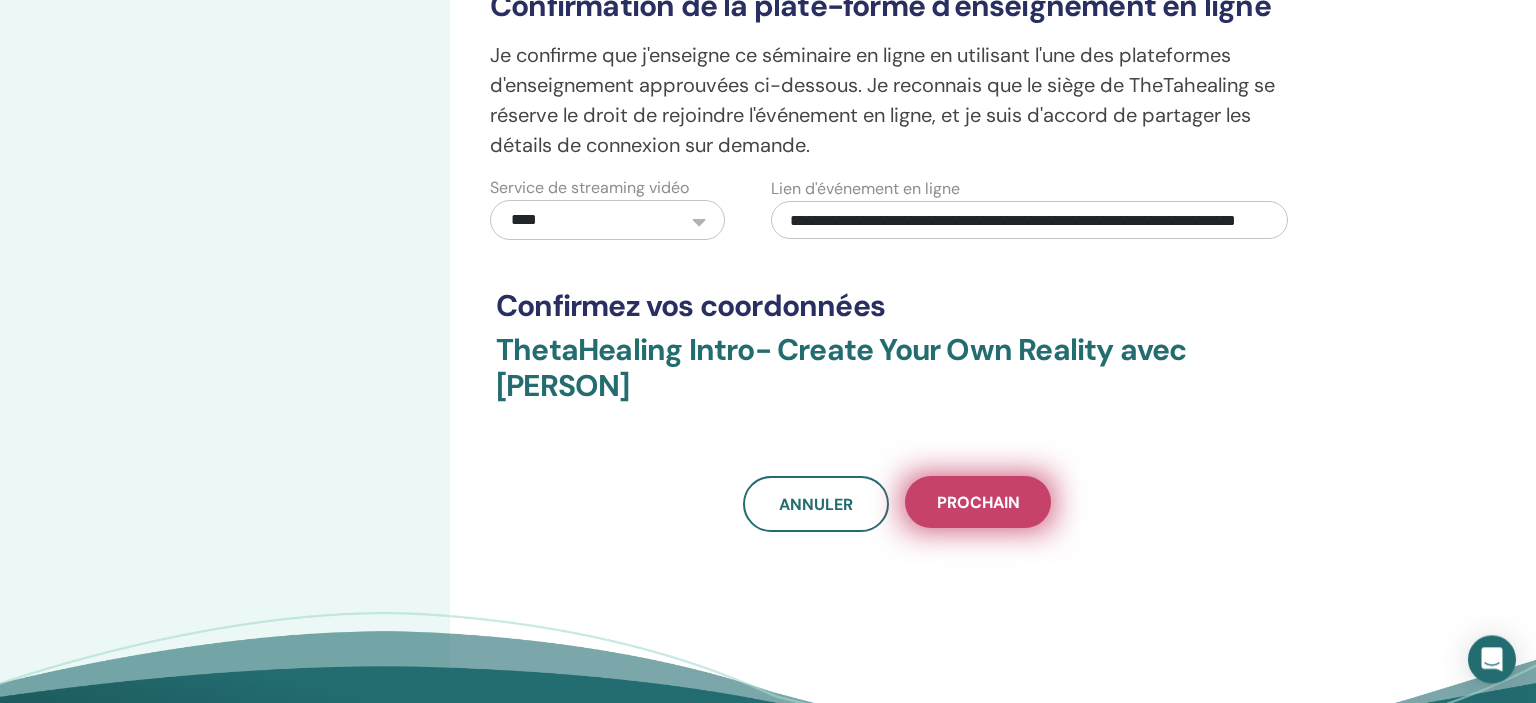 type on "**********" 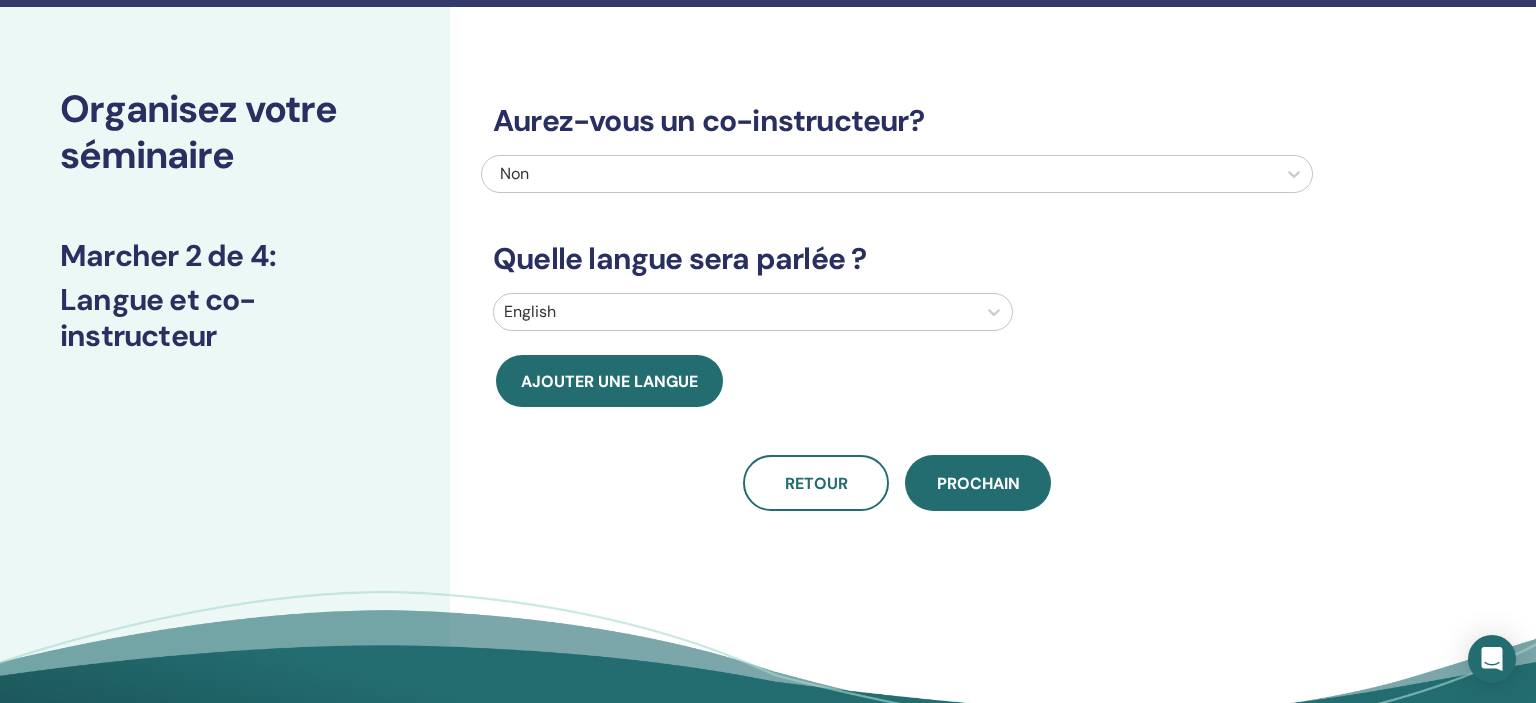 scroll, scrollTop: 48, scrollLeft: 0, axis: vertical 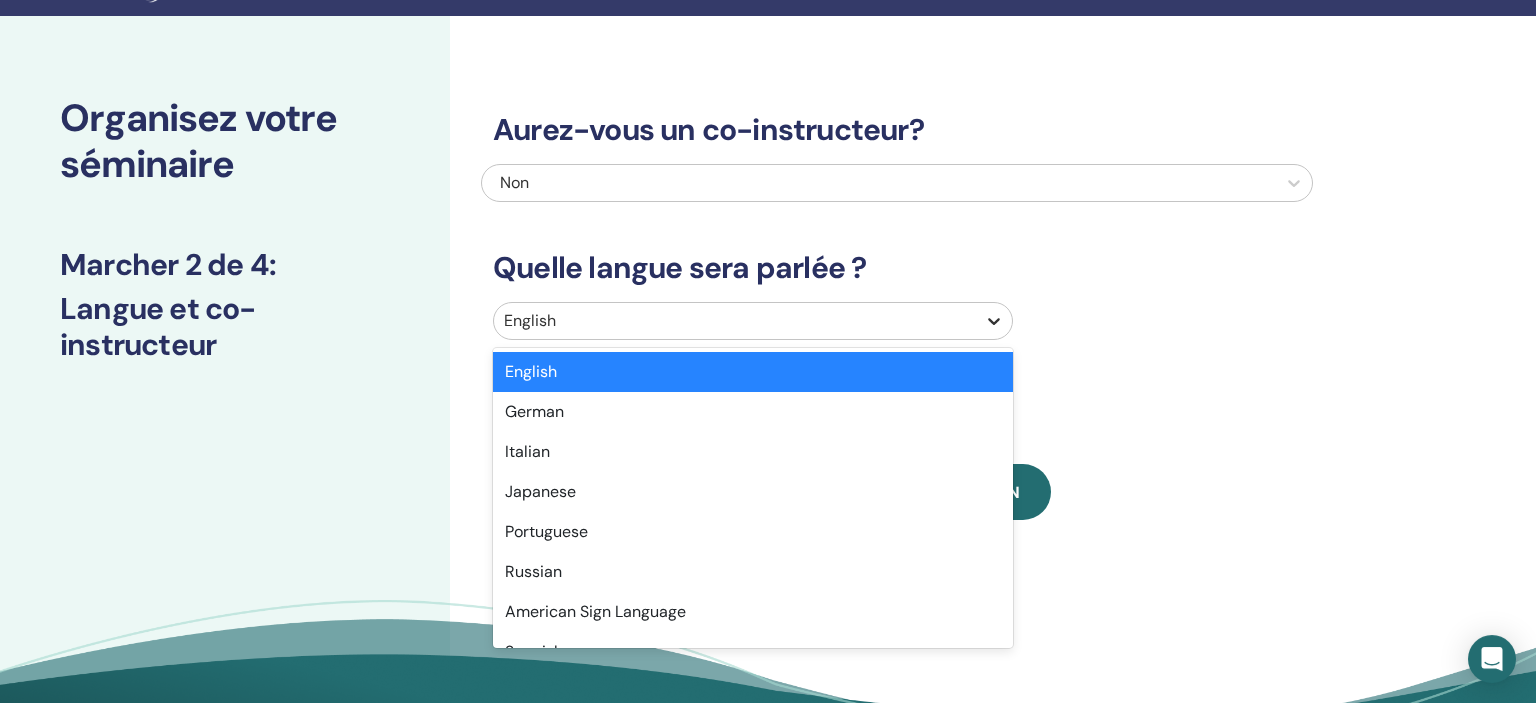 click 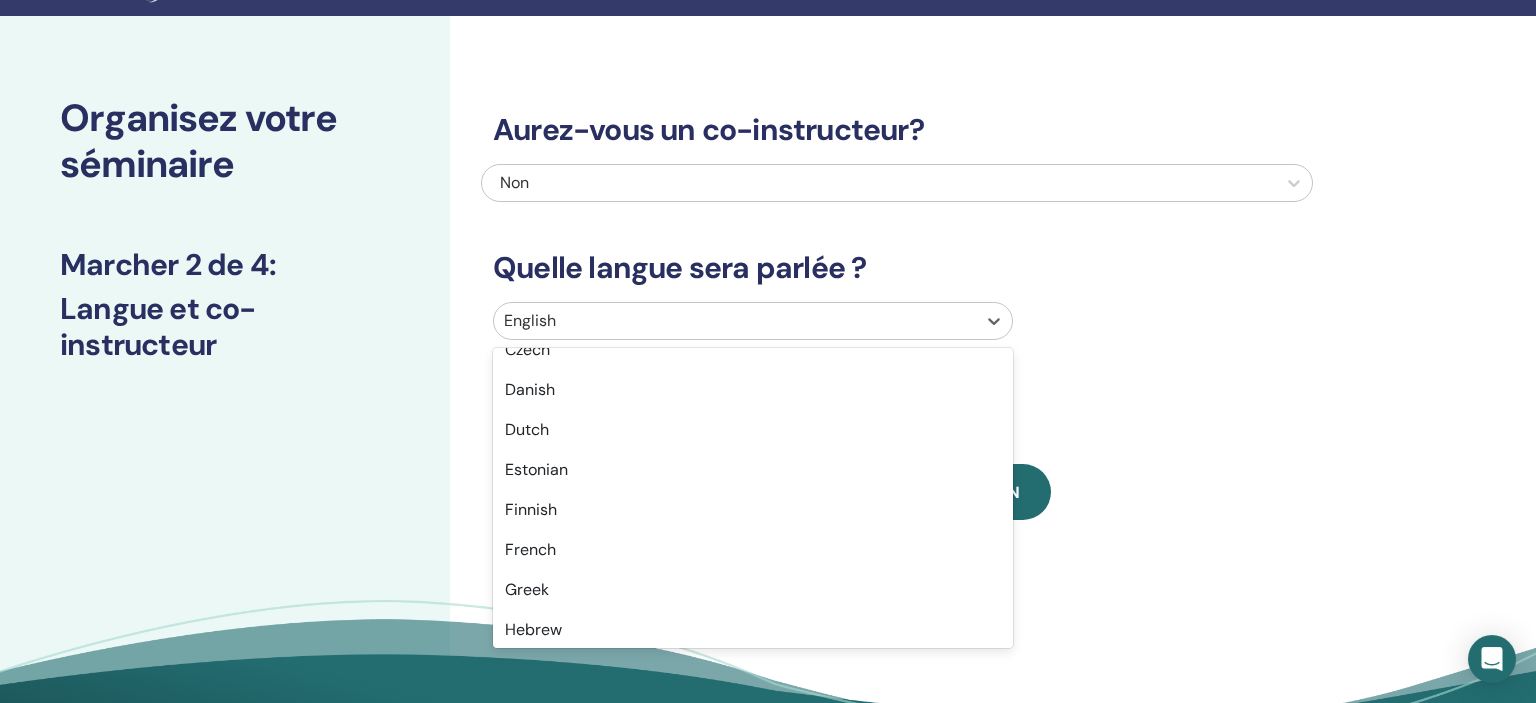 scroll, scrollTop: 587, scrollLeft: 0, axis: vertical 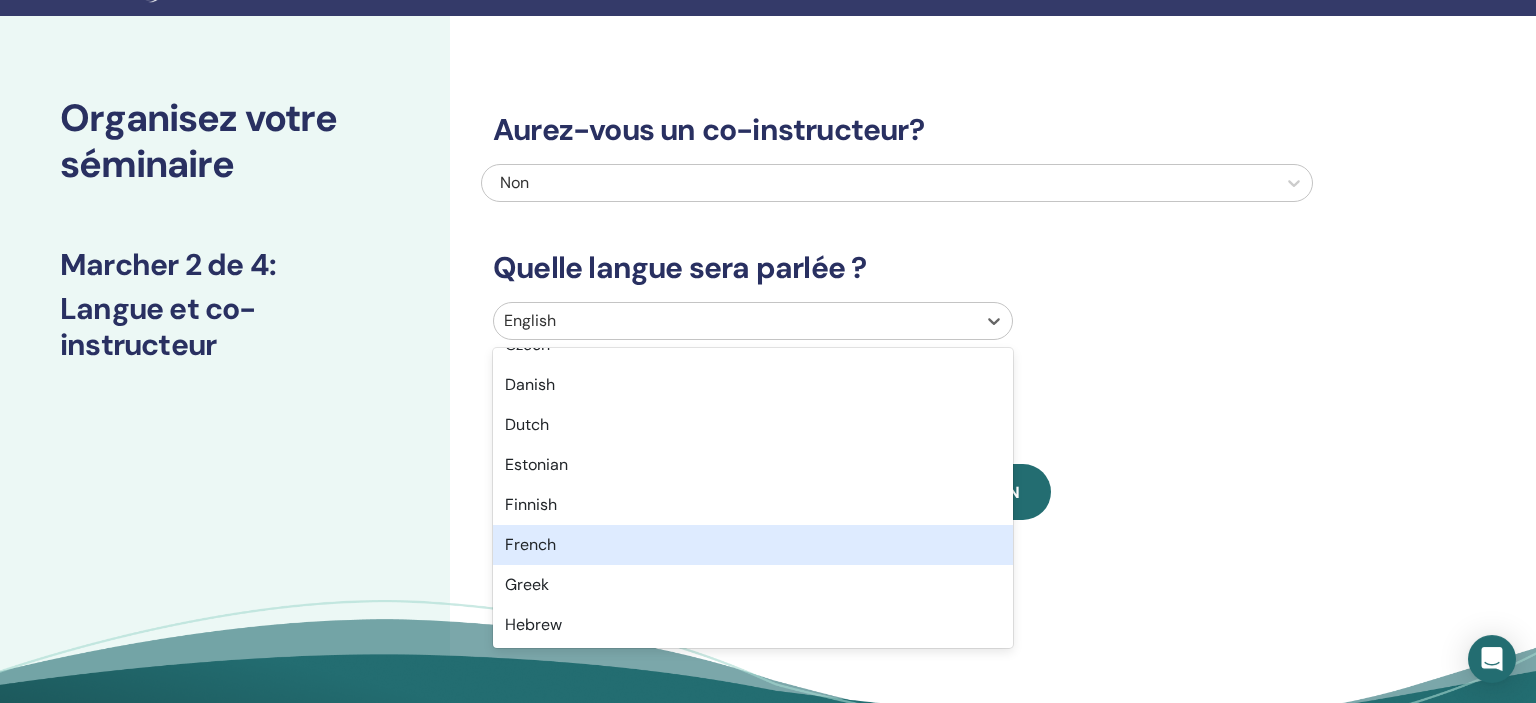 click on "French" at bounding box center (753, 545) 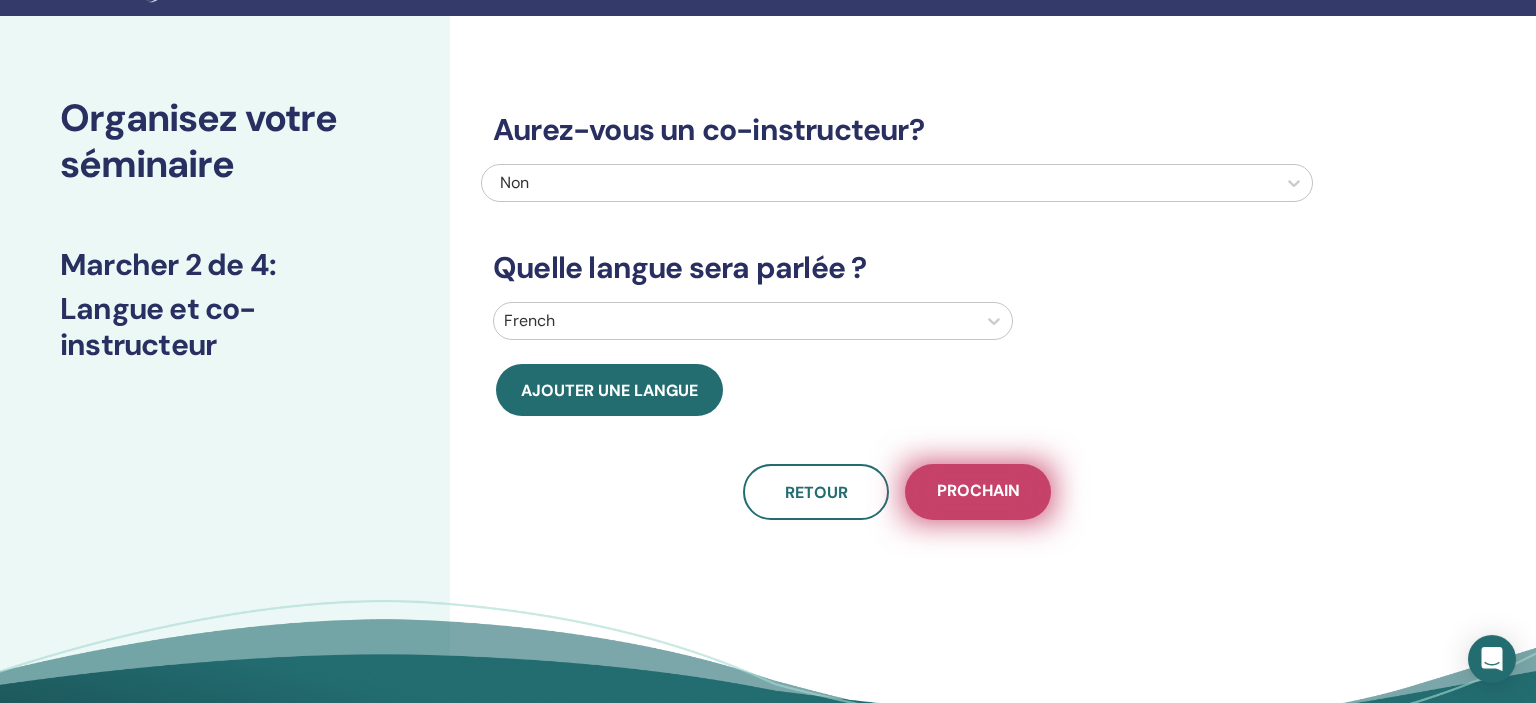 click on "Prochain" at bounding box center [978, 492] 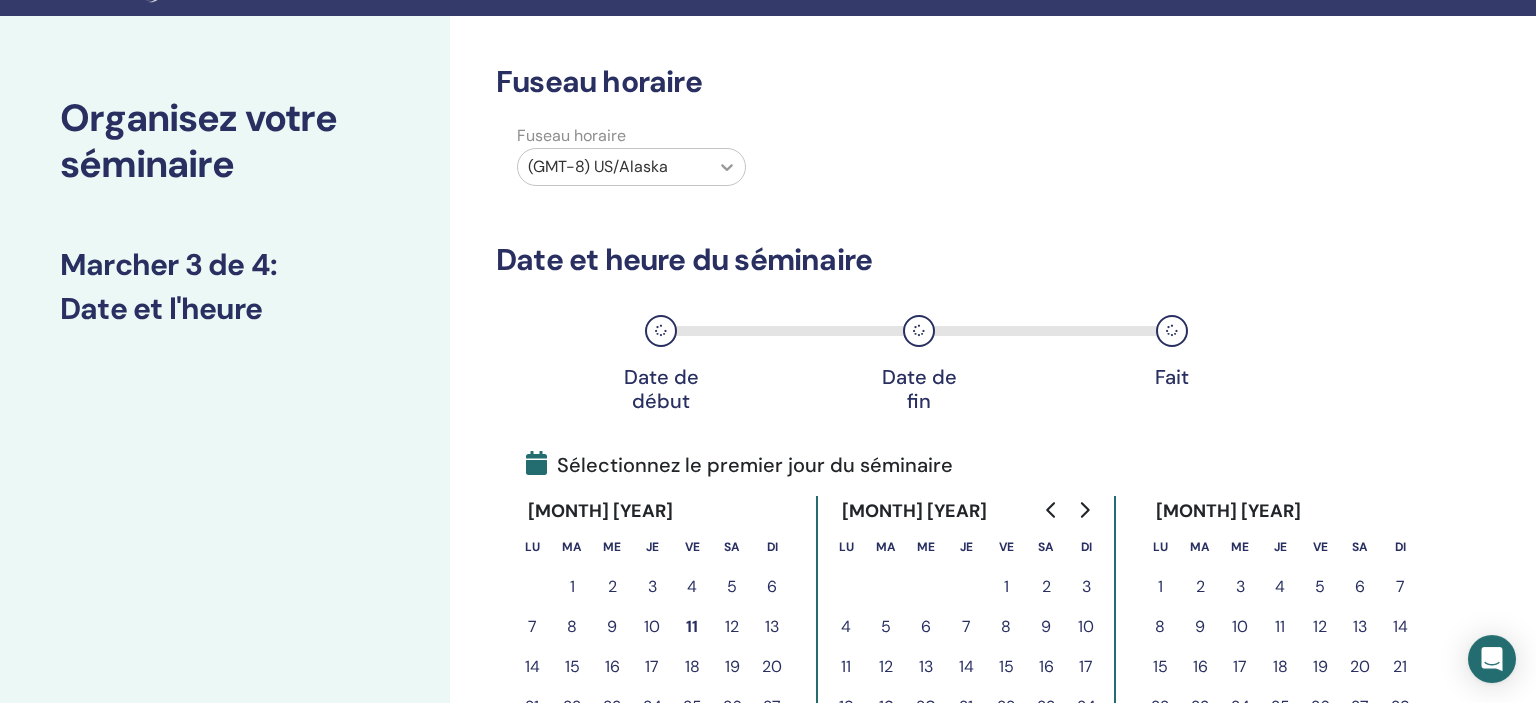 click 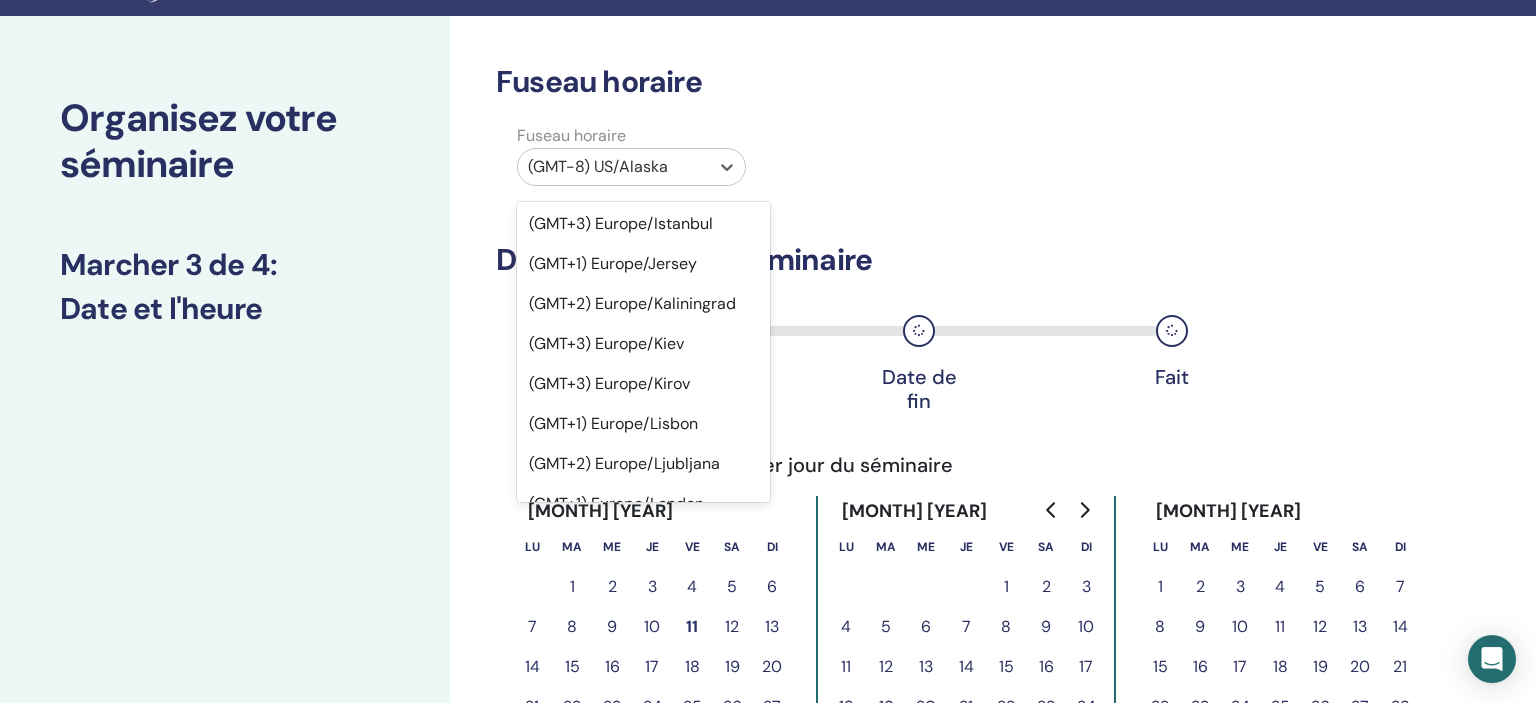 scroll, scrollTop: 19541, scrollLeft: 0, axis: vertical 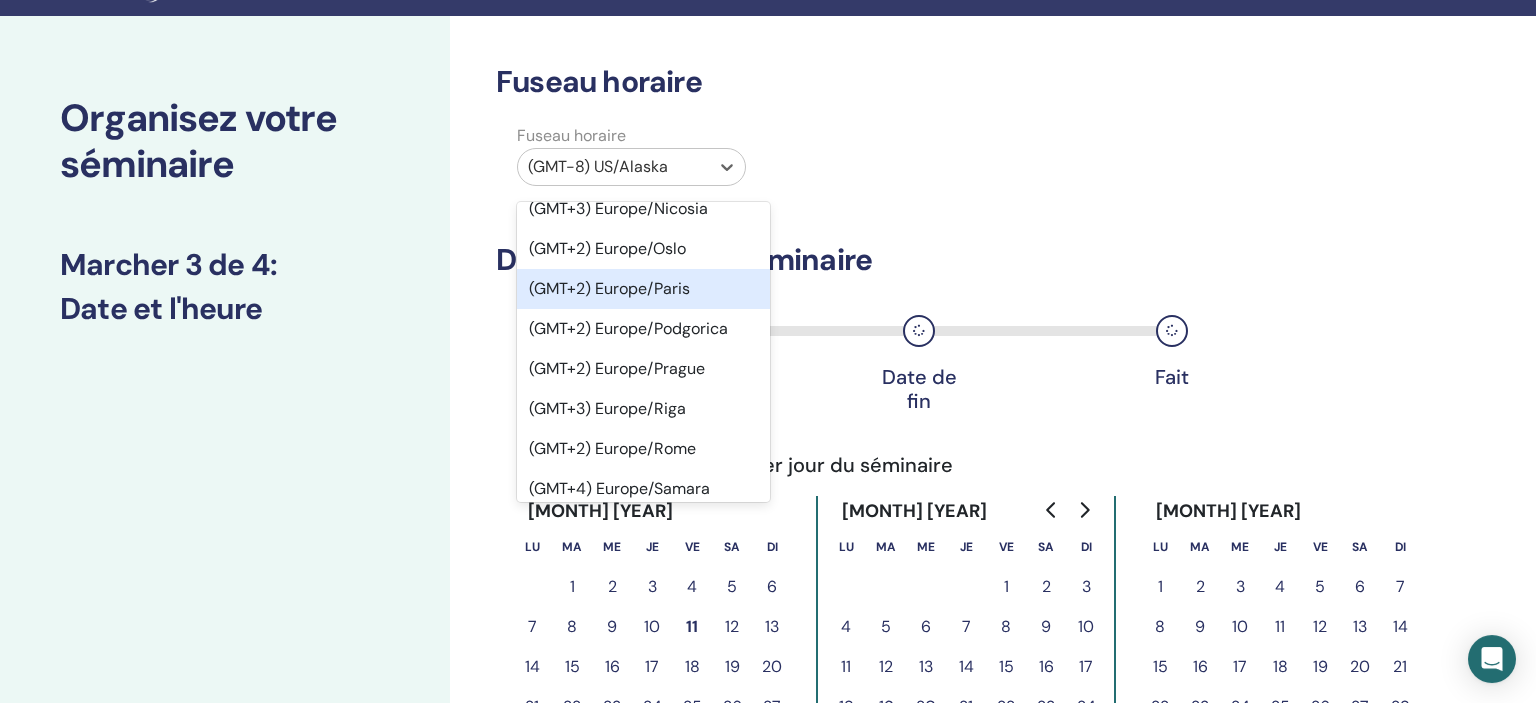 click on "(GMT+2) Europe/Paris" at bounding box center (643, 289) 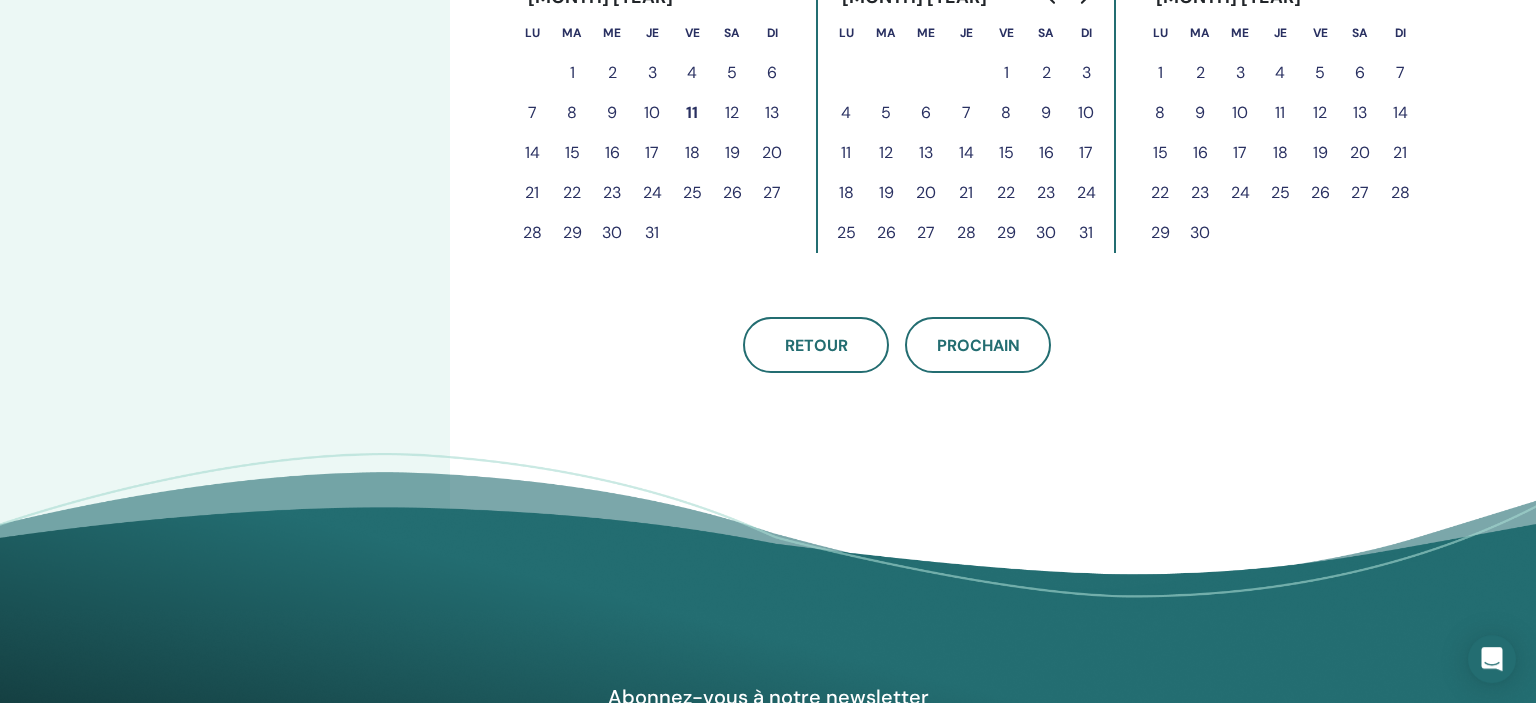 scroll, scrollTop: 716, scrollLeft: 0, axis: vertical 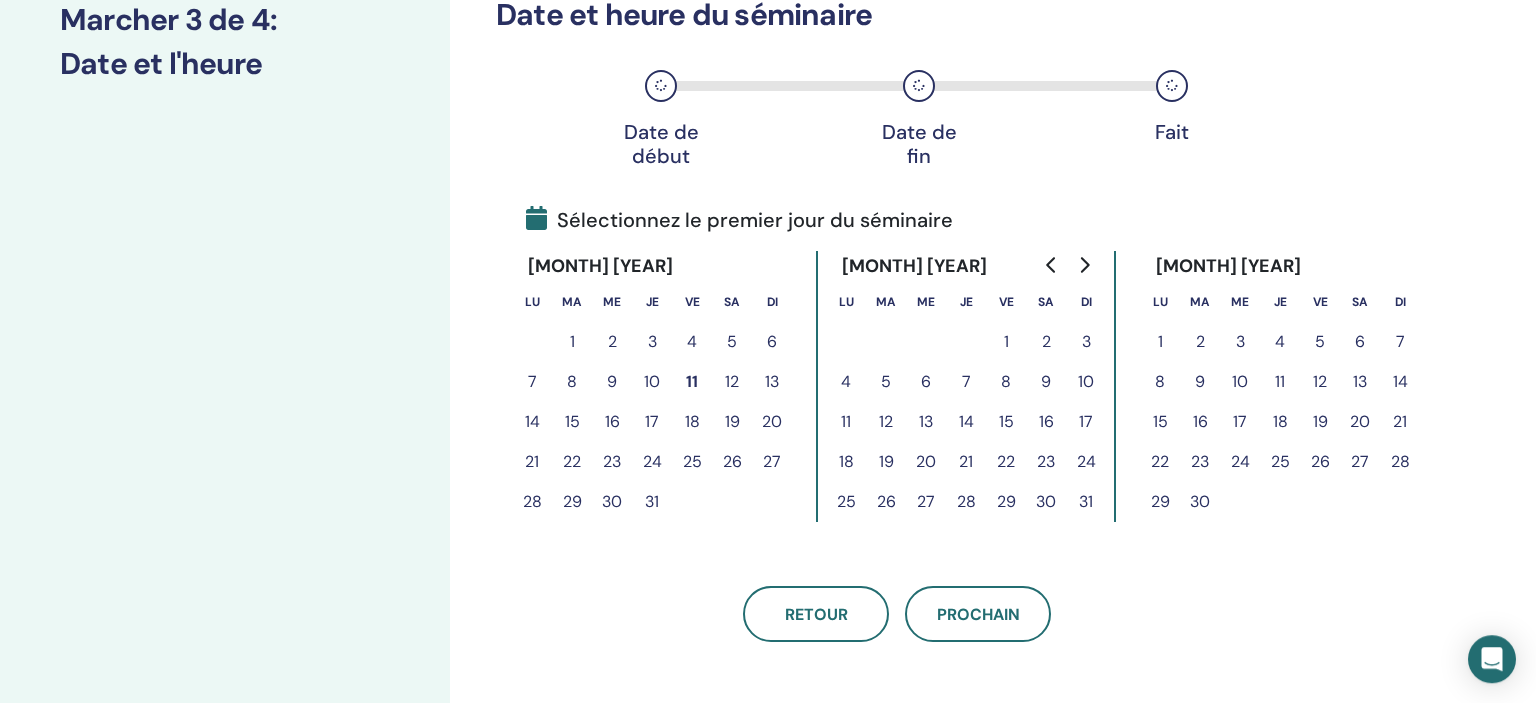 click on "19" at bounding box center (886, 462) 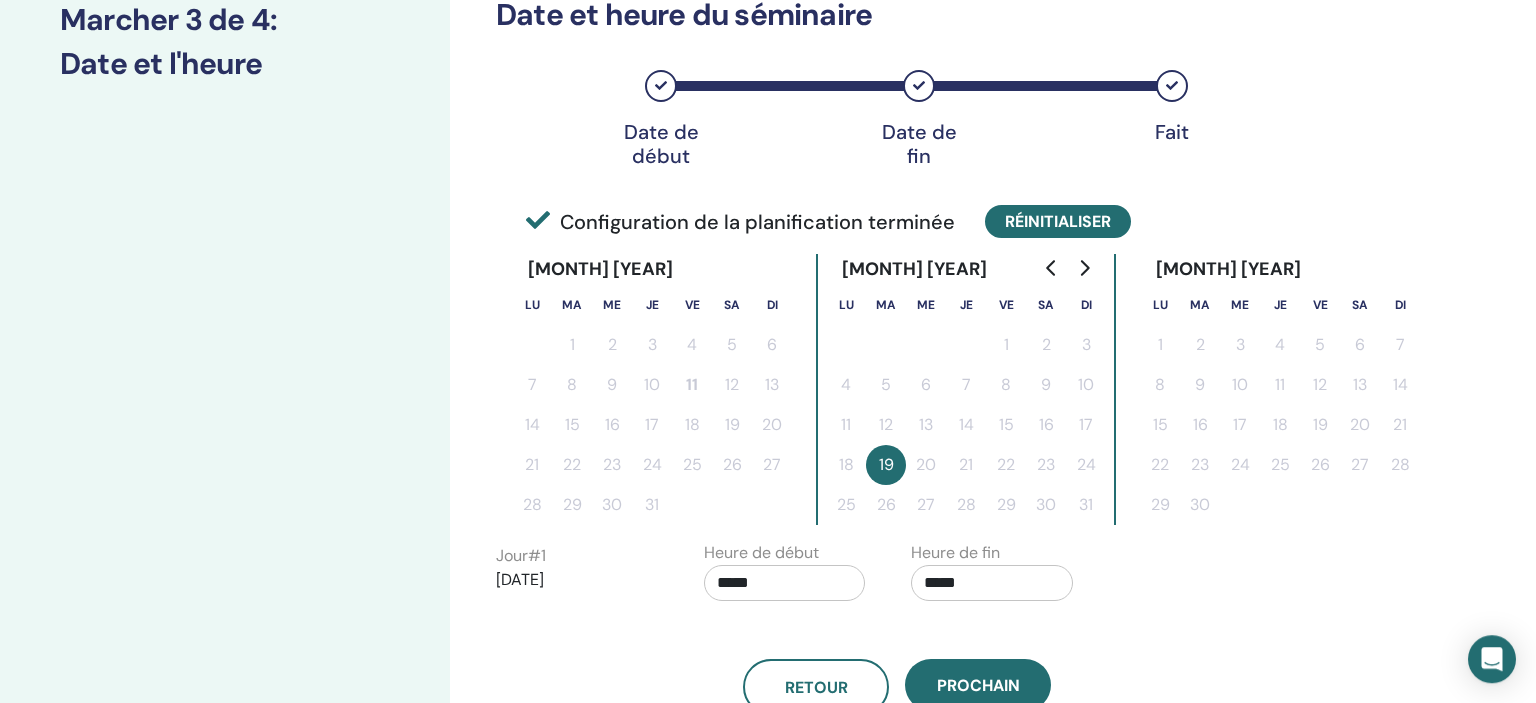 click on "Réinitialiser" at bounding box center [1058, 221] 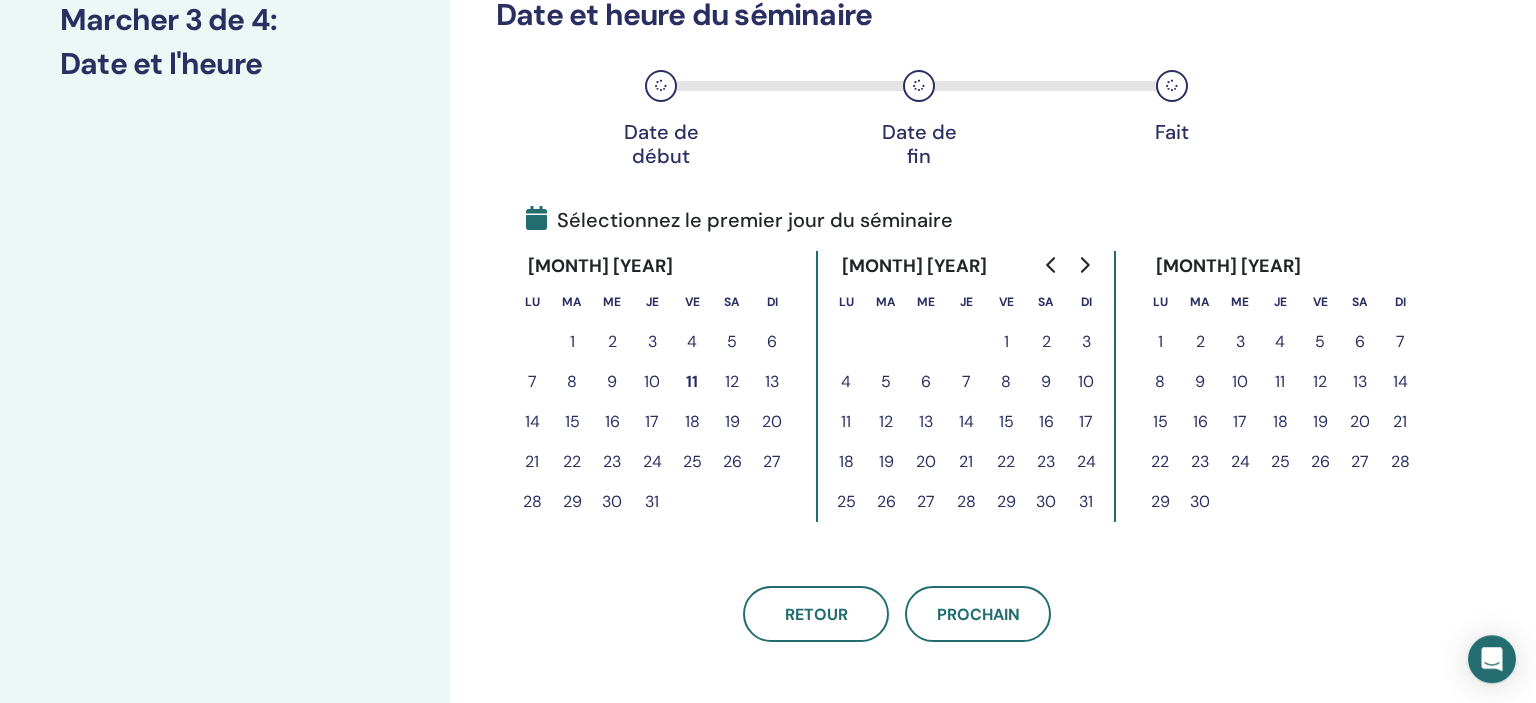 click on "19" at bounding box center (886, 462) 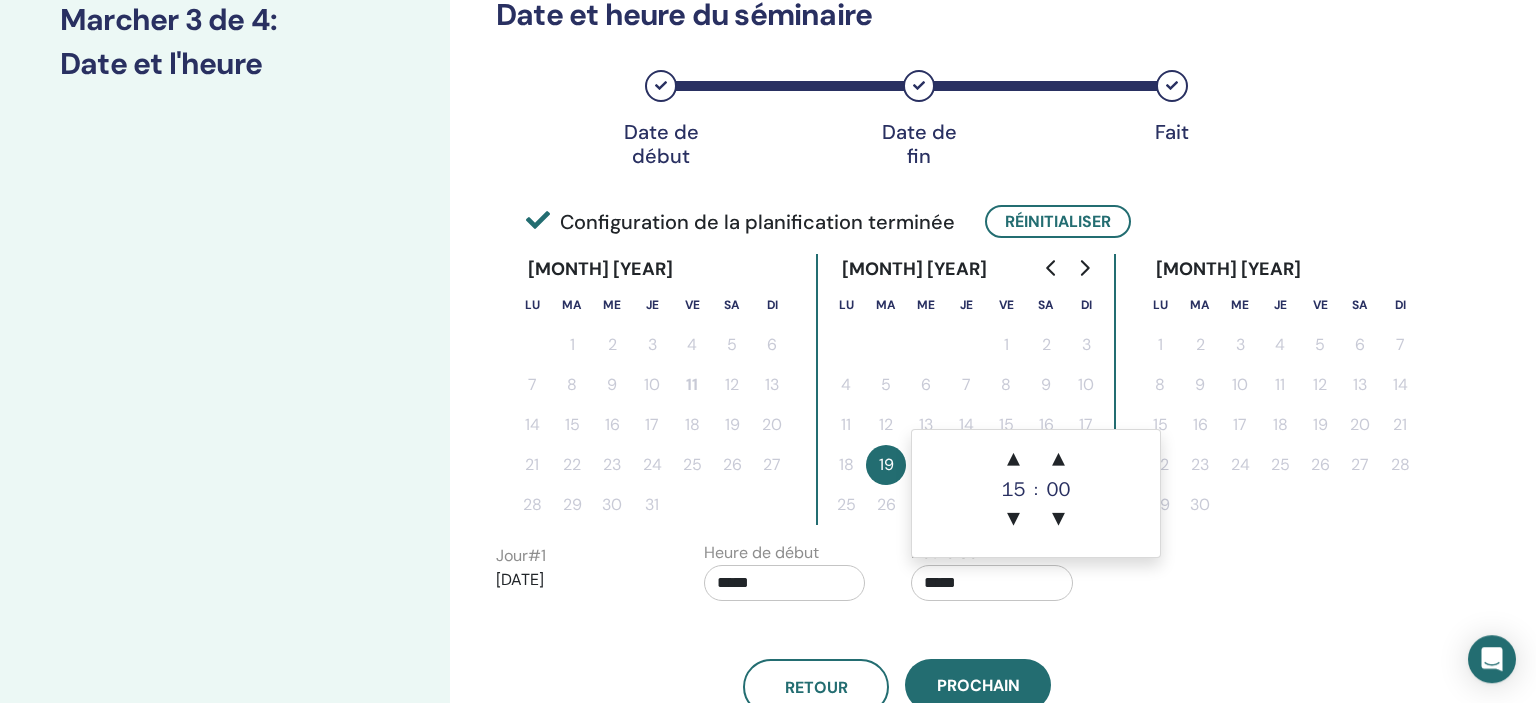 click on "*****" at bounding box center (992, 583) 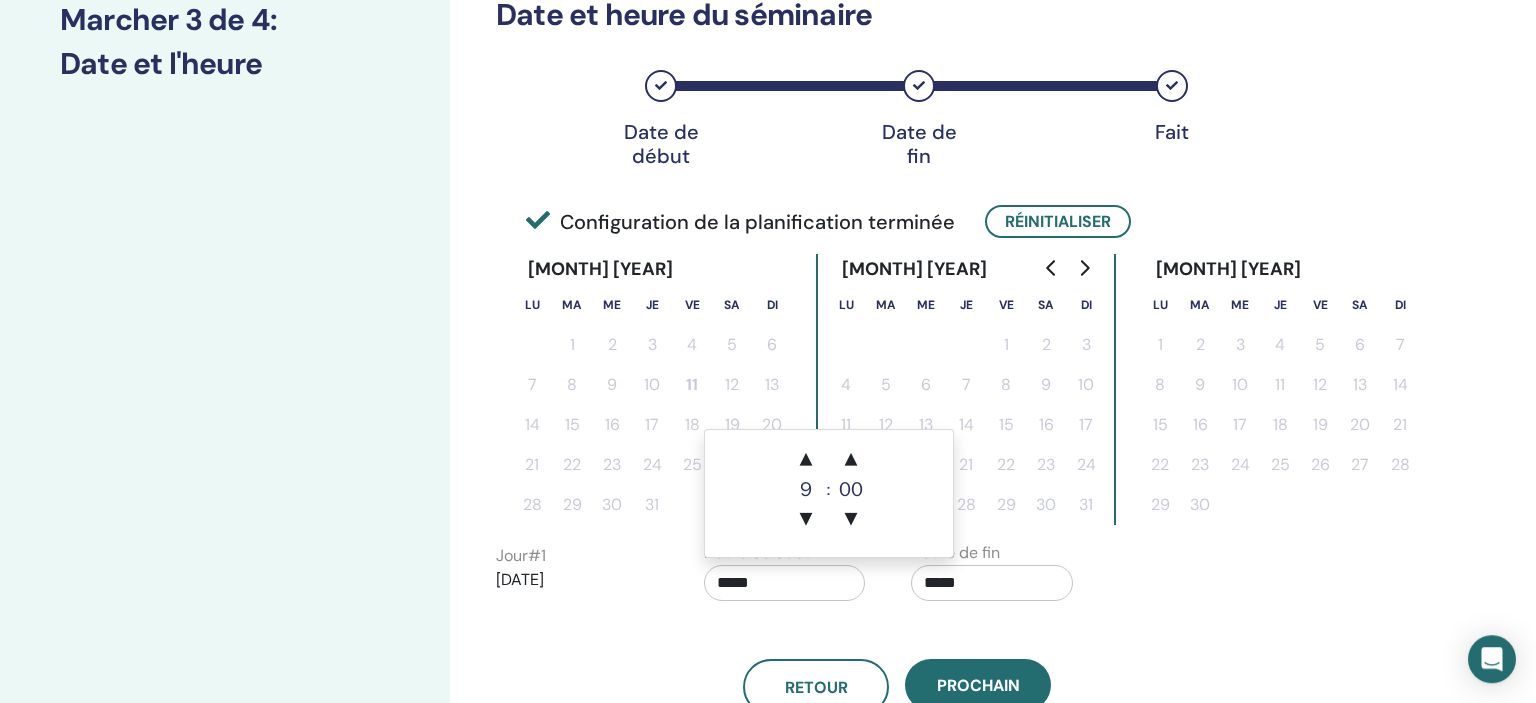 click on "*****" at bounding box center [785, 583] 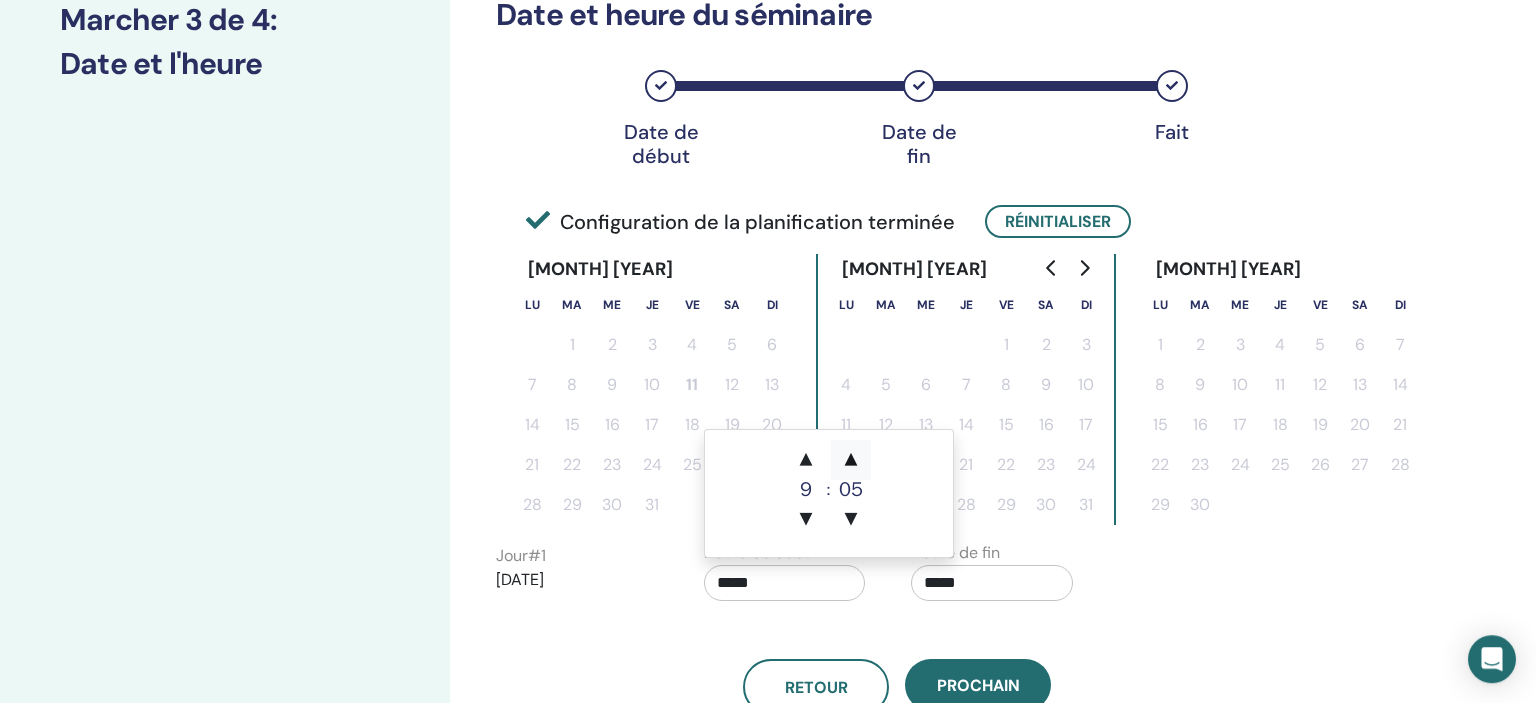 click on "▲" at bounding box center (851, 460) 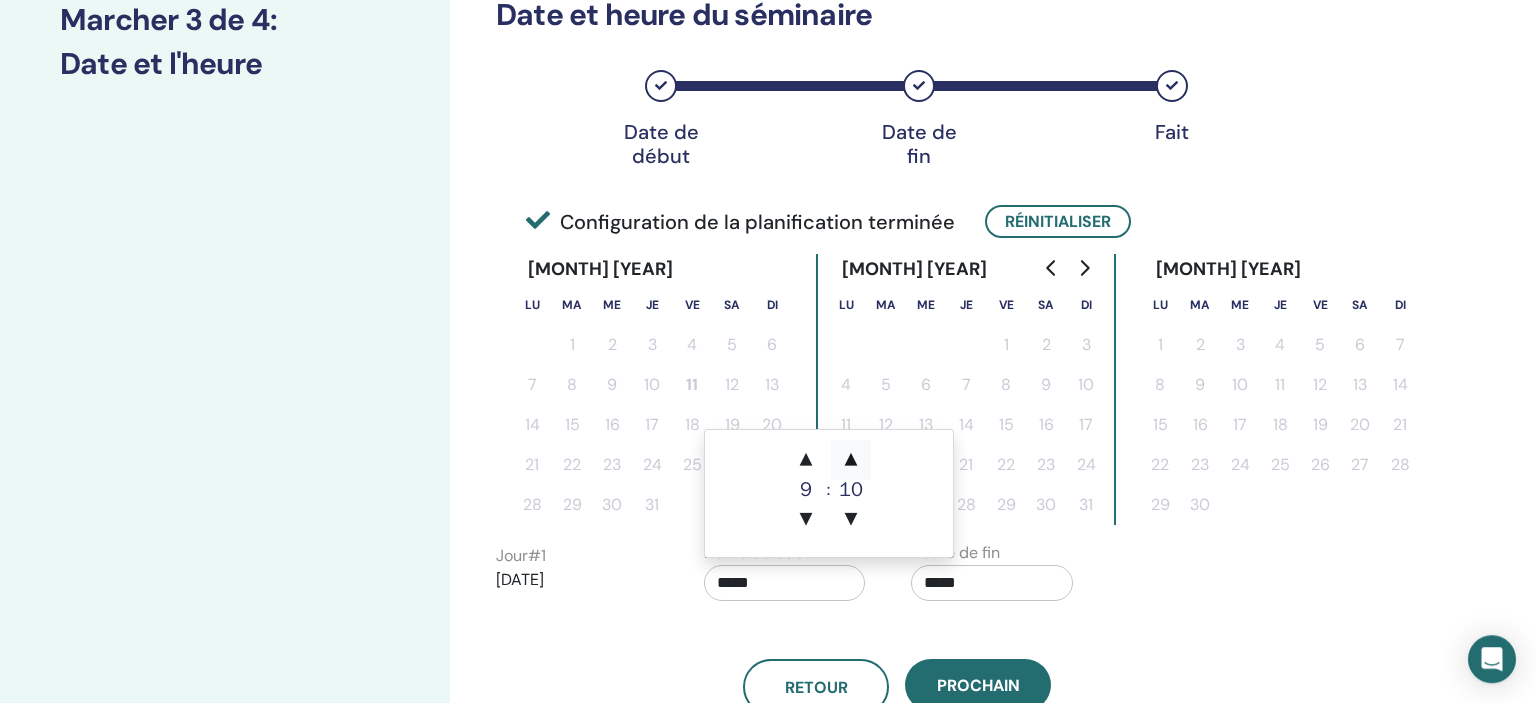 click on "▲" at bounding box center (851, 460) 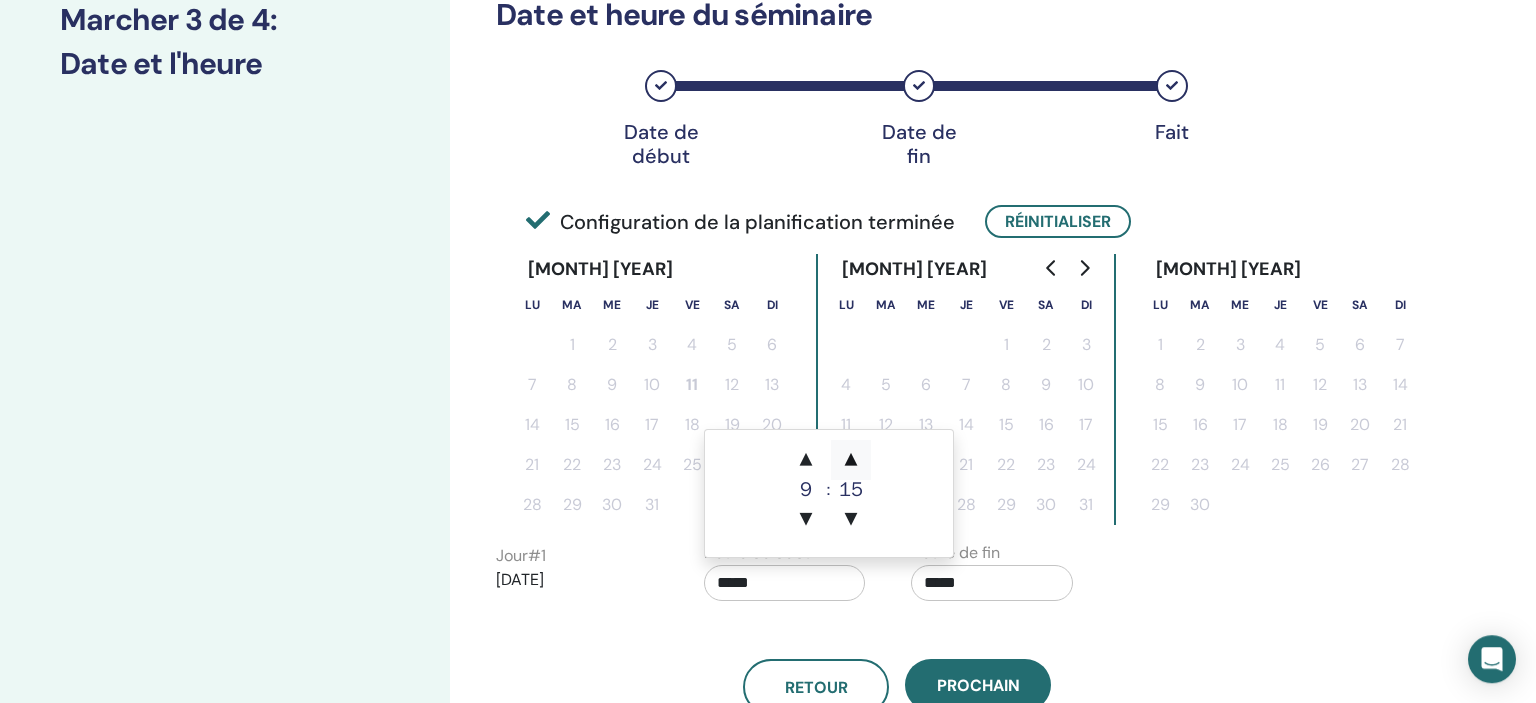 click on "▲" at bounding box center (851, 460) 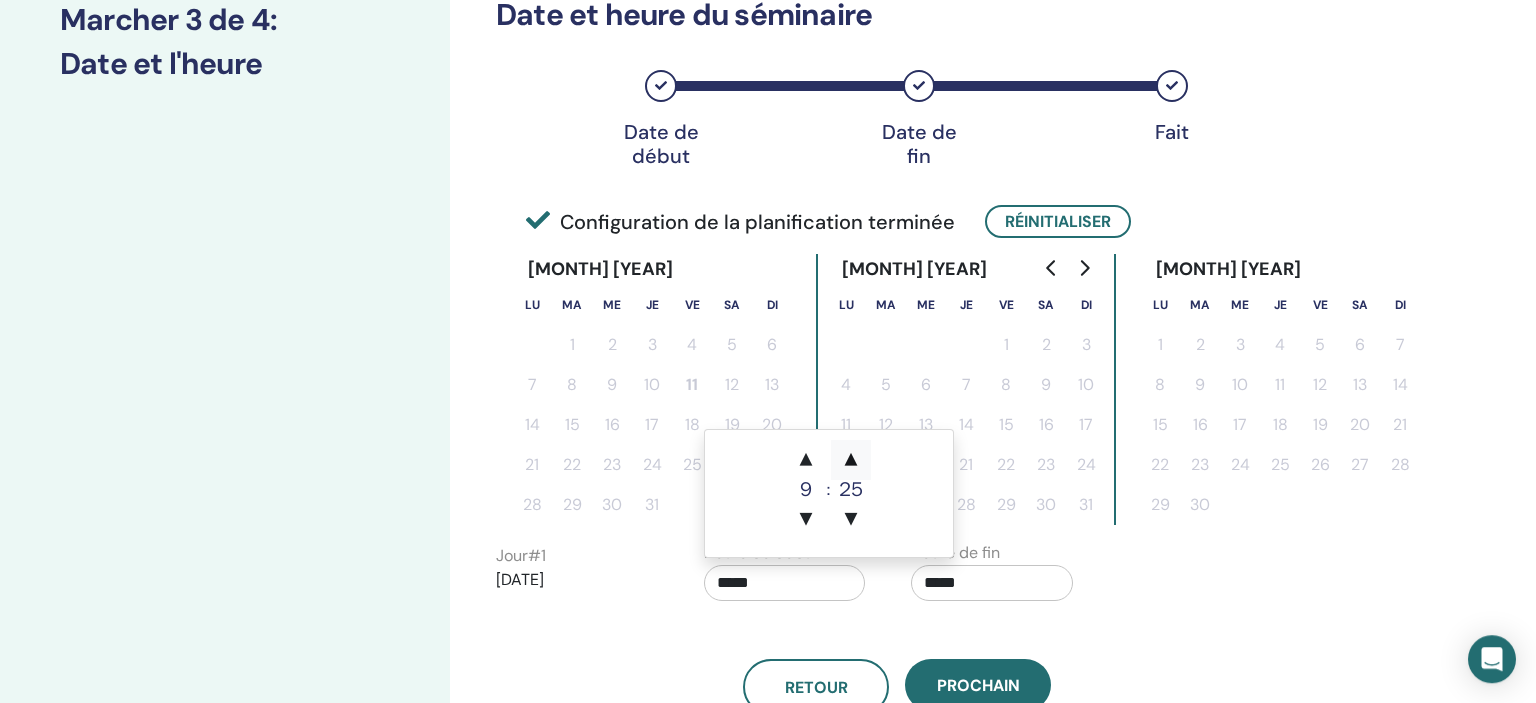 click on "▲" at bounding box center (851, 460) 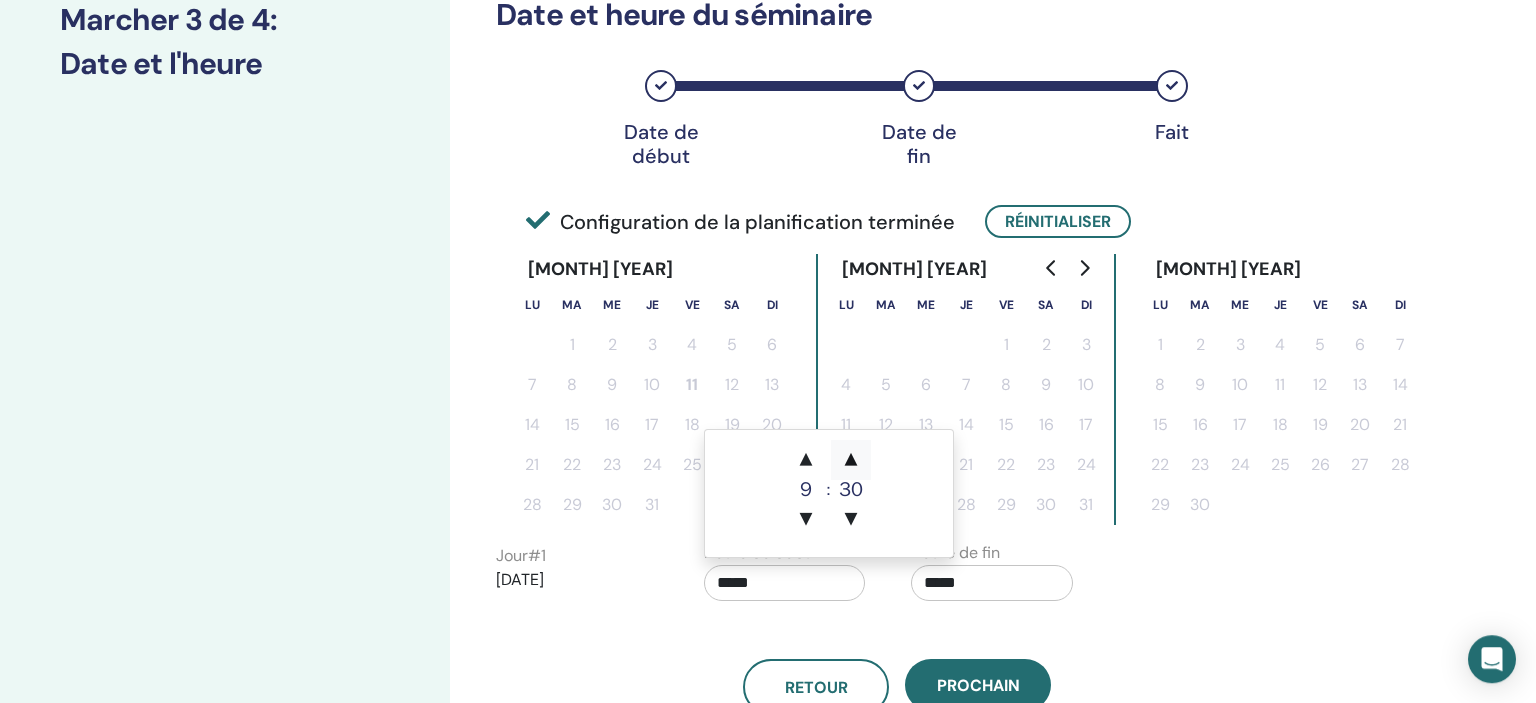 click on "▲" at bounding box center [851, 460] 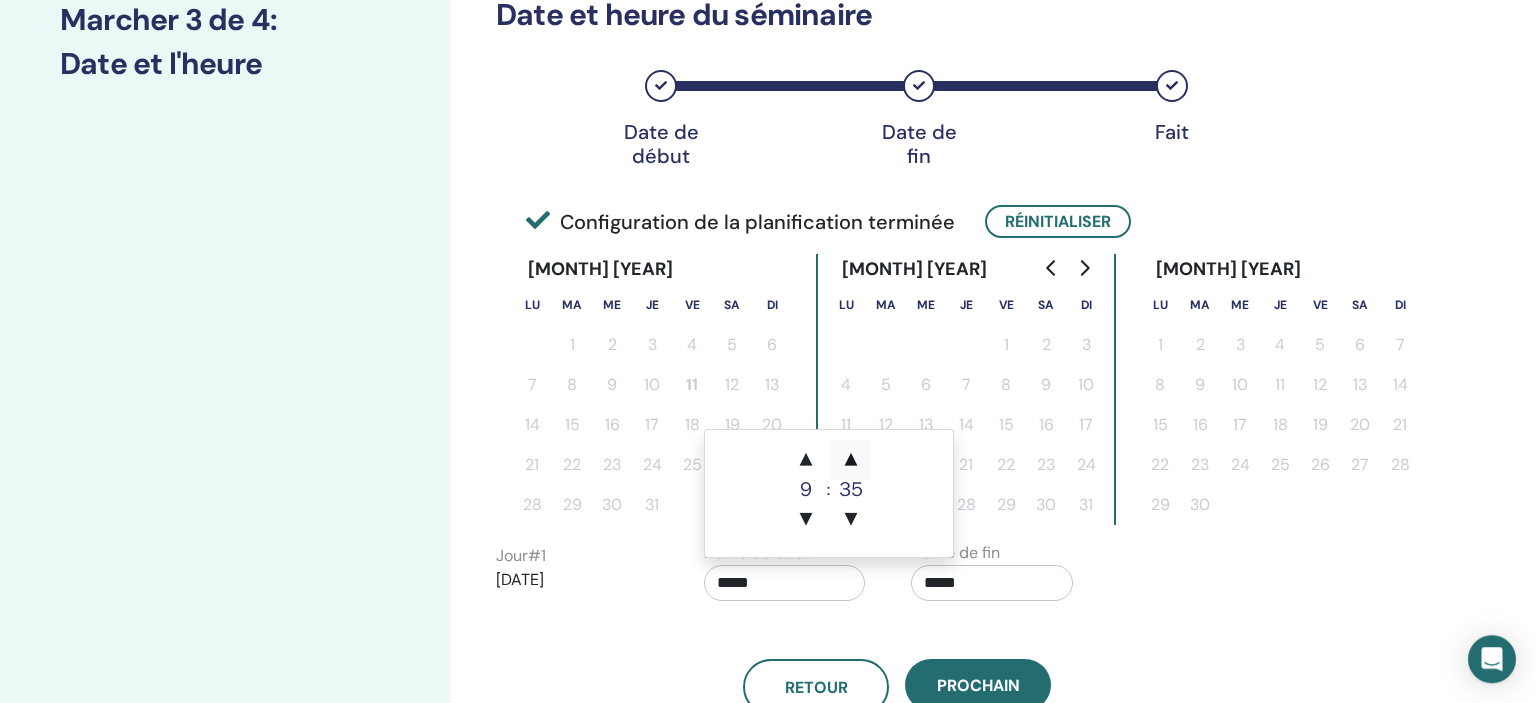 click on "▲" at bounding box center (851, 460) 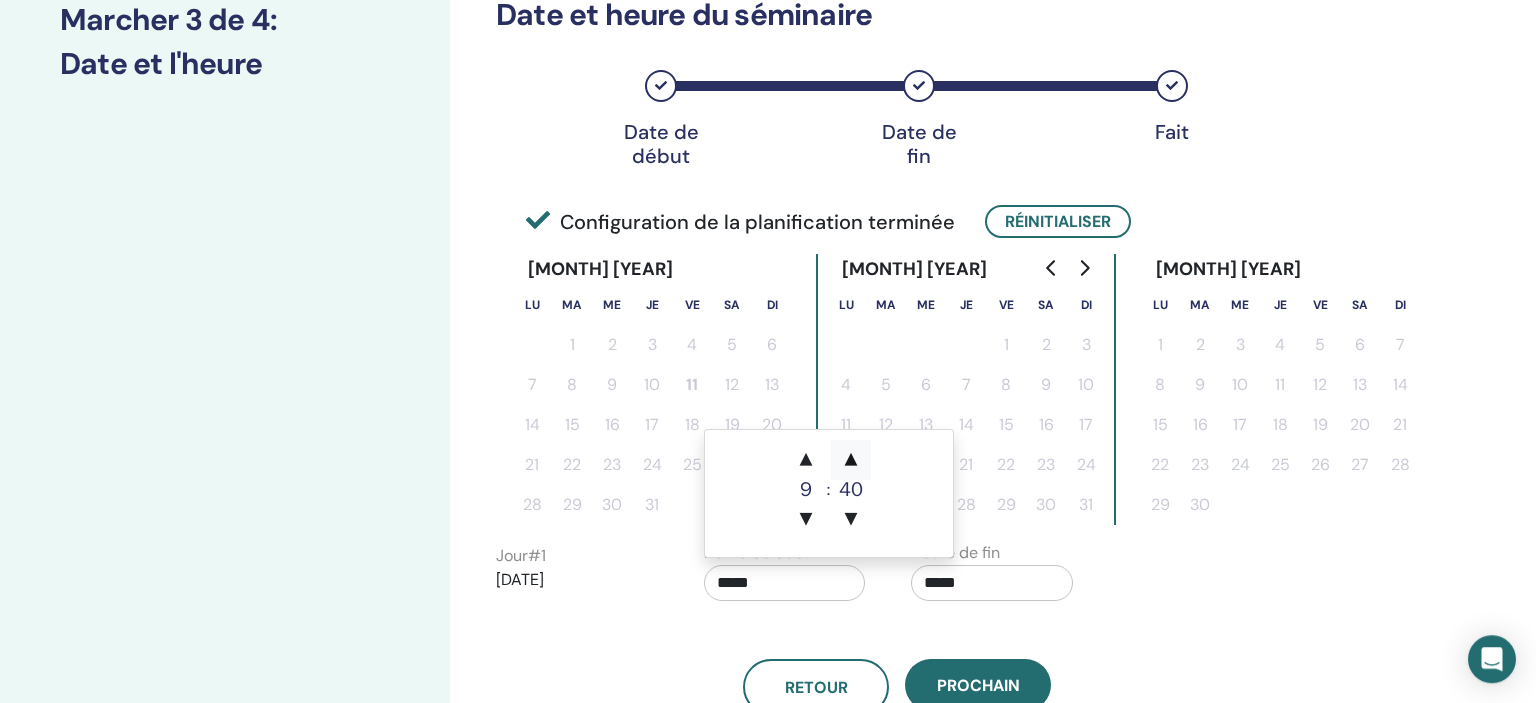 click on "▲" at bounding box center (851, 460) 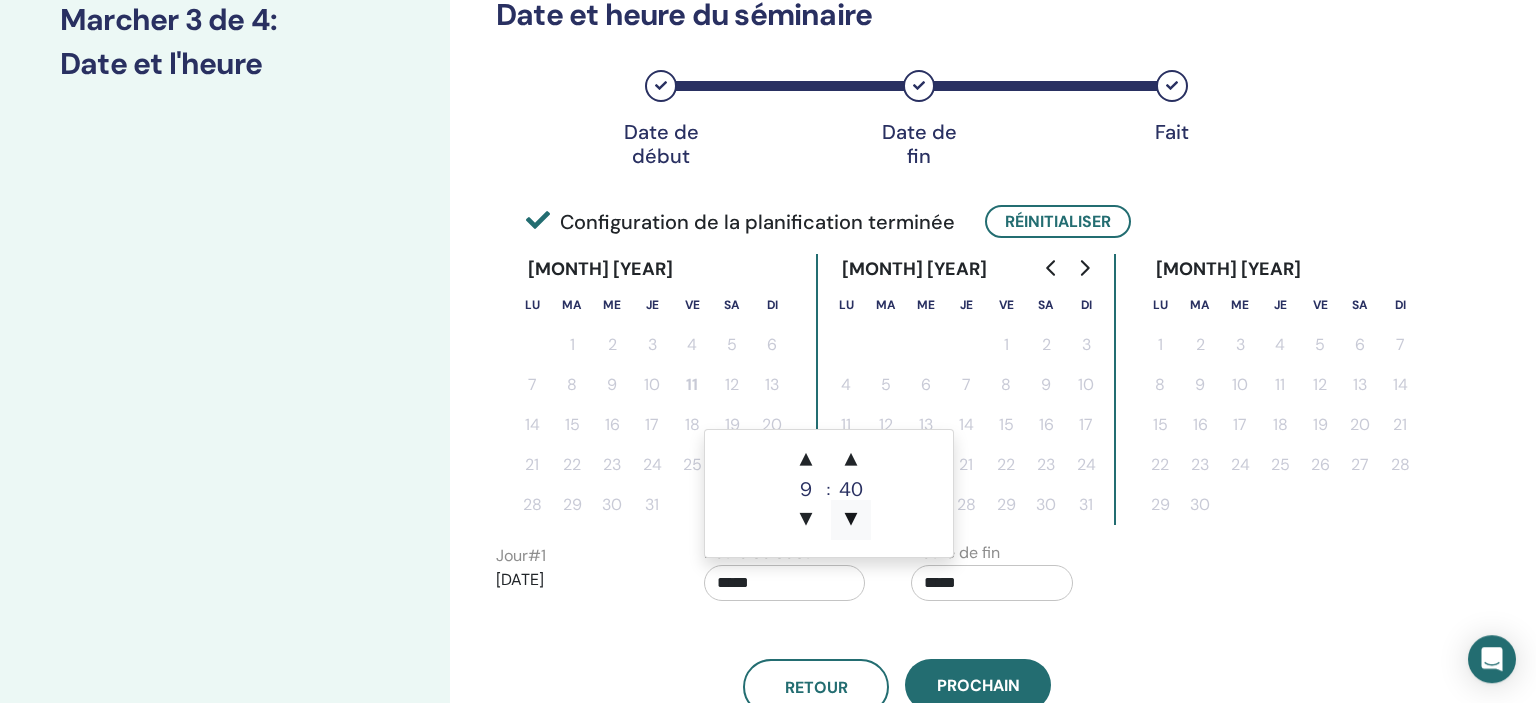 click on "▼" at bounding box center (851, 520) 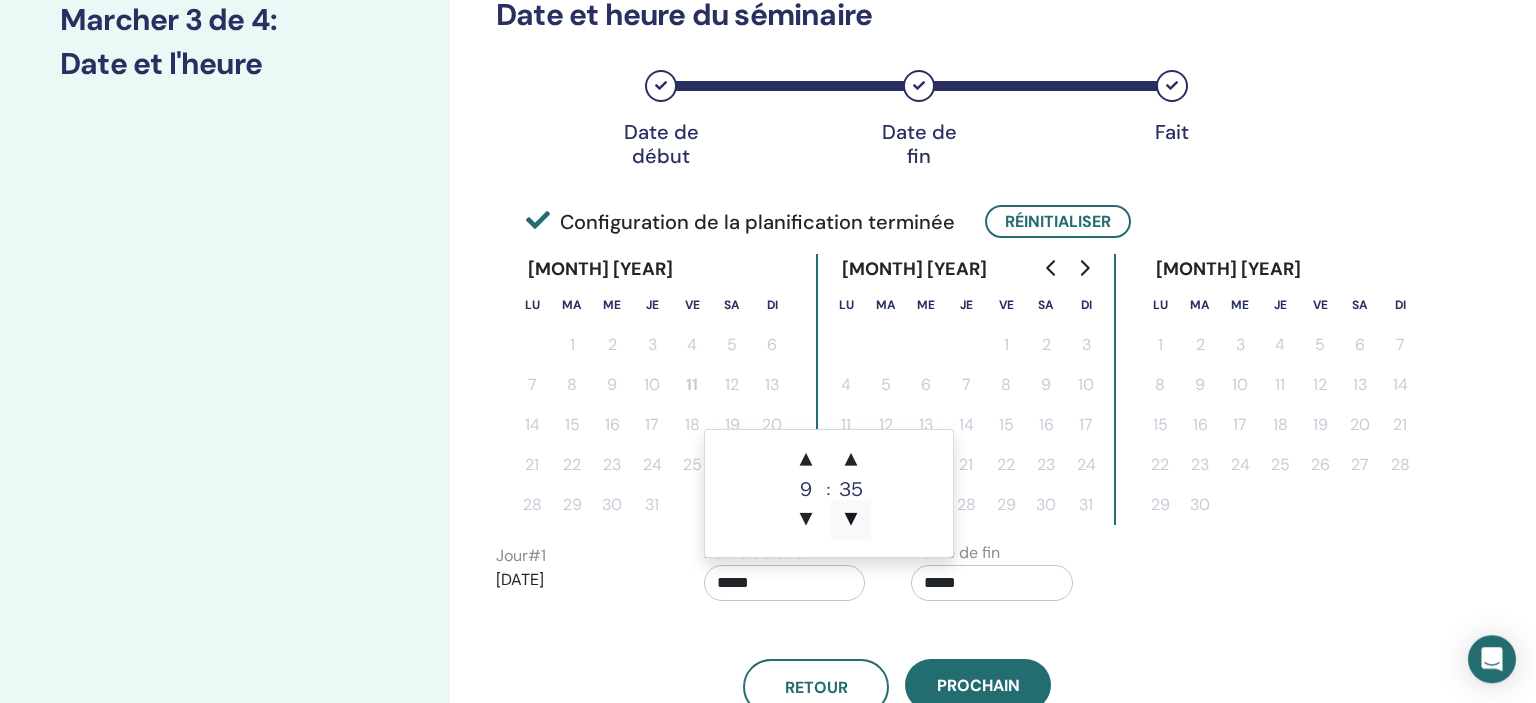 click on "▼" at bounding box center [851, 520] 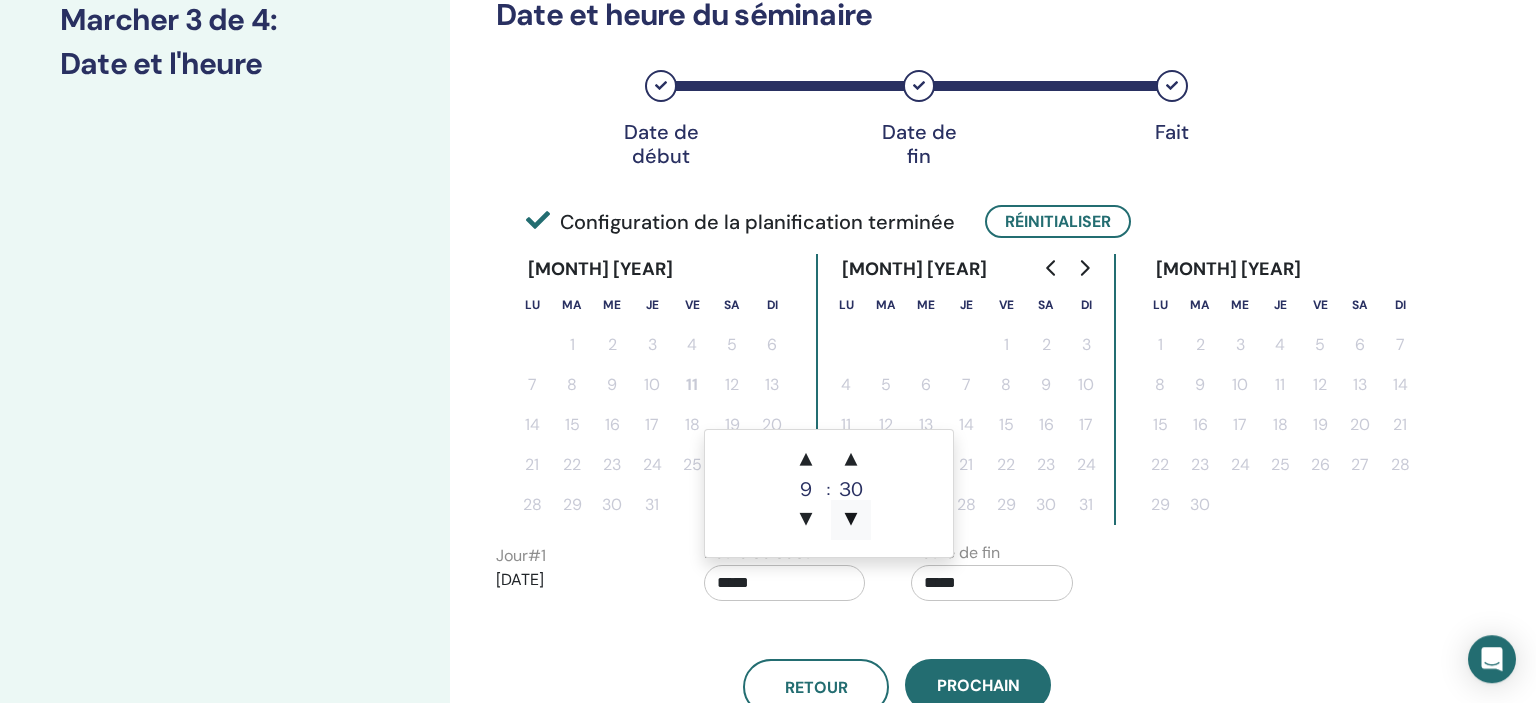 click on "▼" at bounding box center [851, 520] 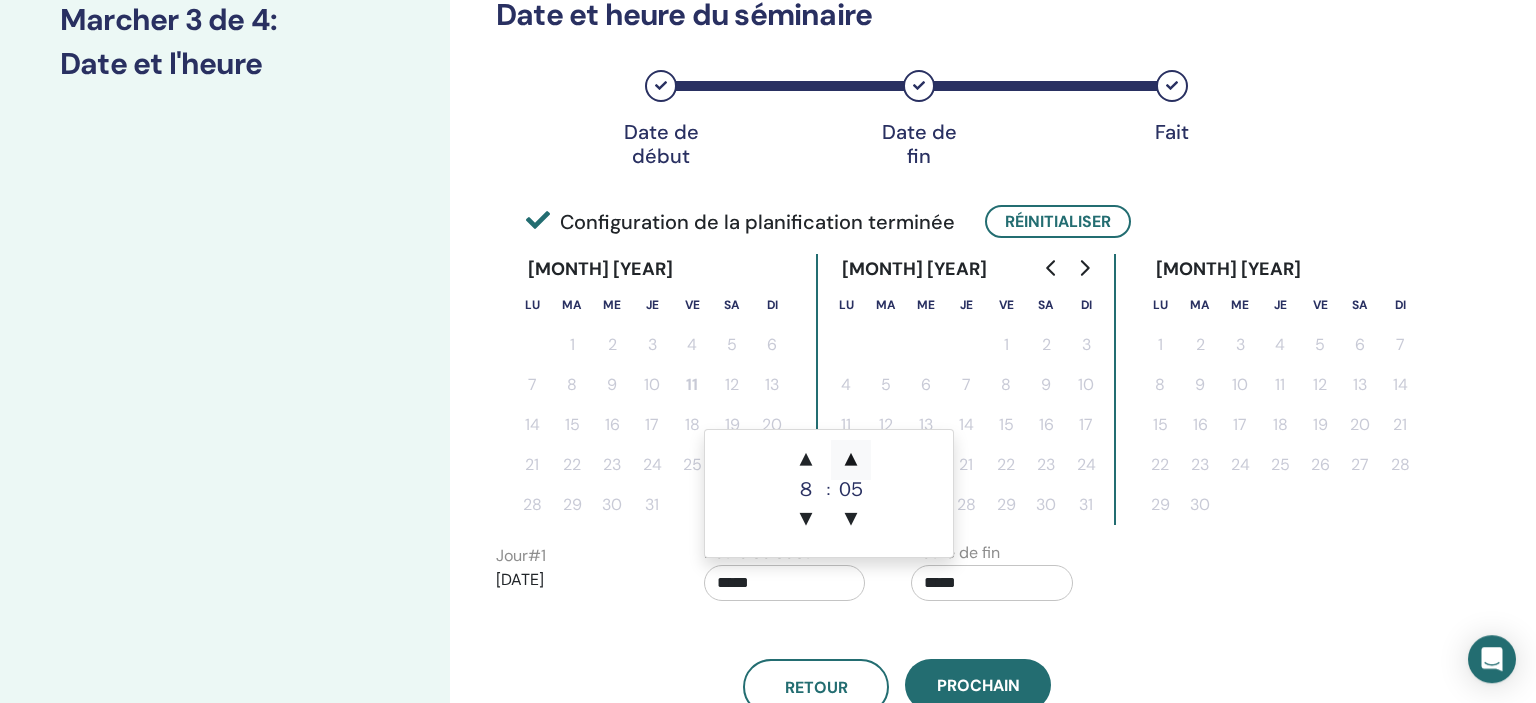 drag, startPoint x: 846, startPoint y: 515, endPoint x: 847, endPoint y: 464, distance: 51.009804 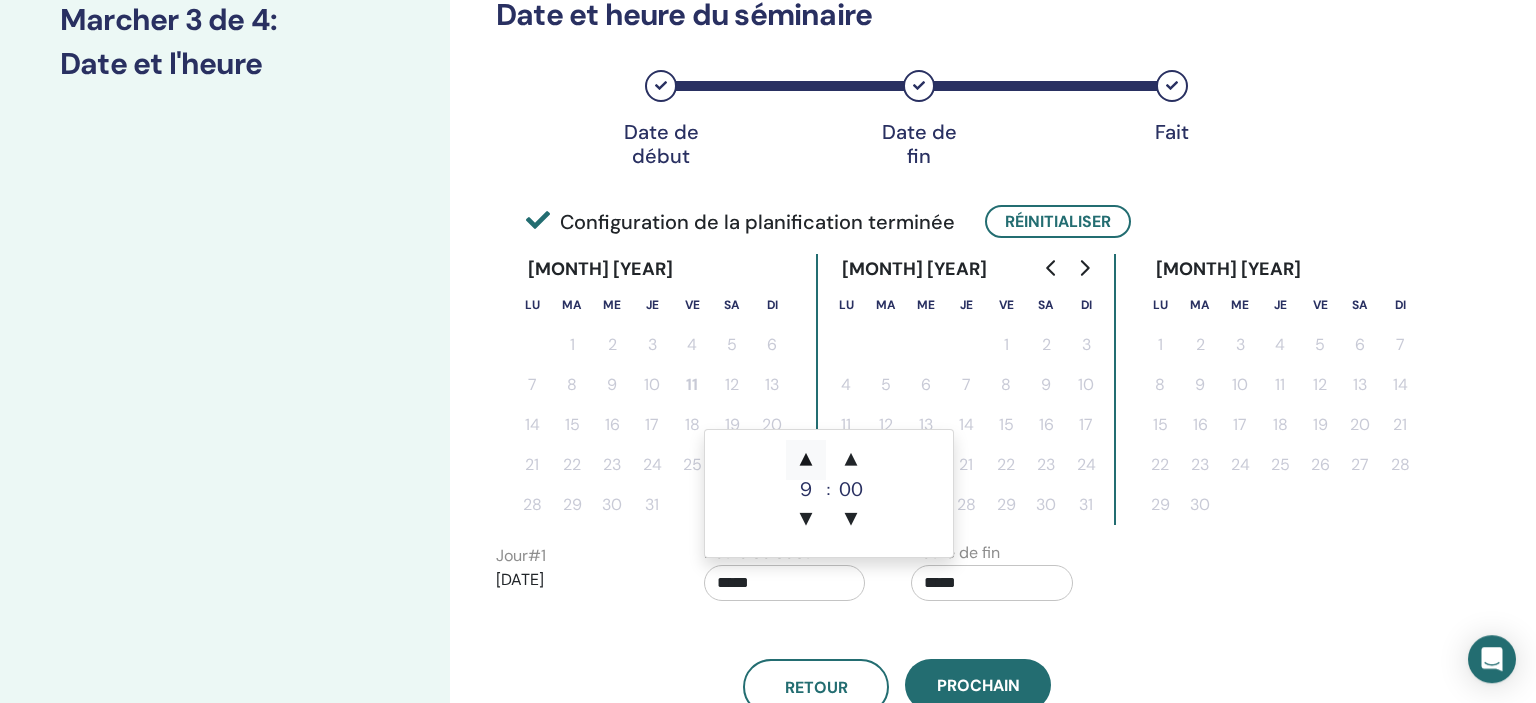 click on "▲" at bounding box center [806, 460] 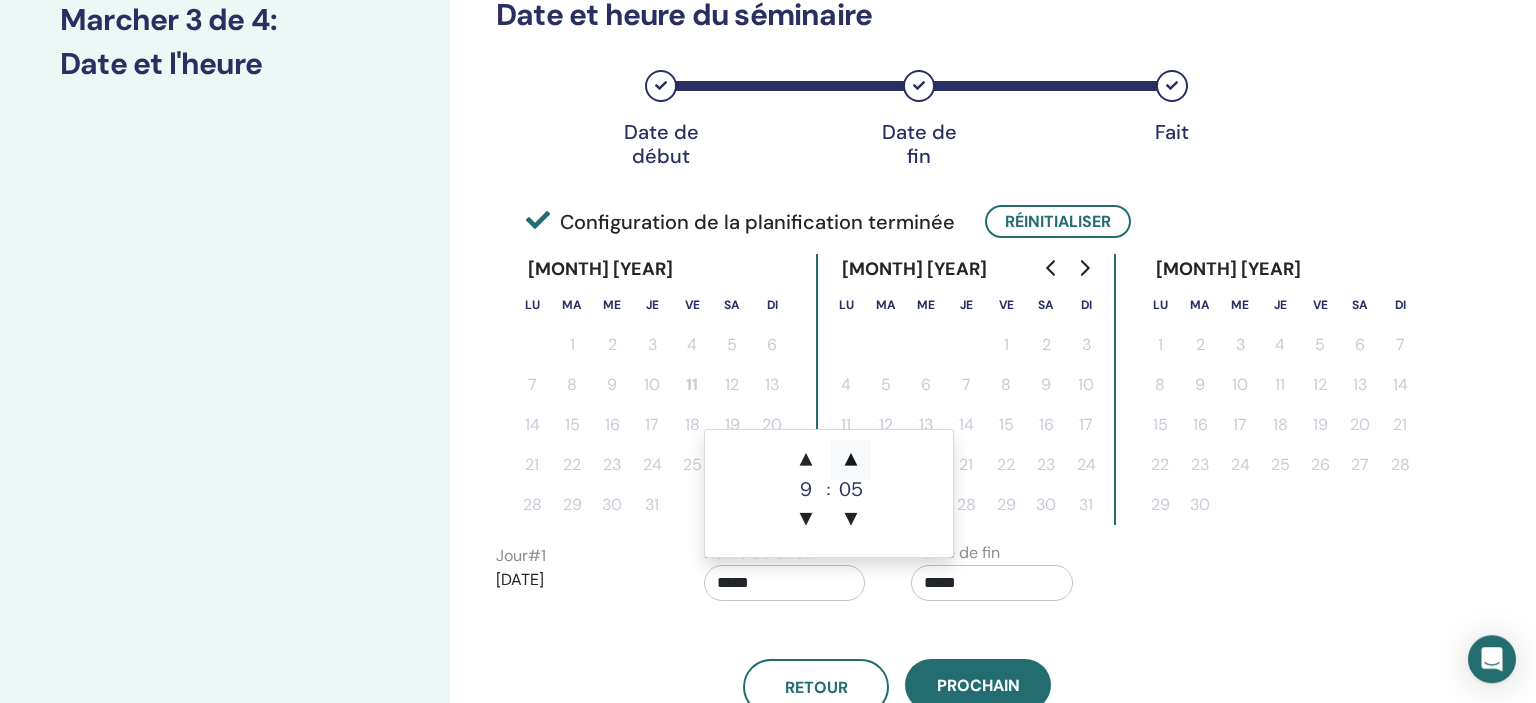 click on "▲" at bounding box center [851, 460] 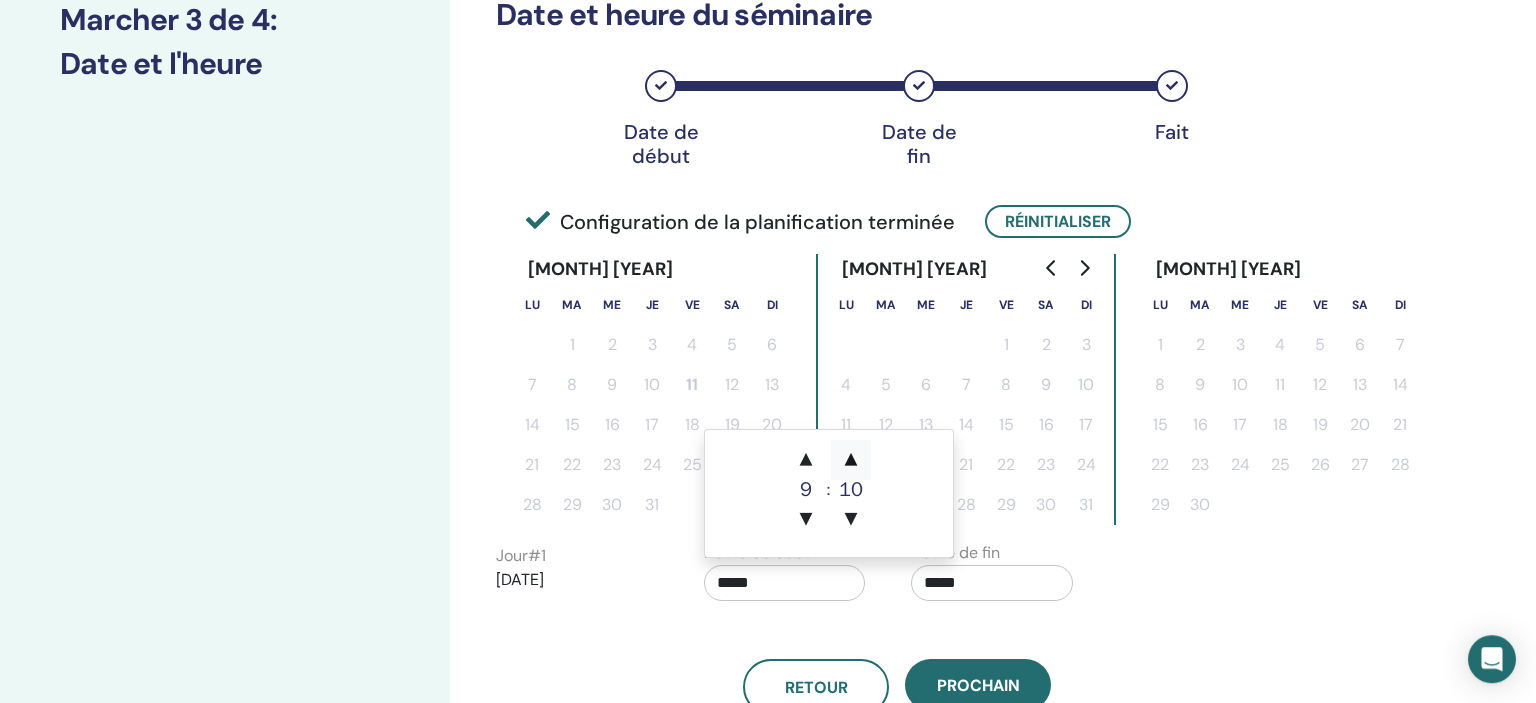 click on "▲" at bounding box center [851, 460] 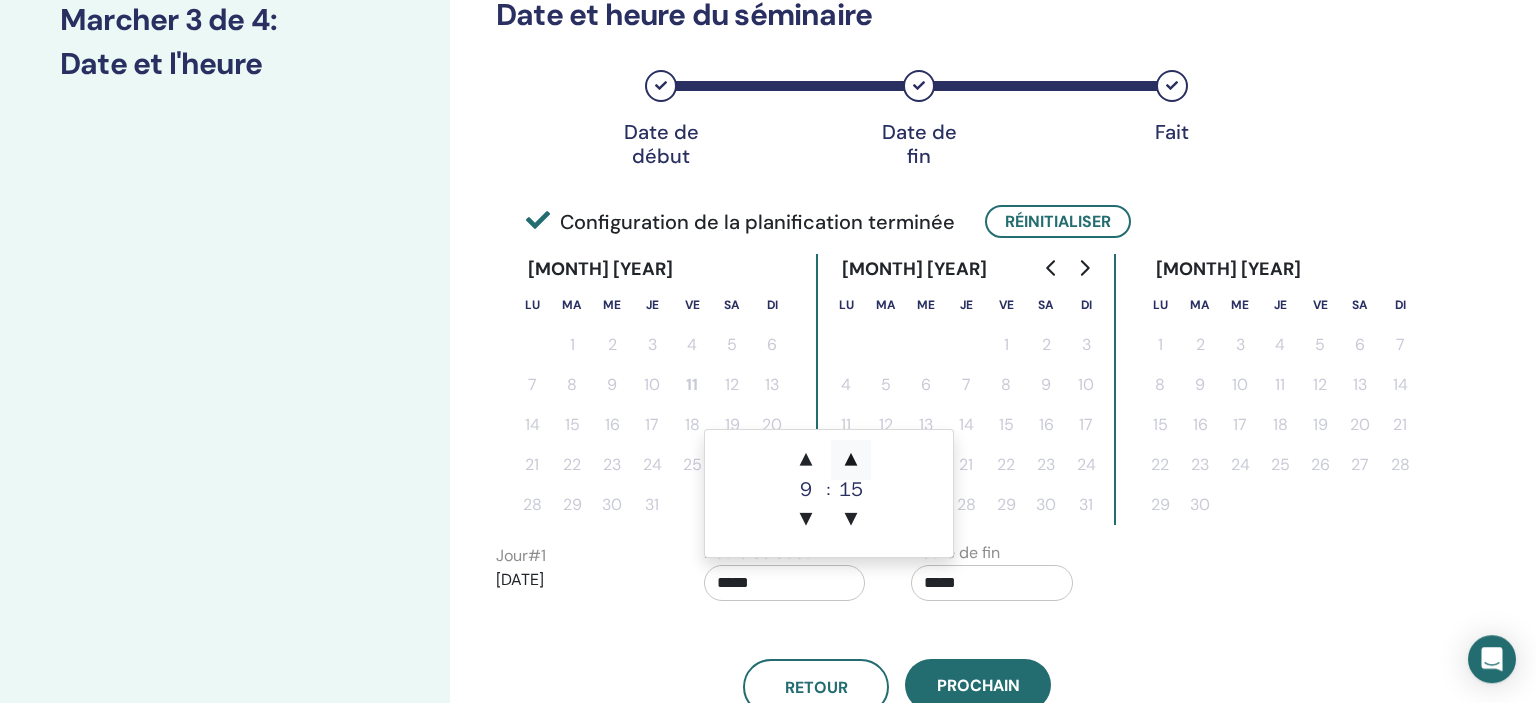 click on "▲" at bounding box center [851, 460] 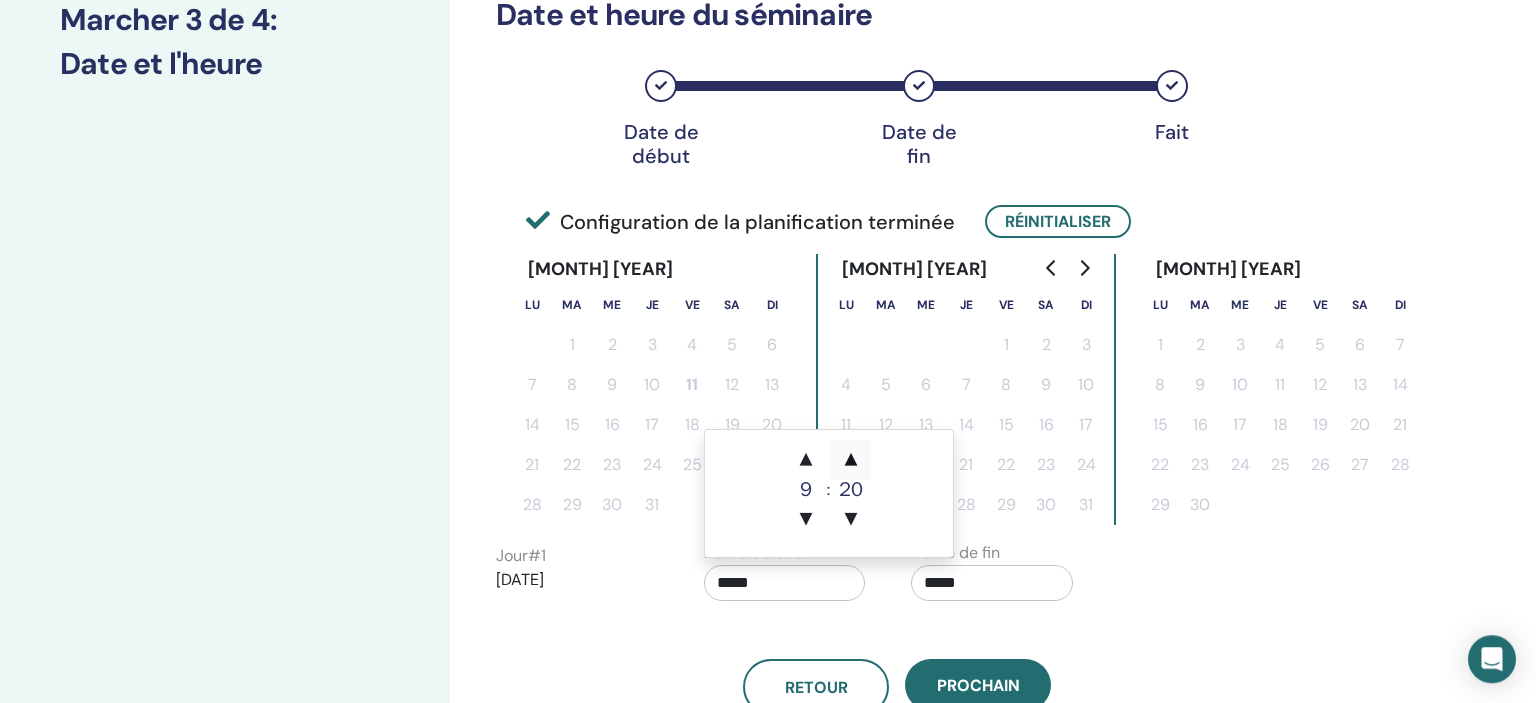 click on "▲" at bounding box center (851, 460) 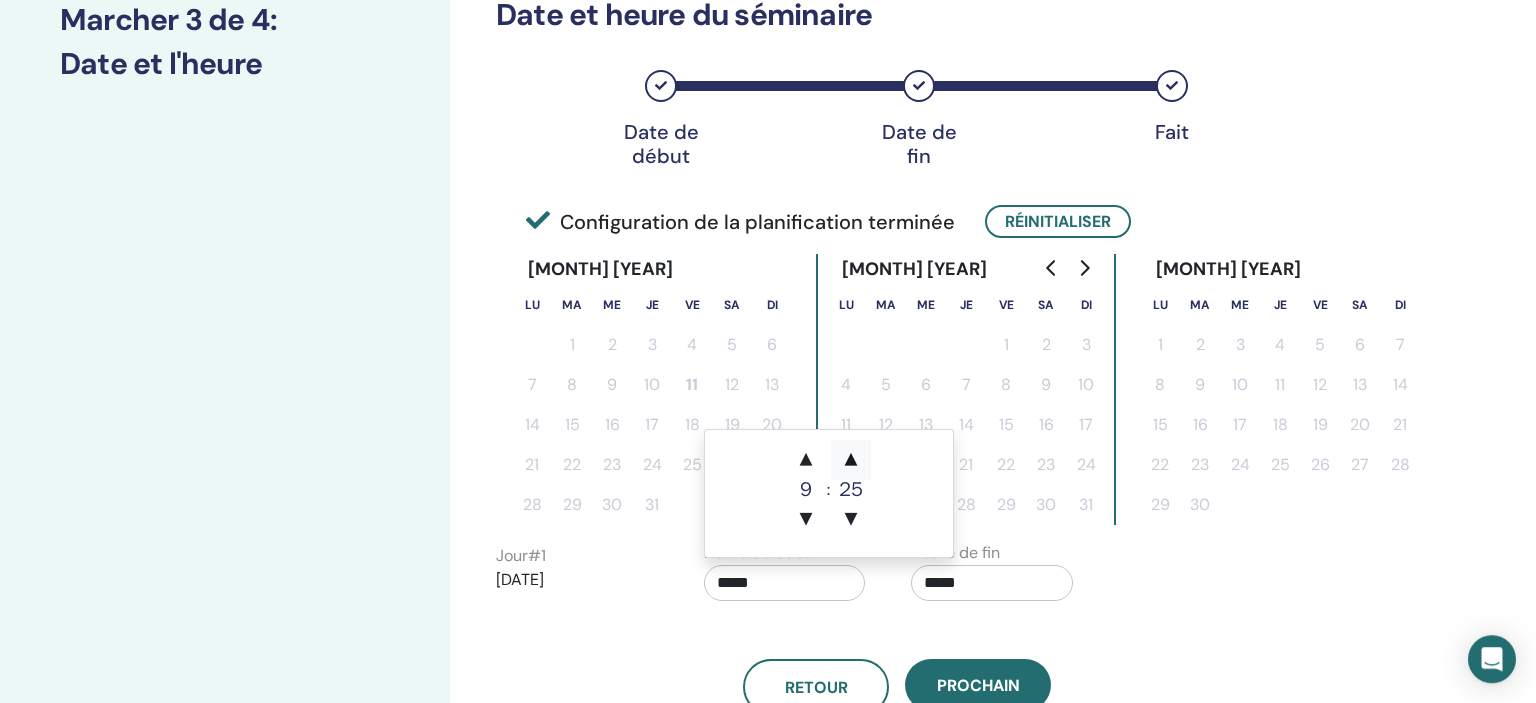 click on "▲" at bounding box center [851, 460] 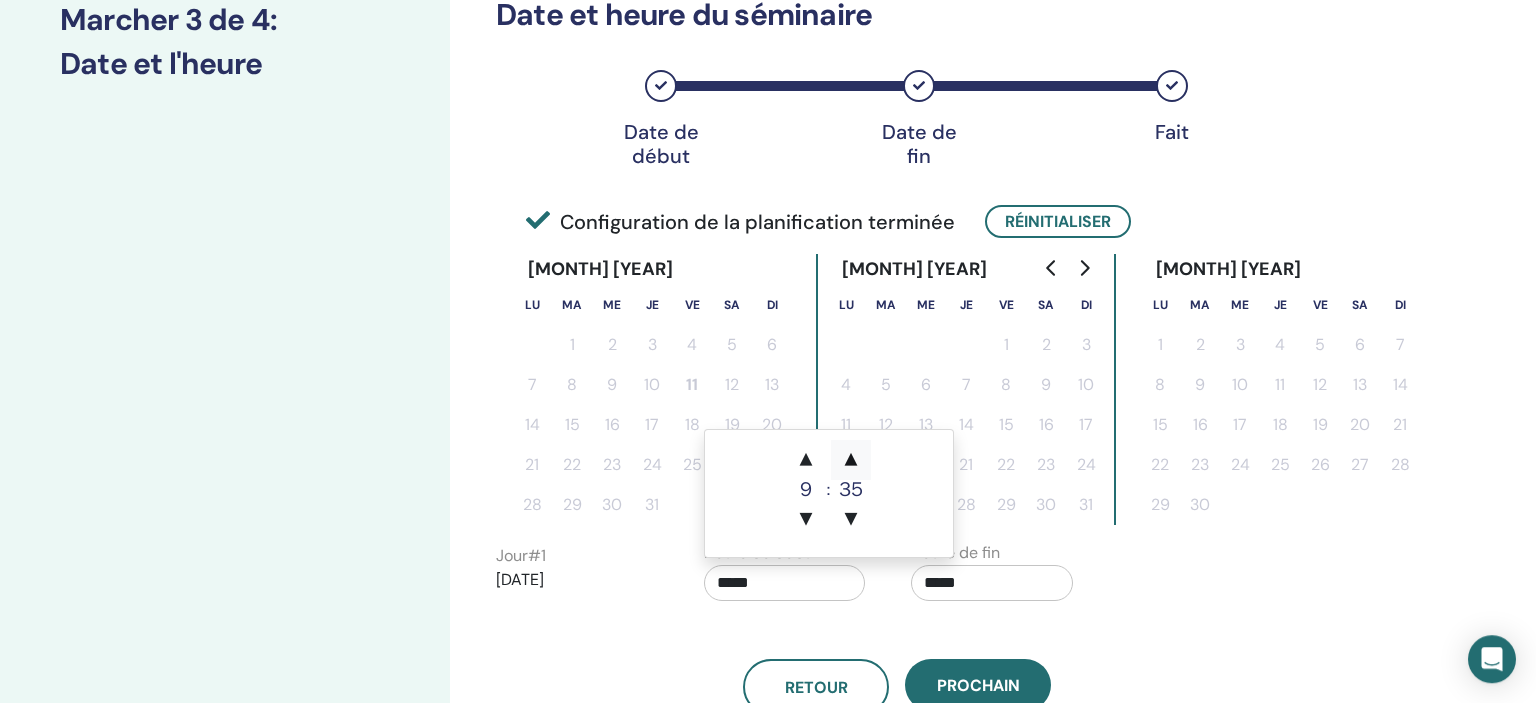 click on "▲" at bounding box center (851, 460) 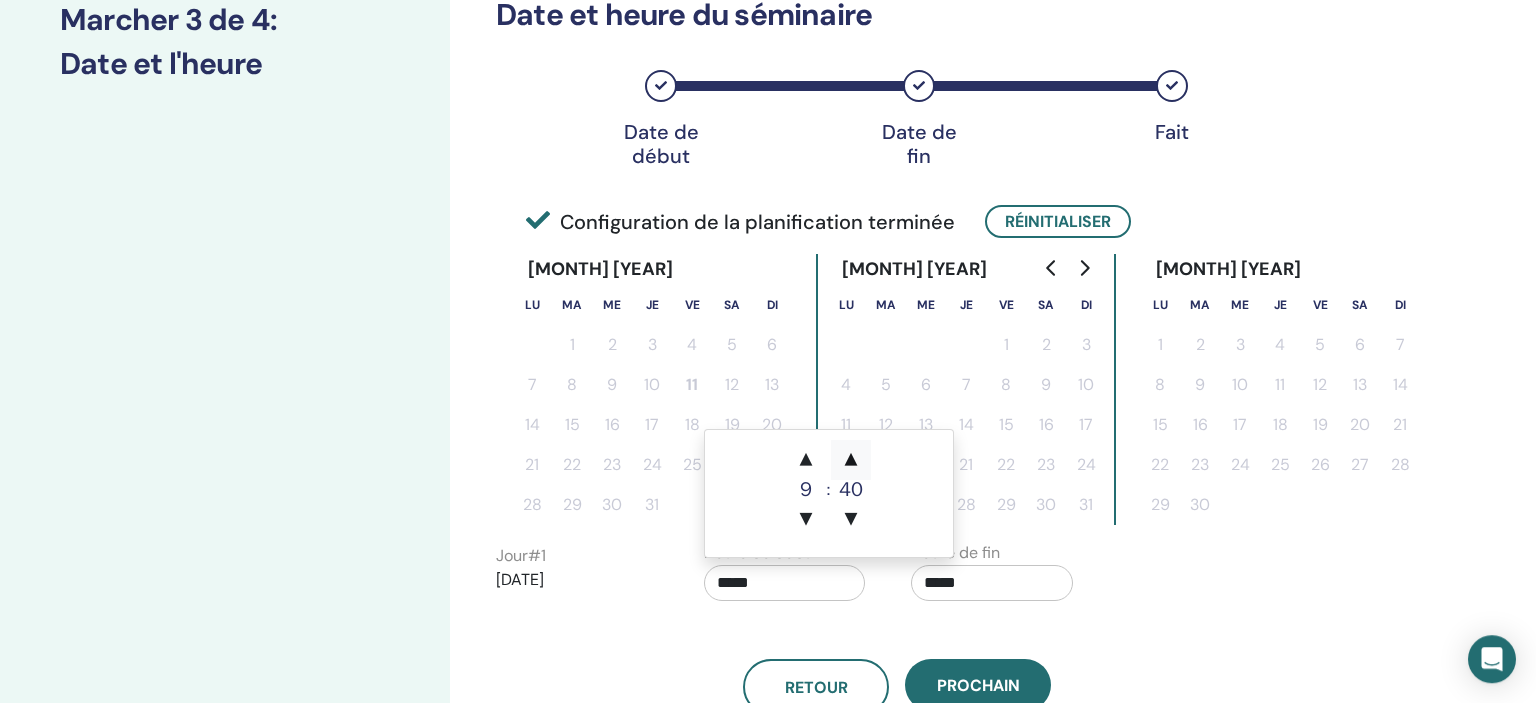 click on "▲" at bounding box center [851, 460] 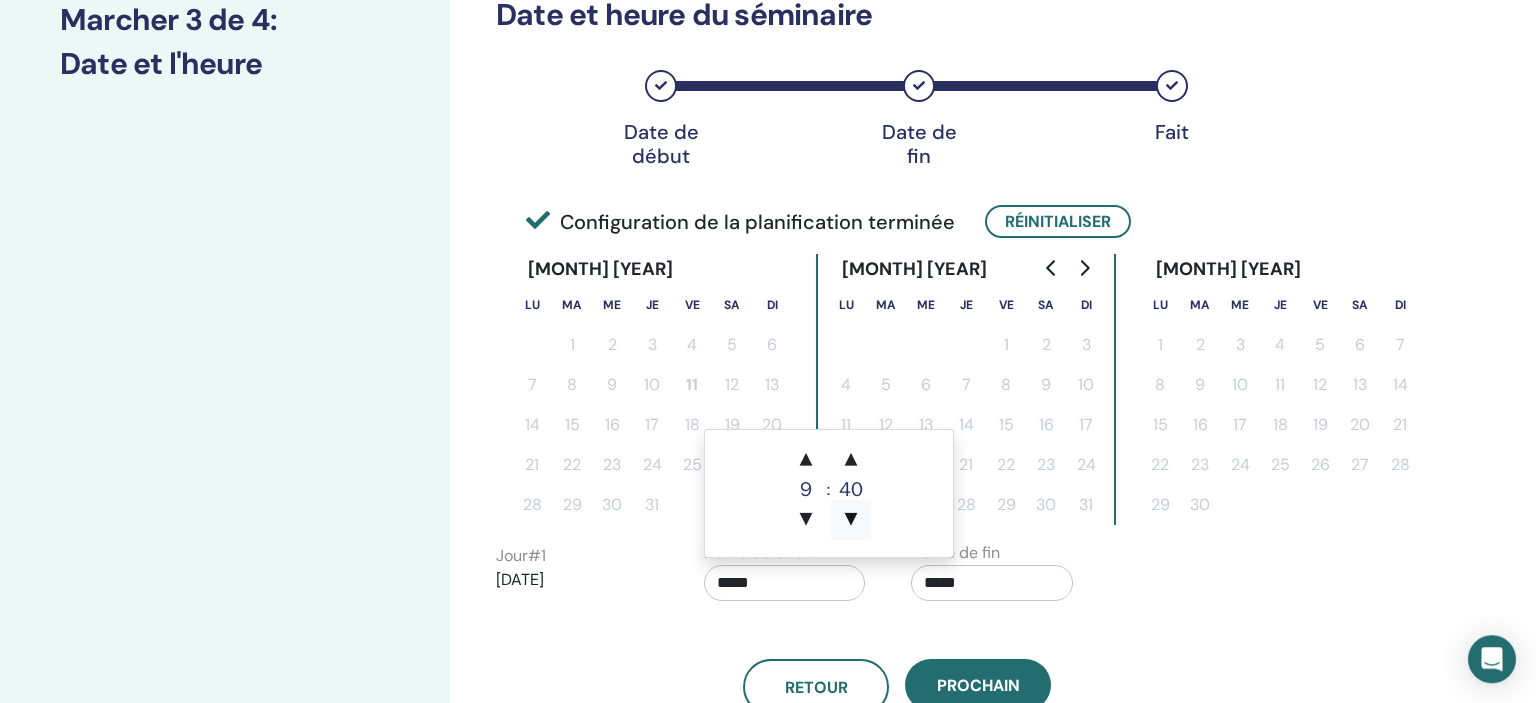 click on "▼" at bounding box center [851, 520] 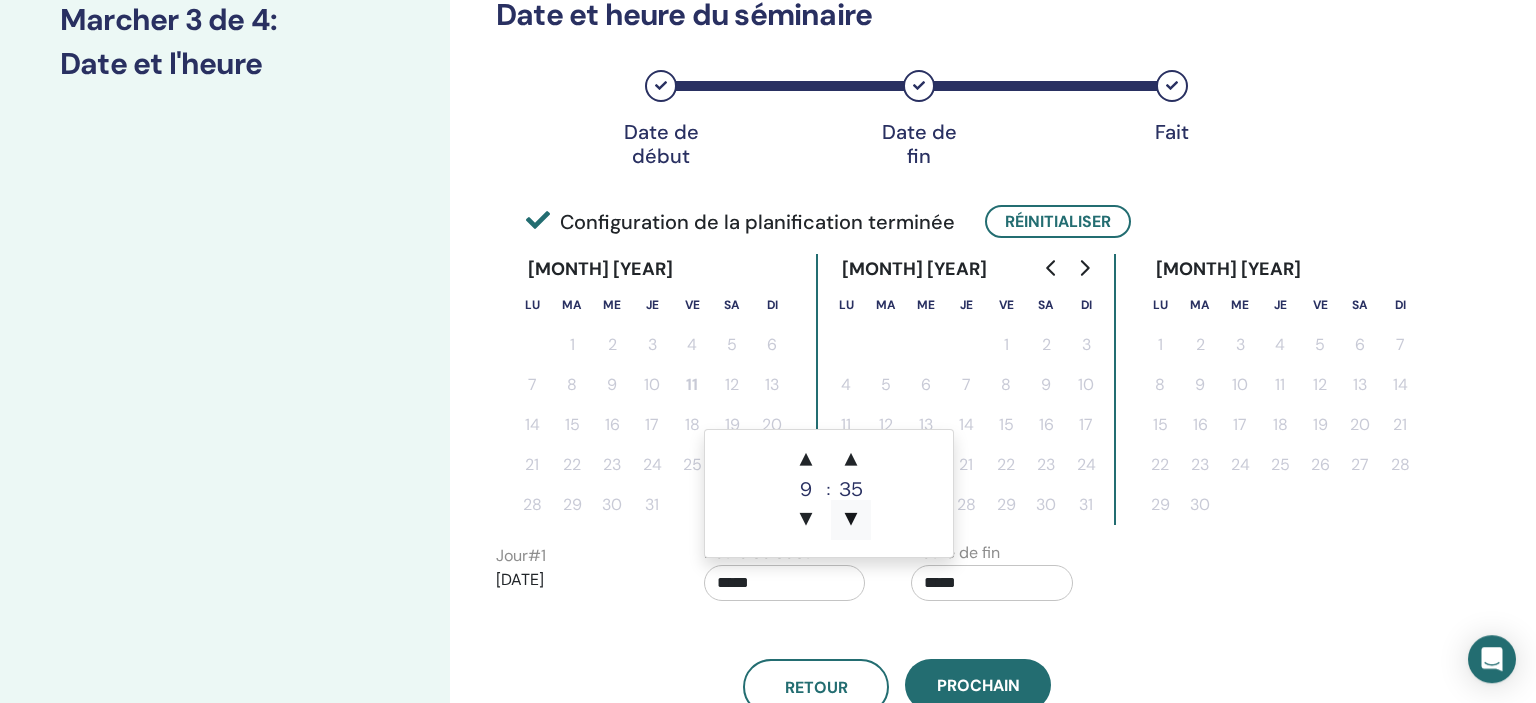 click on "▼" at bounding box center [851, 520] 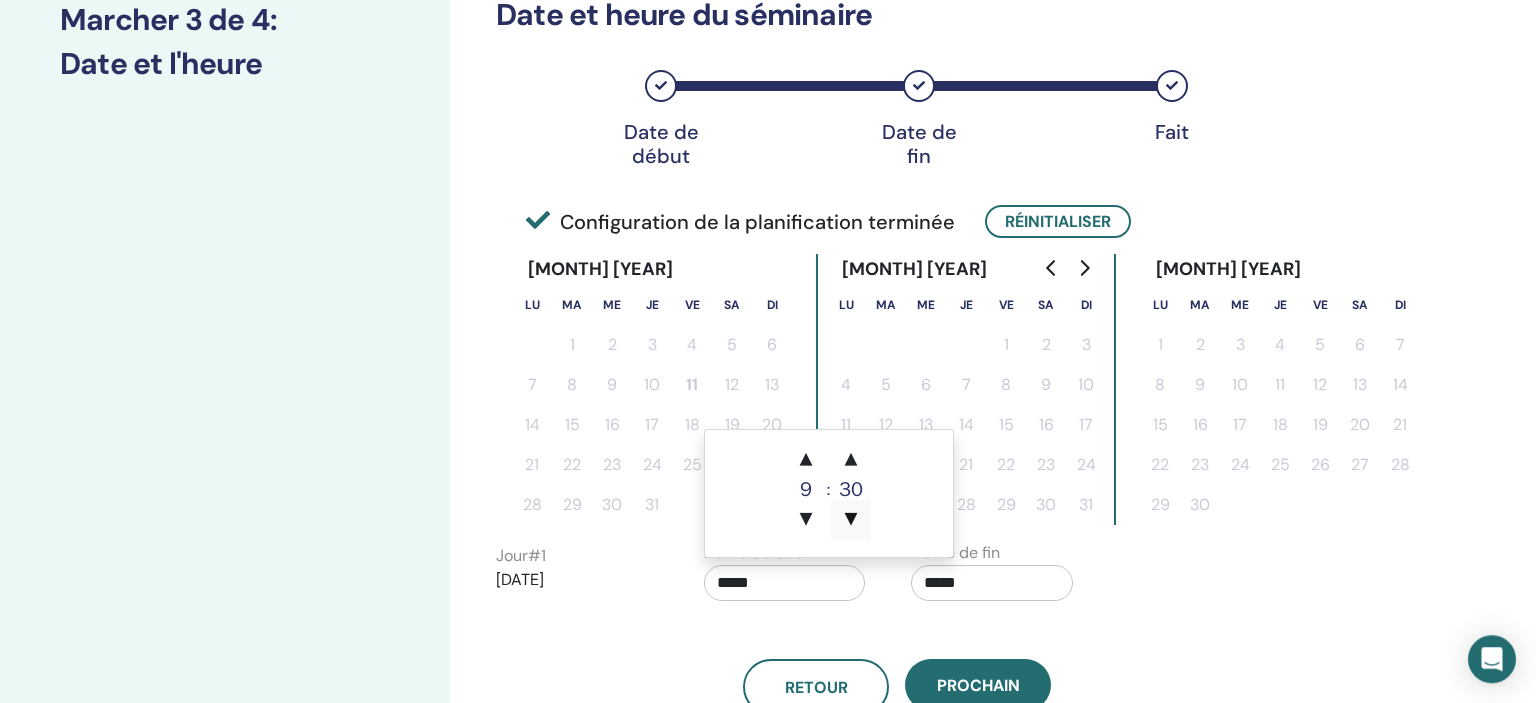 click on "▼" at bounding box center [851, 520] 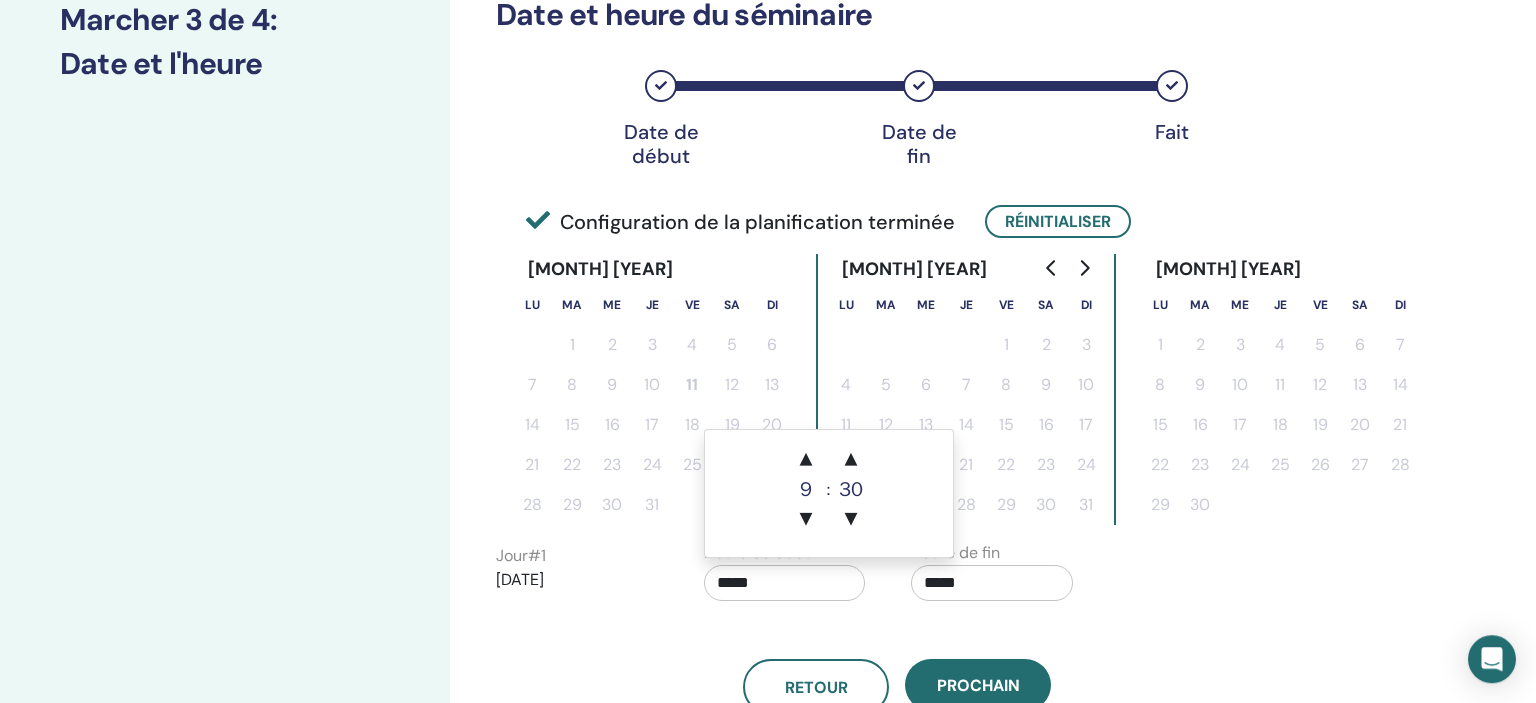 click on "Retour Prochain" at bounding box center [897, 663] 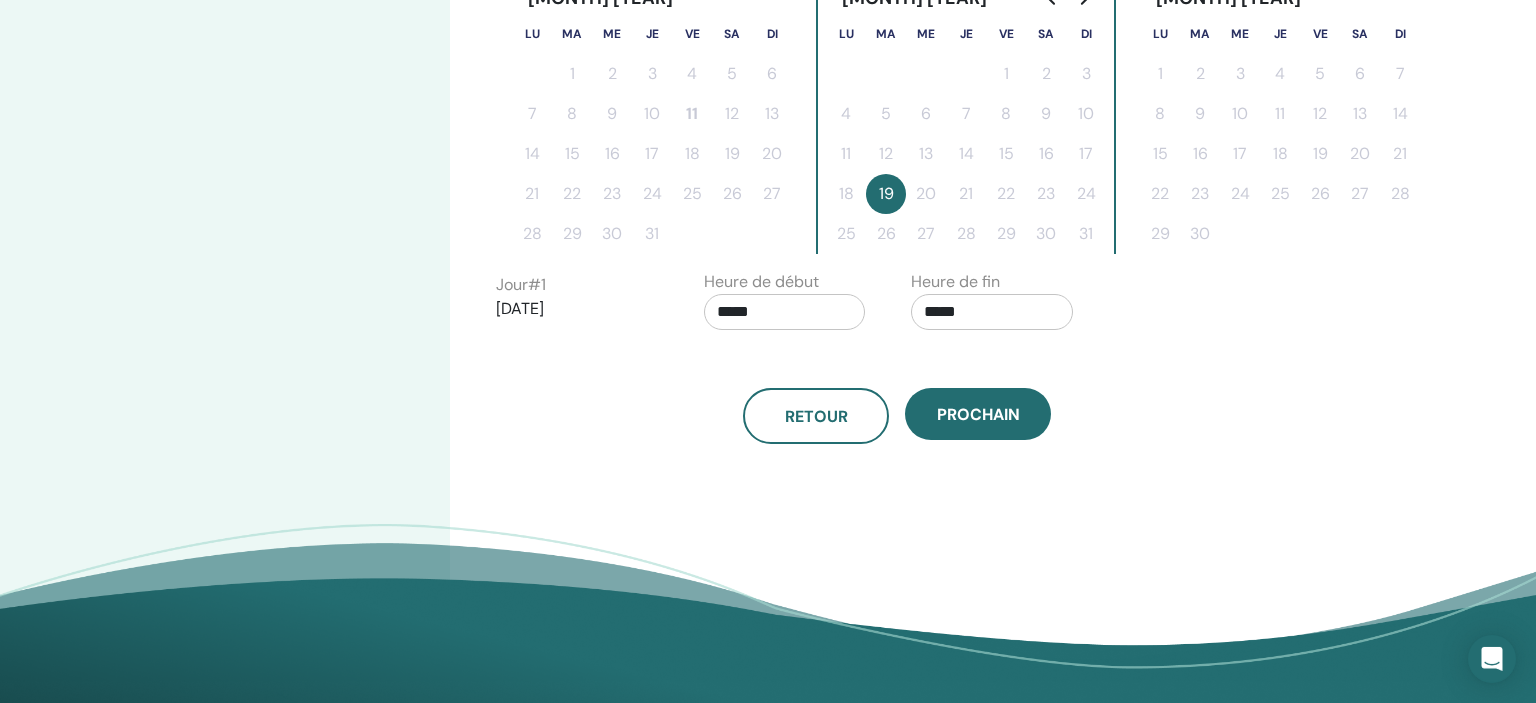 scroll, scrollTop: 560, scrollLeft: 0, axis: vertical 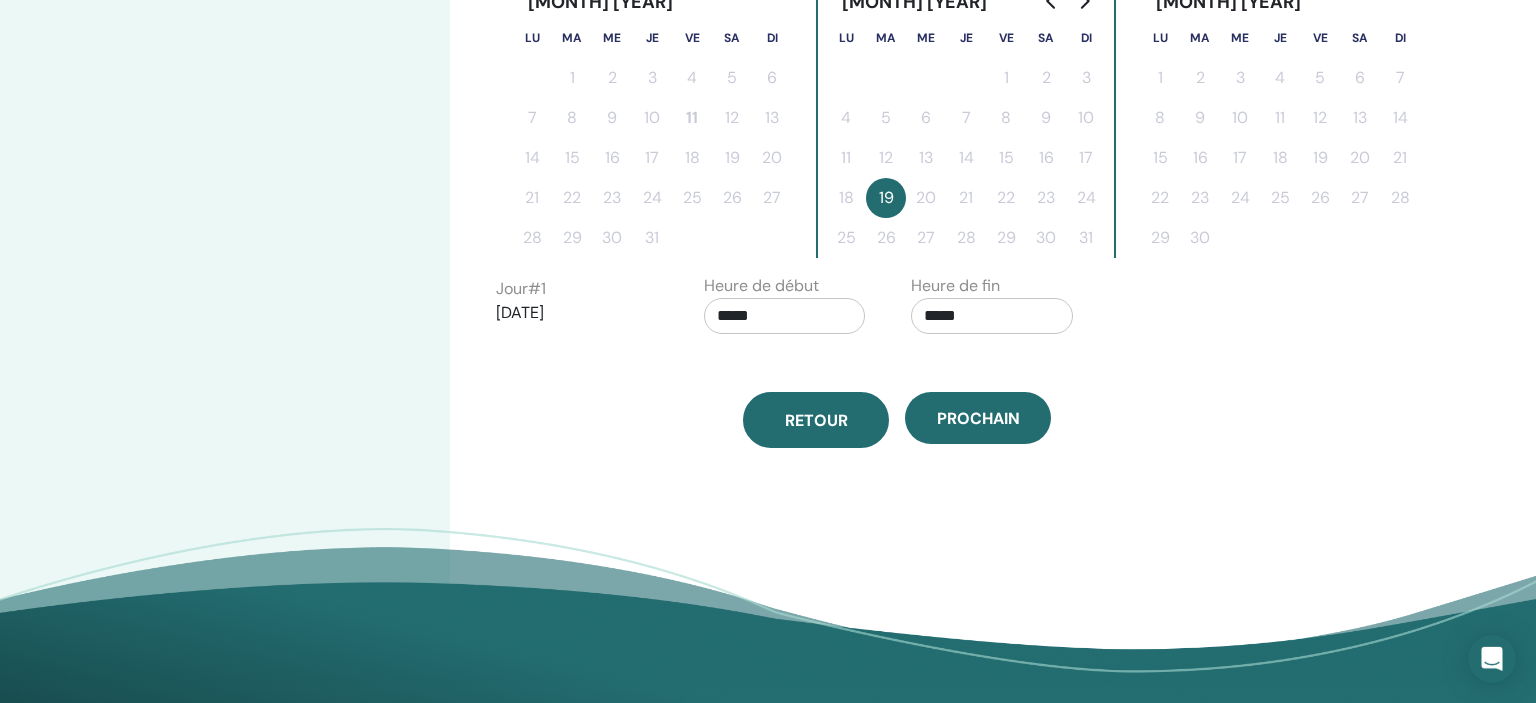 click on "Retour" at bounding box center (816, 420) 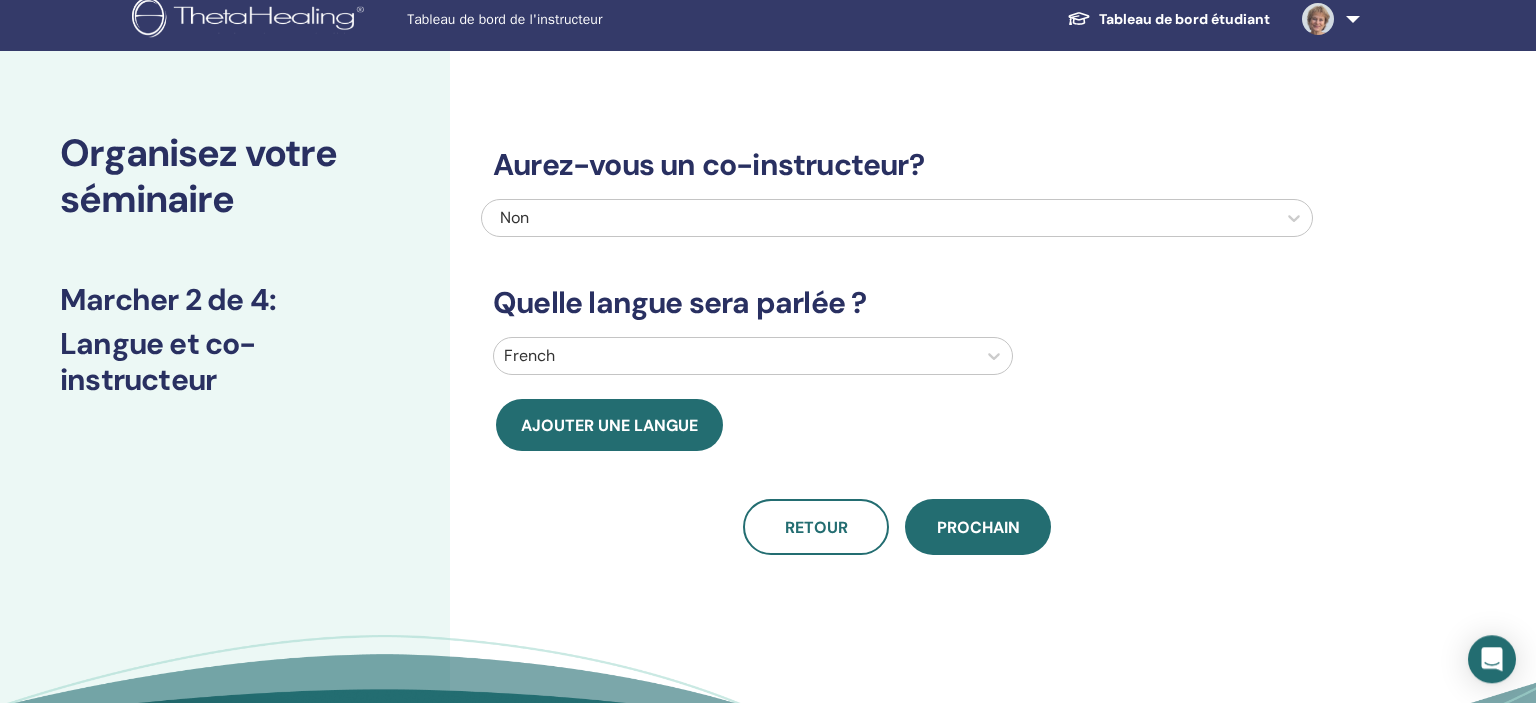 scroll, scrollTop: 10, scrollLeft: 0, axis: vertical 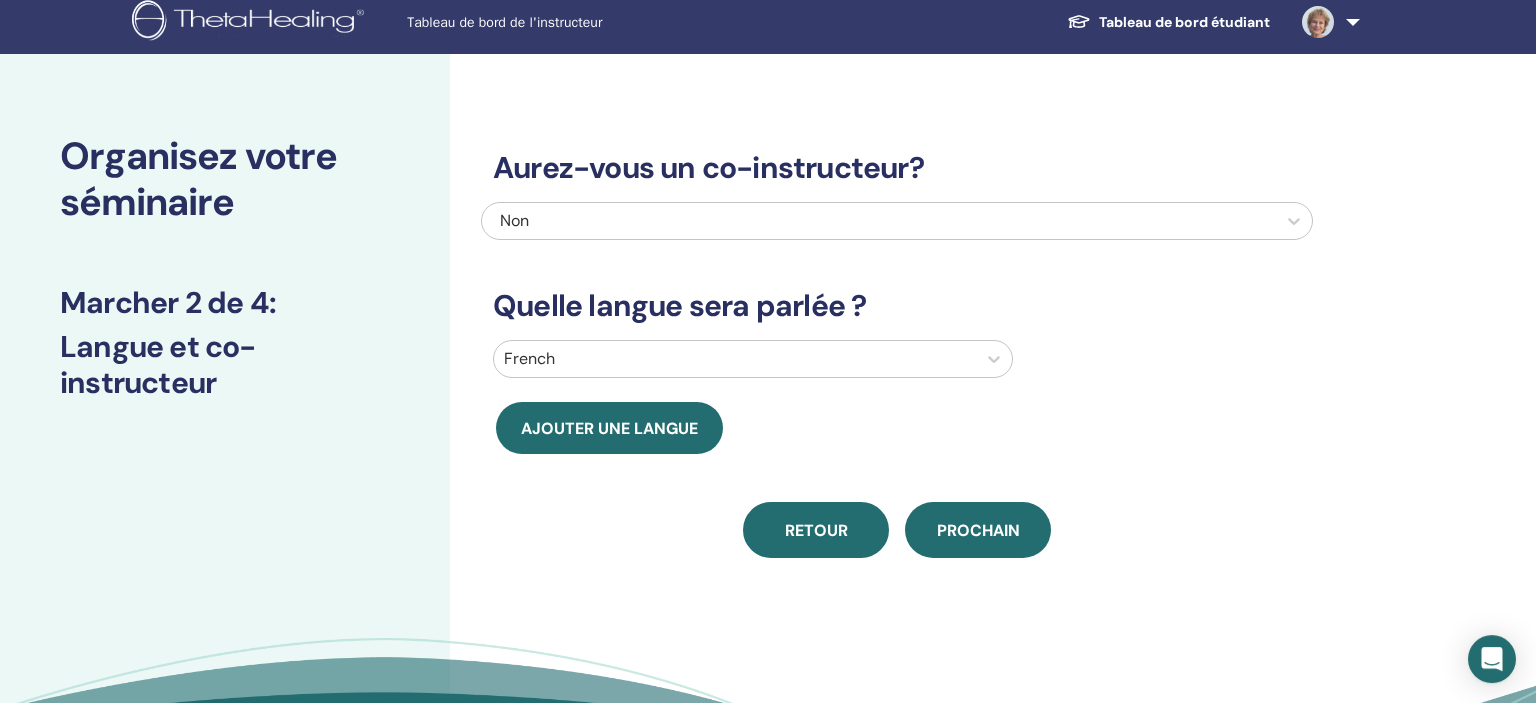 click on "Retour" at bounding box center (816, 530) 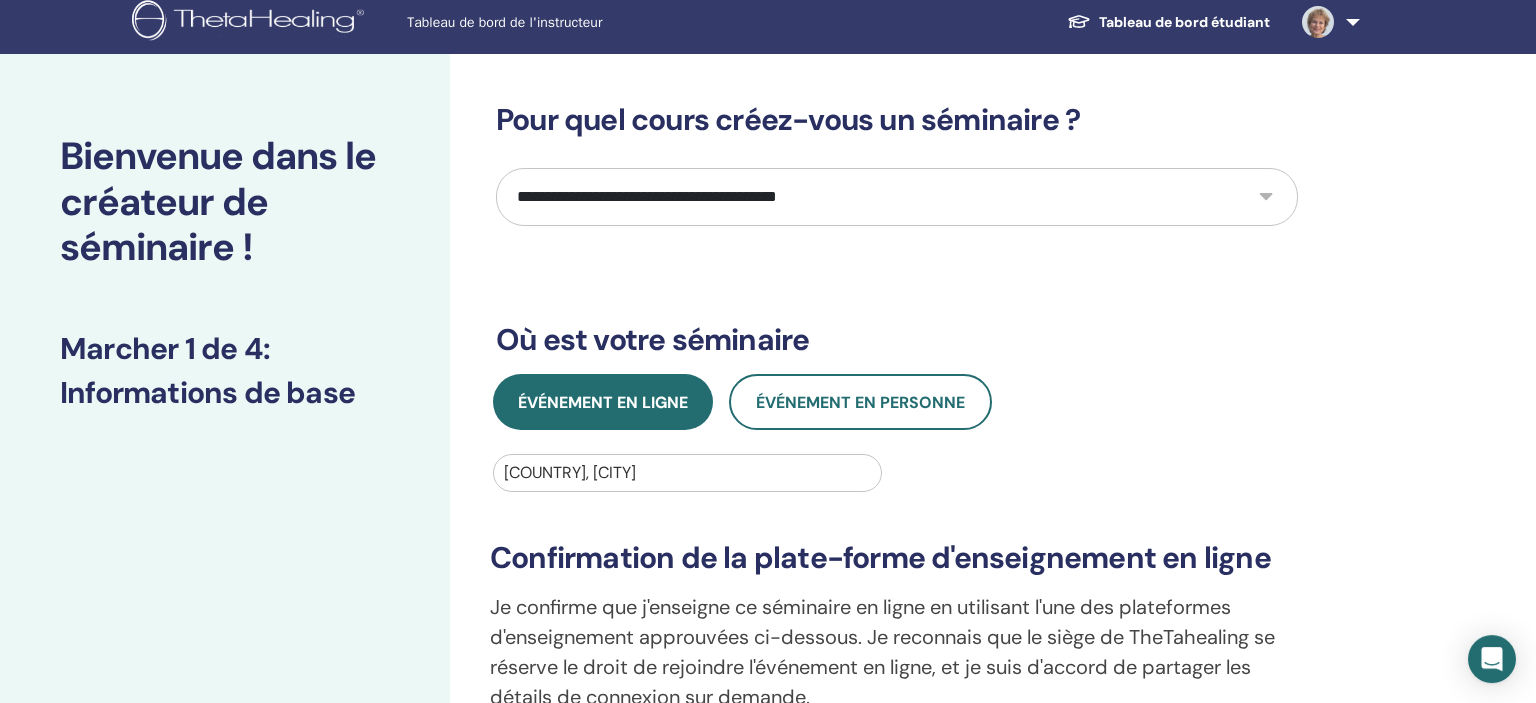 click on "**********" at bounding box center [897, 197] 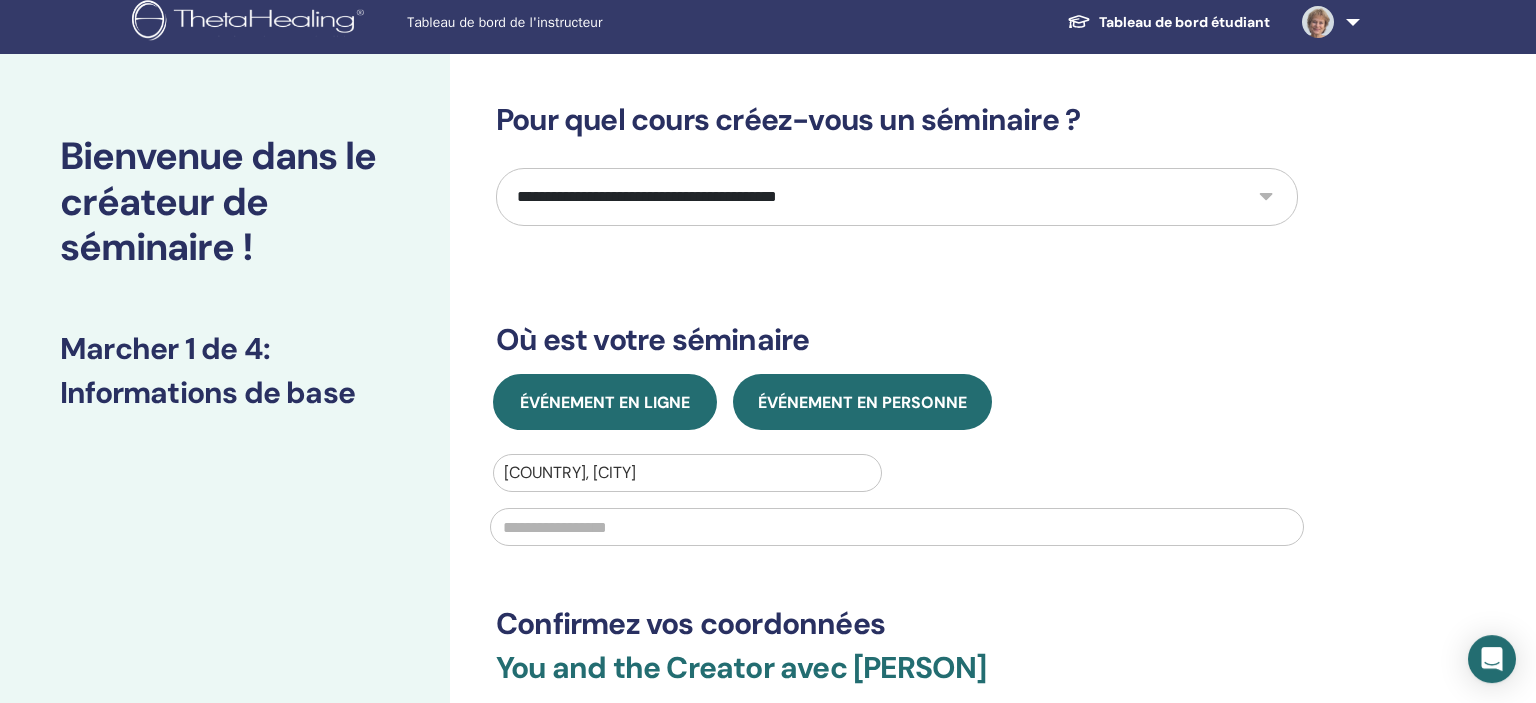 click on "Événement en ligne" at bounding box center [605, 402] 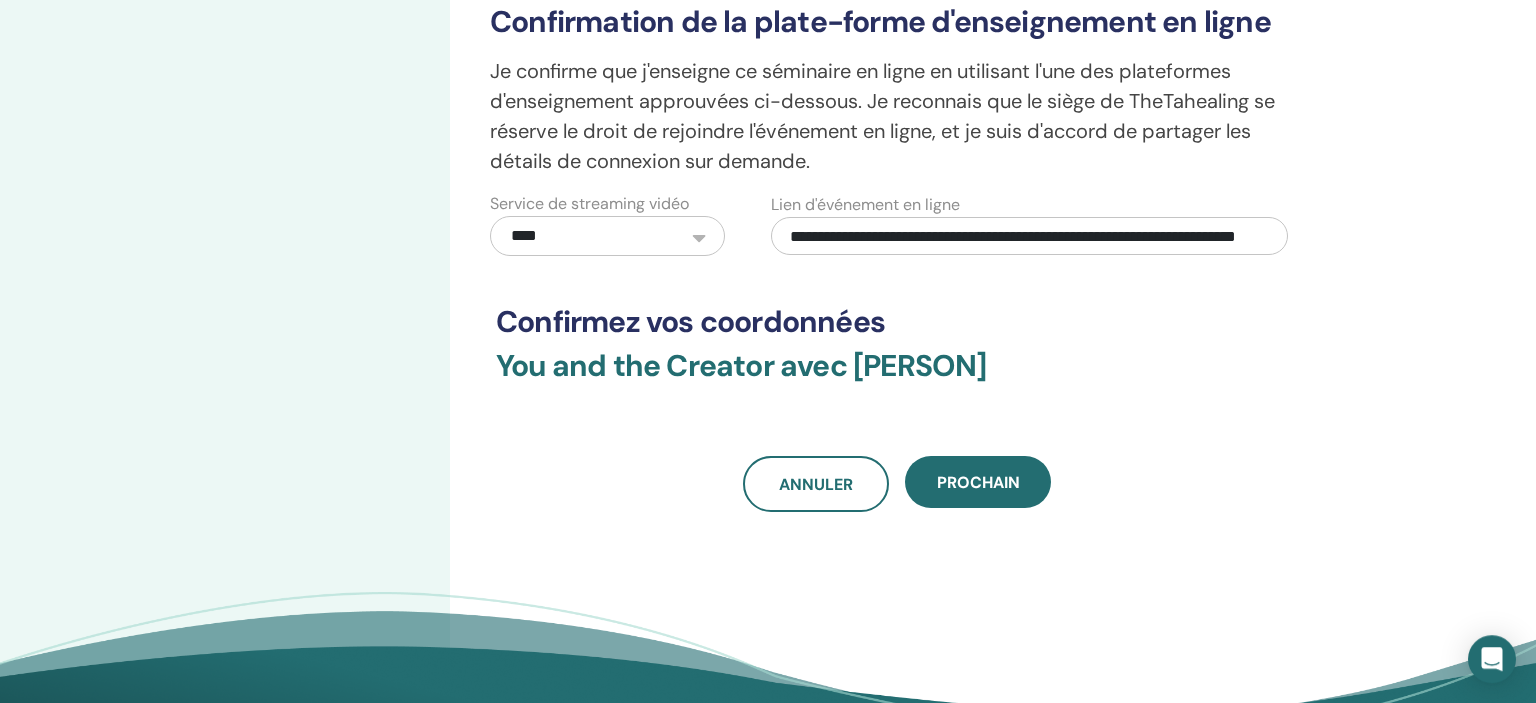 scroll, scrollTop: 548, scrollLeft: 0, axis: vertical 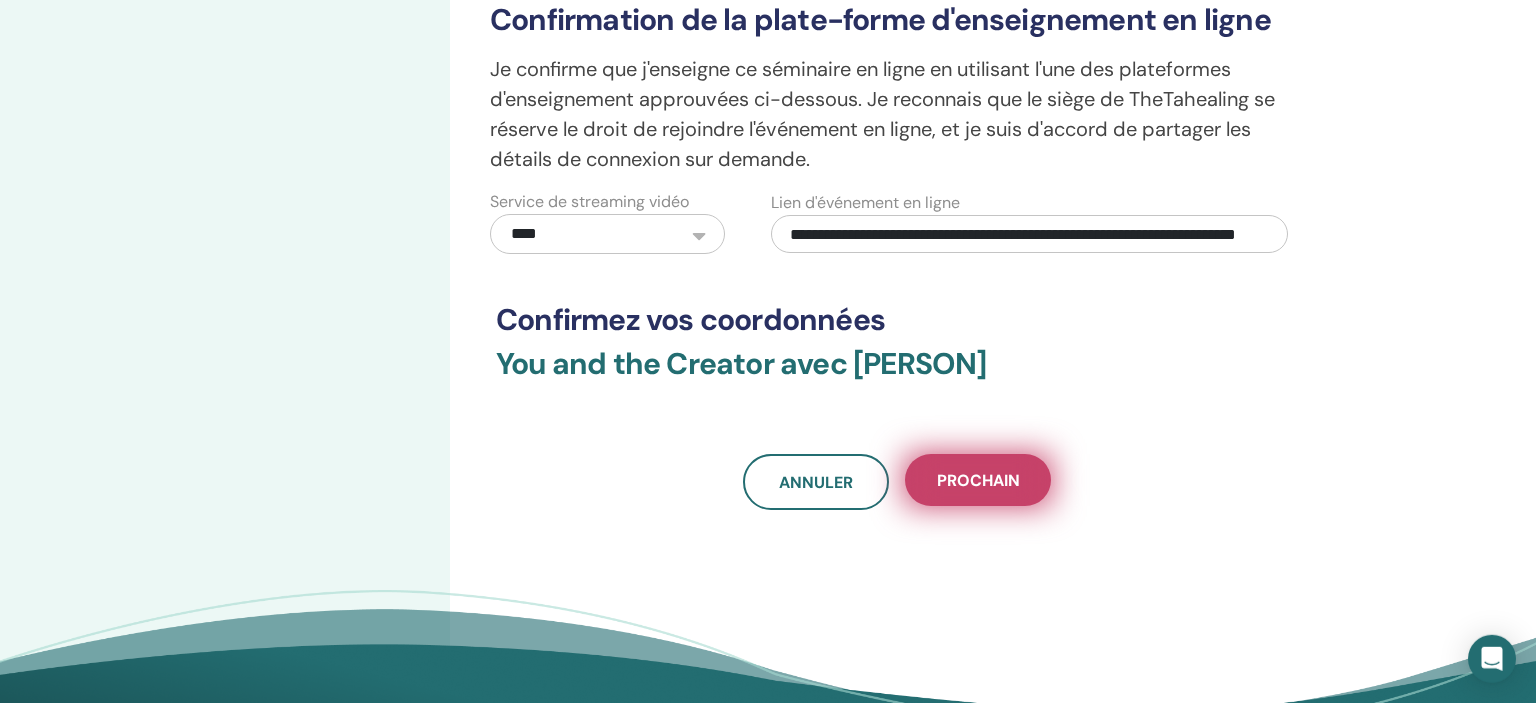 click on "Prochain" at bounding box center (978, 480) 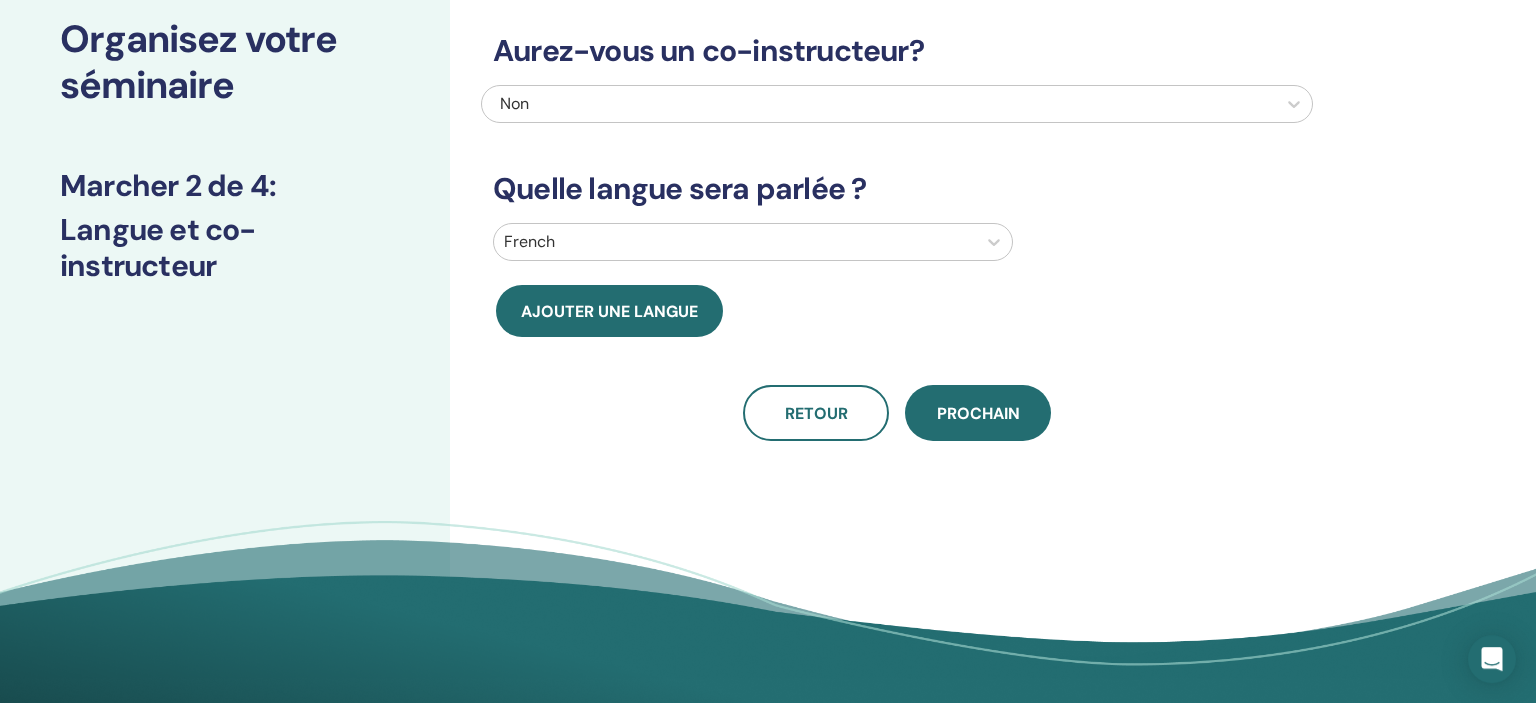 scroll, scrollTop: 0, scrollLeft: 0, axis: both 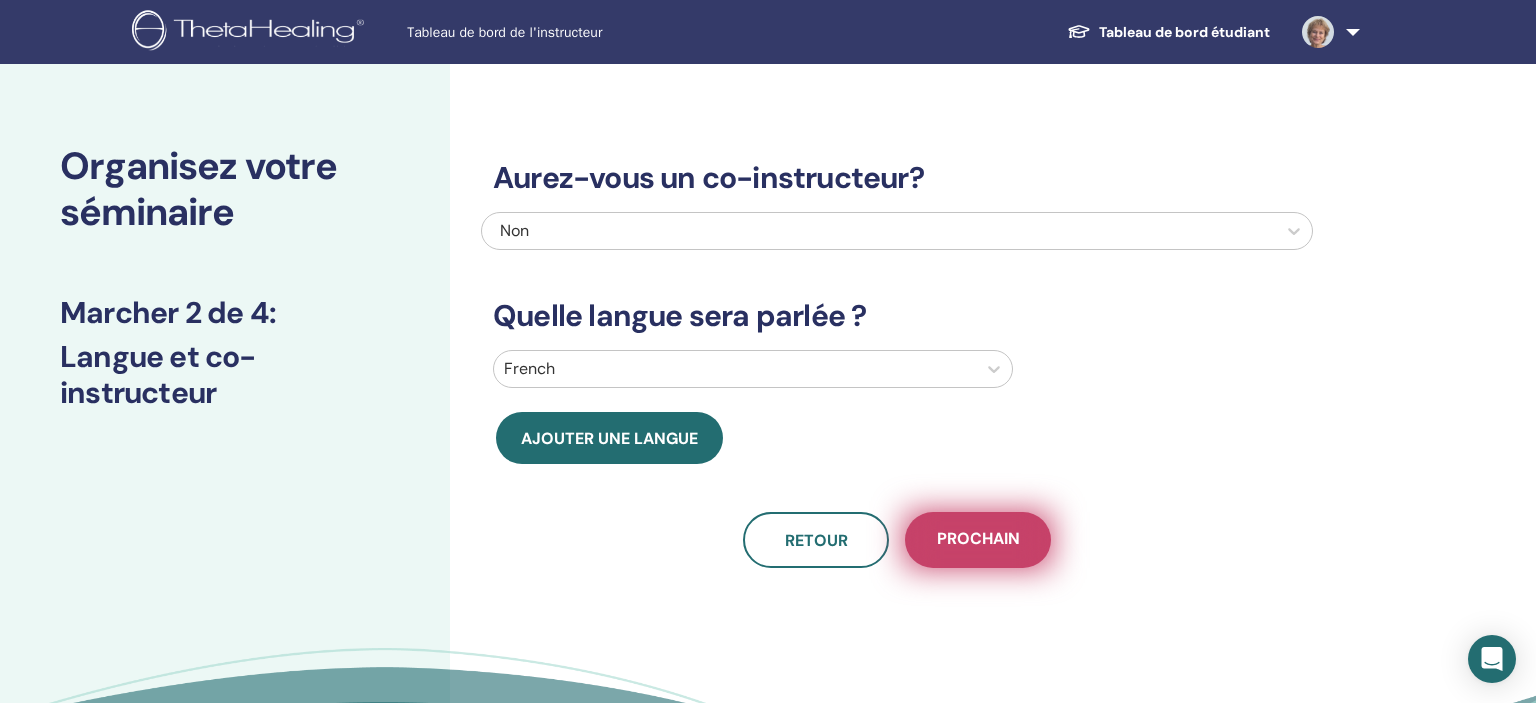 click on "Prochain" at bounding box center [978, 540] 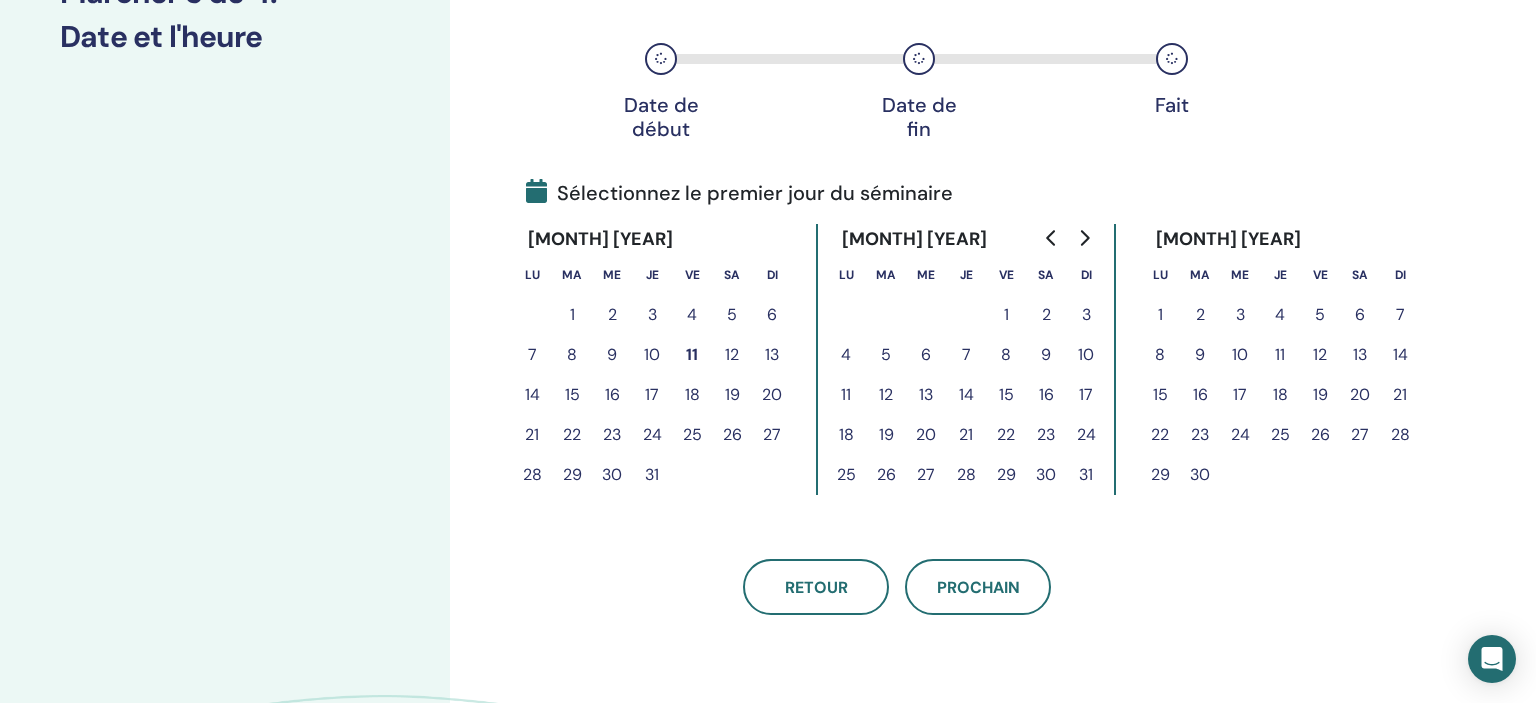 scroll, scrollTop: 326, scrollLeft: 0, axis: vertical 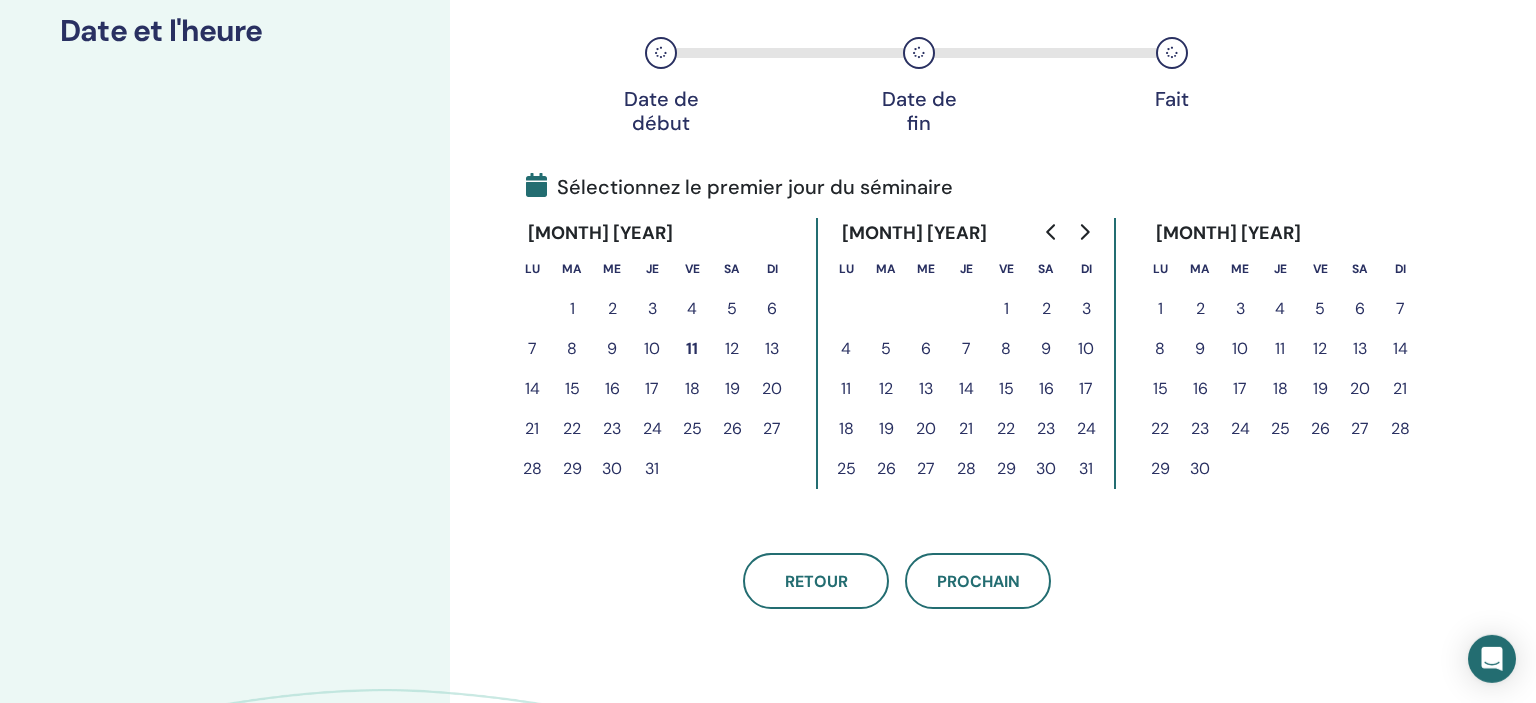 click on "19" at bounding box center [886, 429] 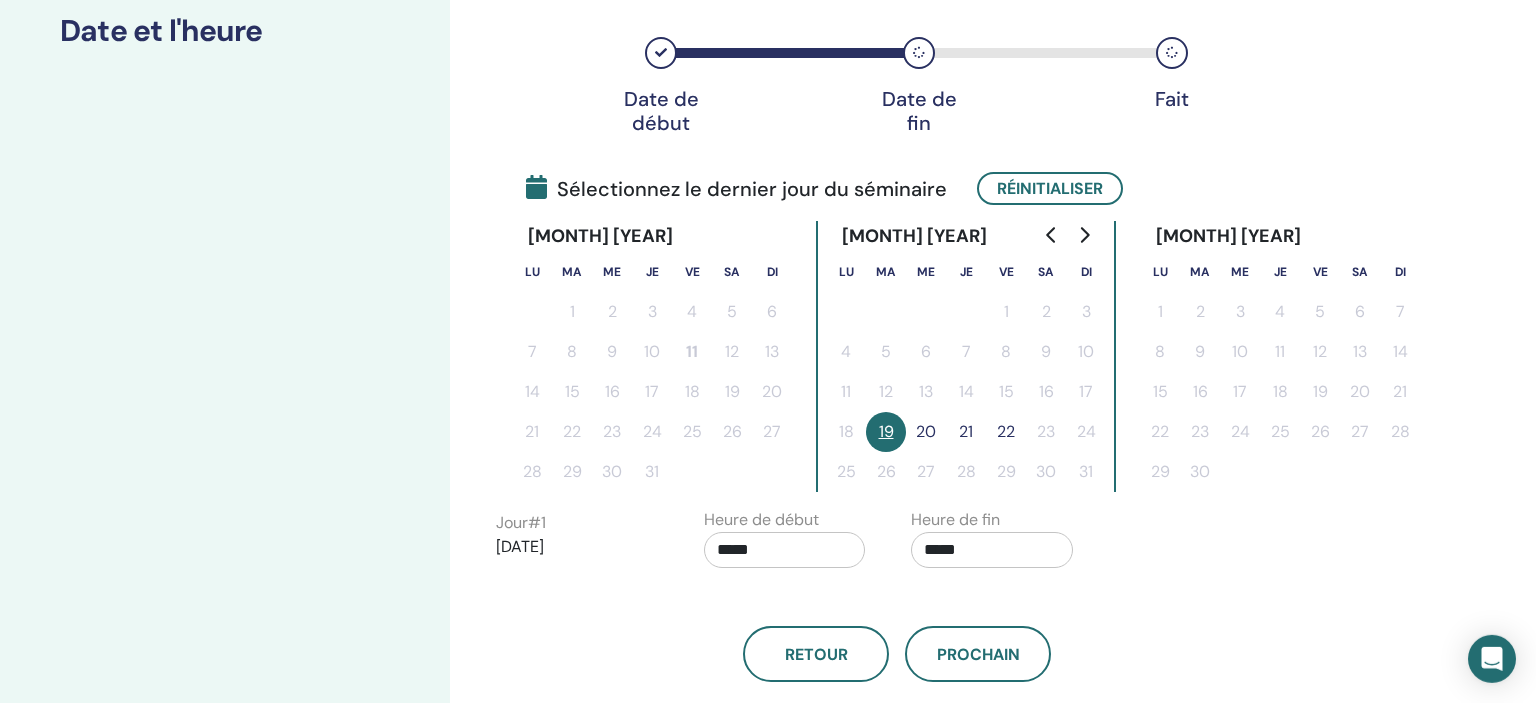 click on "20" at bounding box center (926, 432) 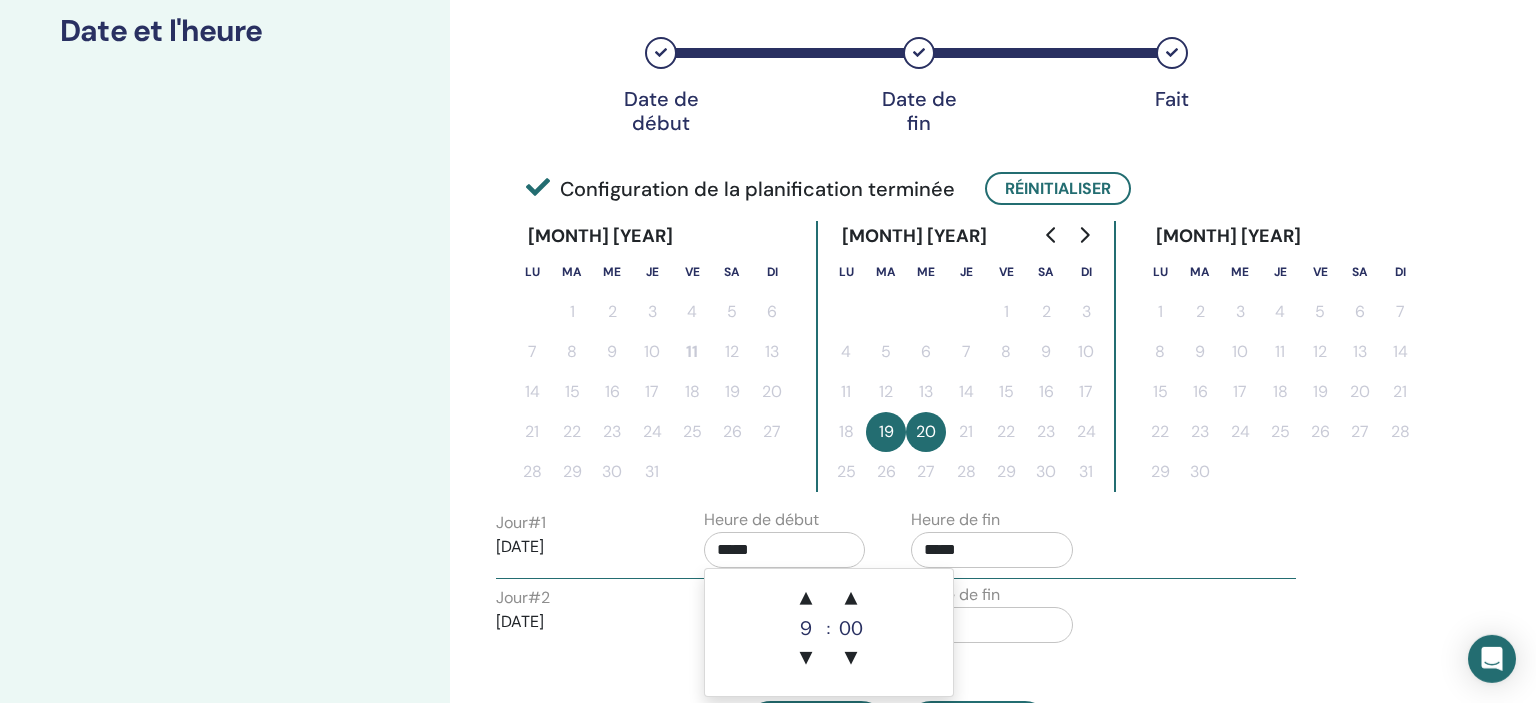 click on "*****" at bounding box center [785, 550] 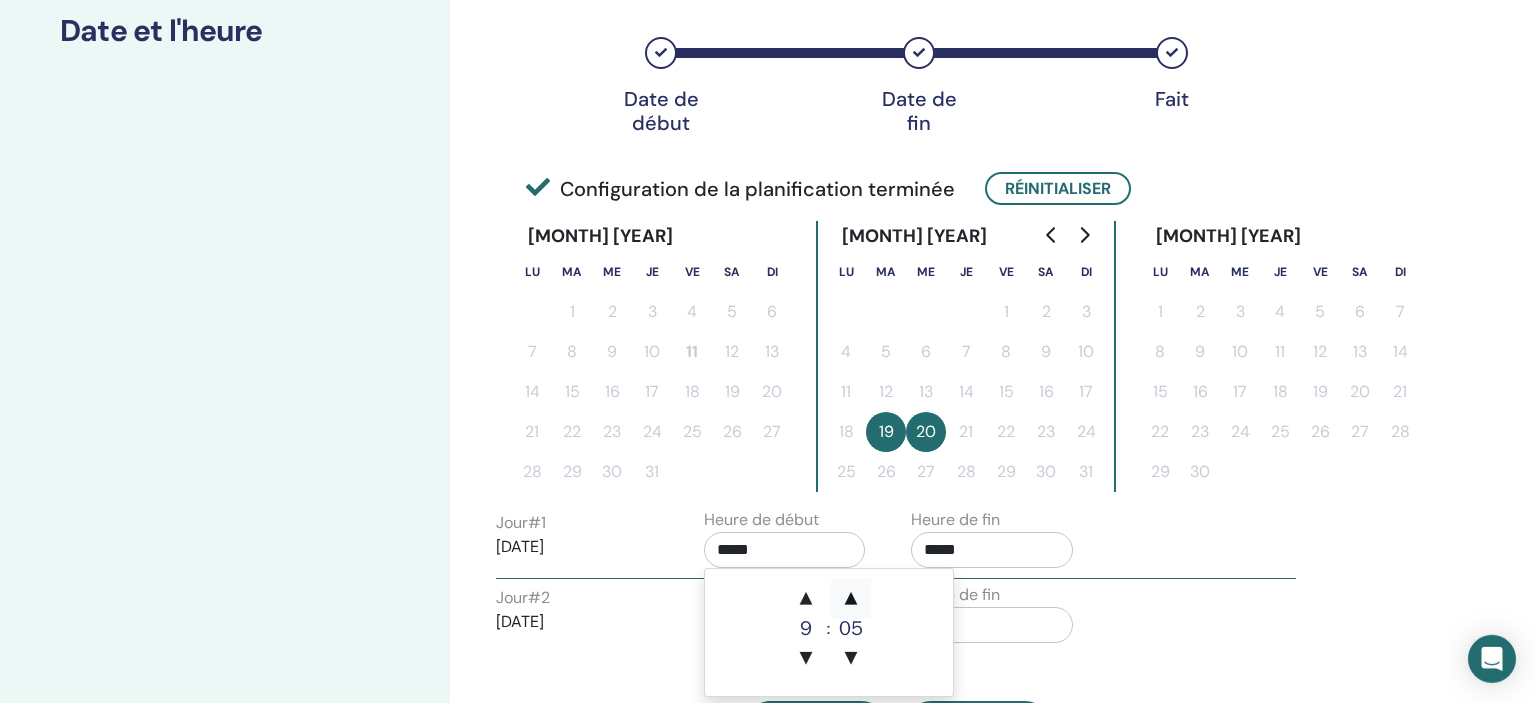 click on "▲" at bounding box center (851, 599) 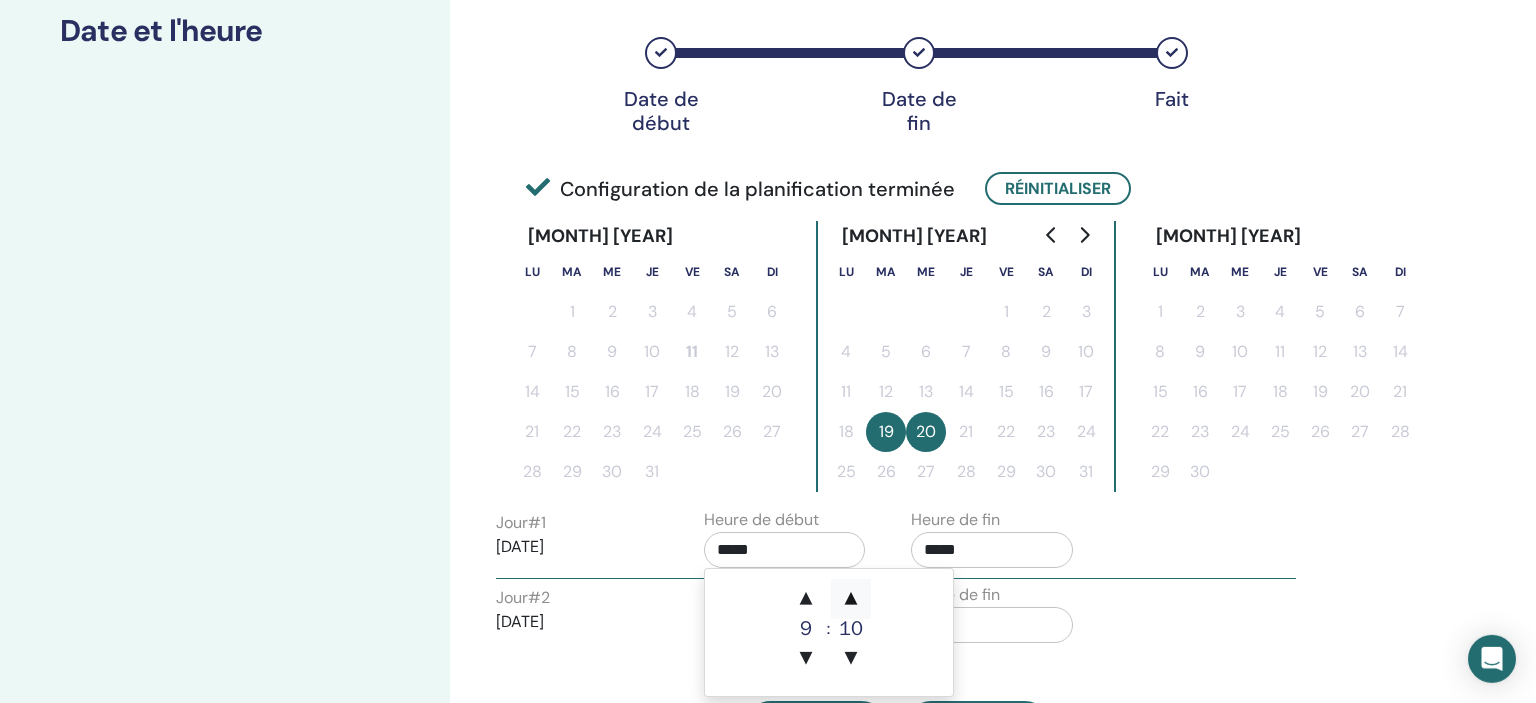 click on "▲" at bounding box center [851, 599] 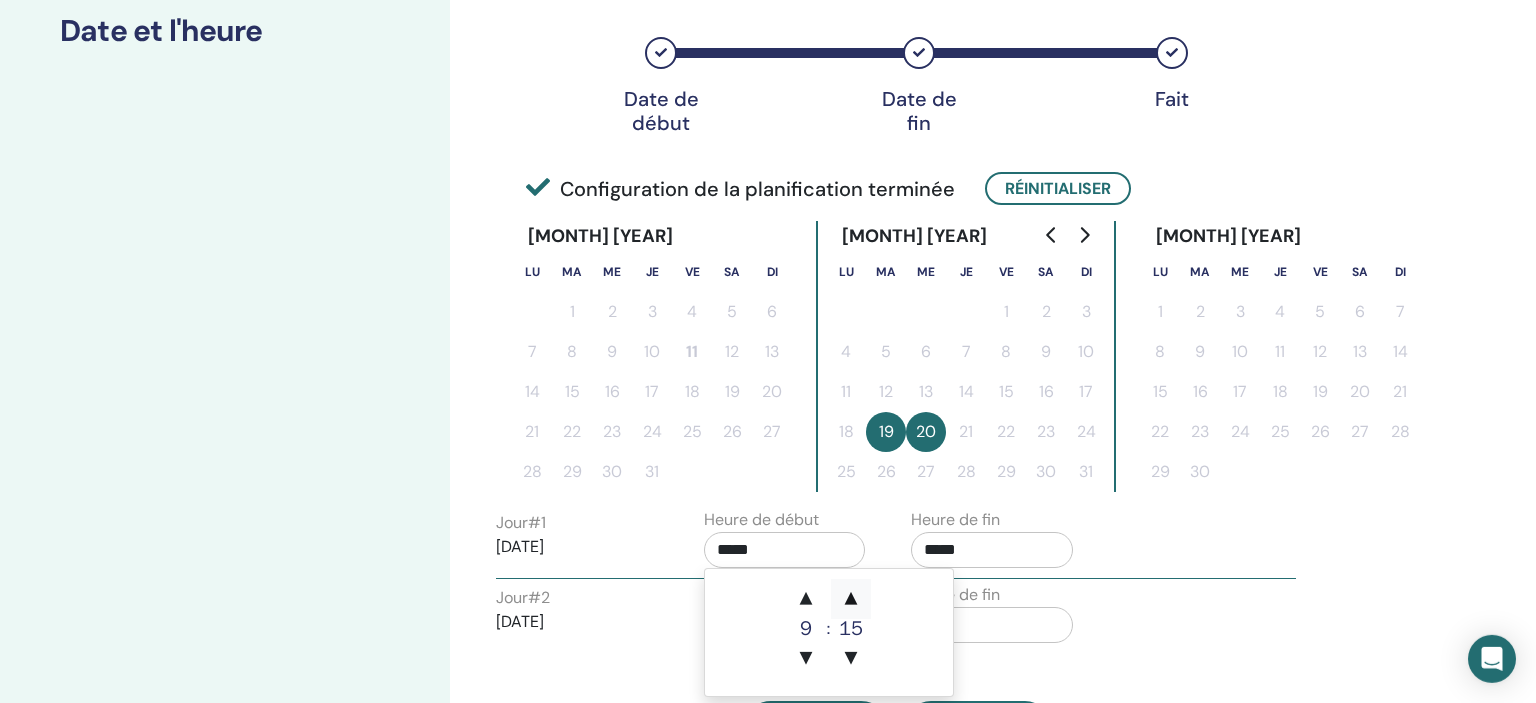 click on "▲" at bounding box center [851, 599] 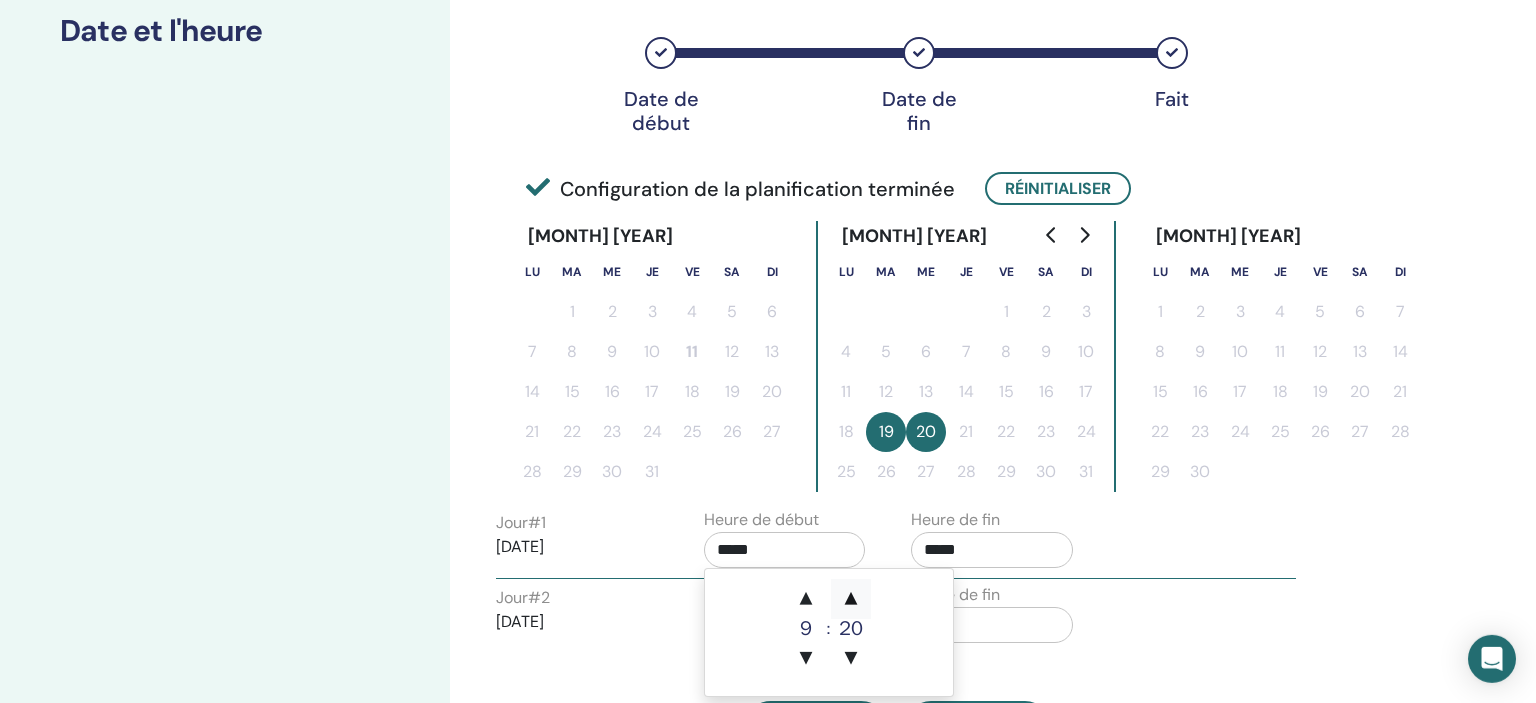 click on "▲" at bounding box center (851, 599) 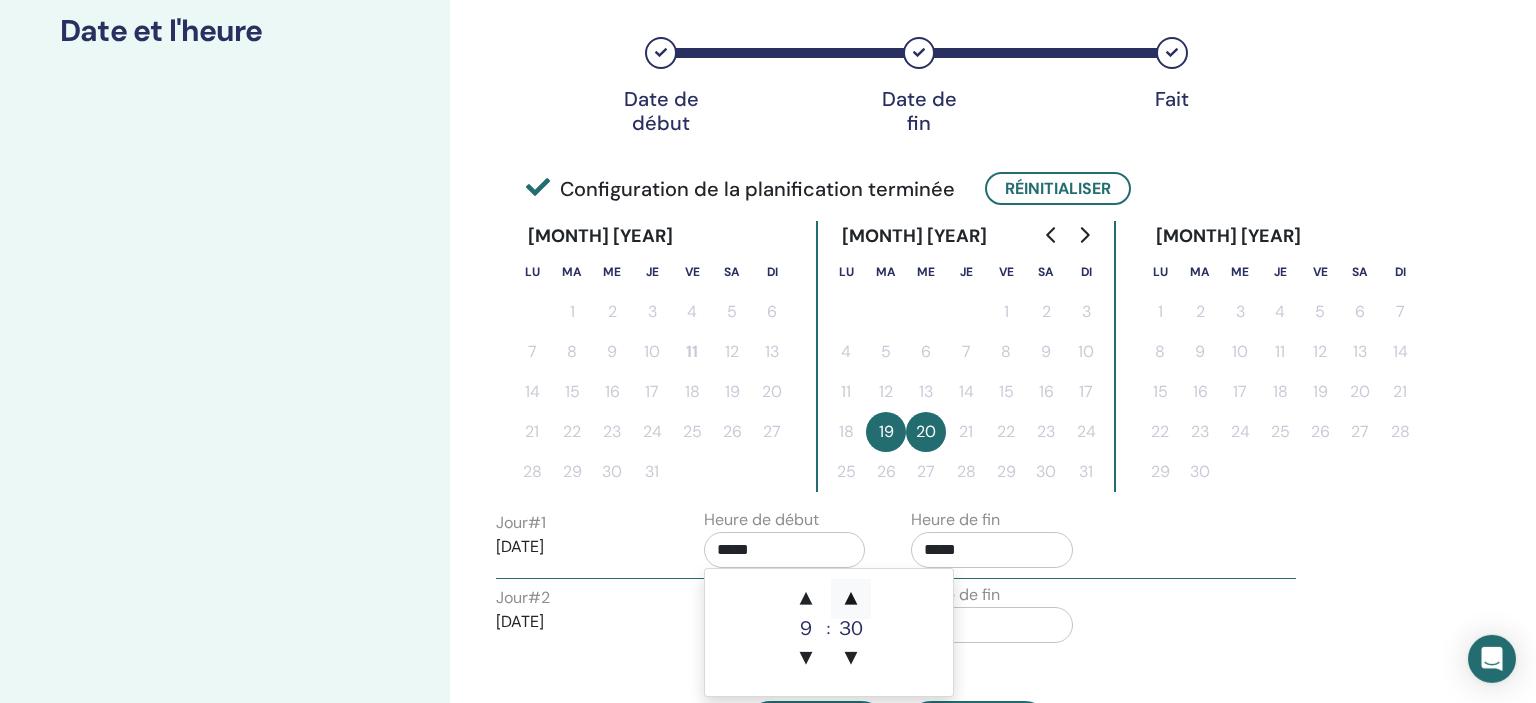 click on "▲" at bounding box center [851, 599] 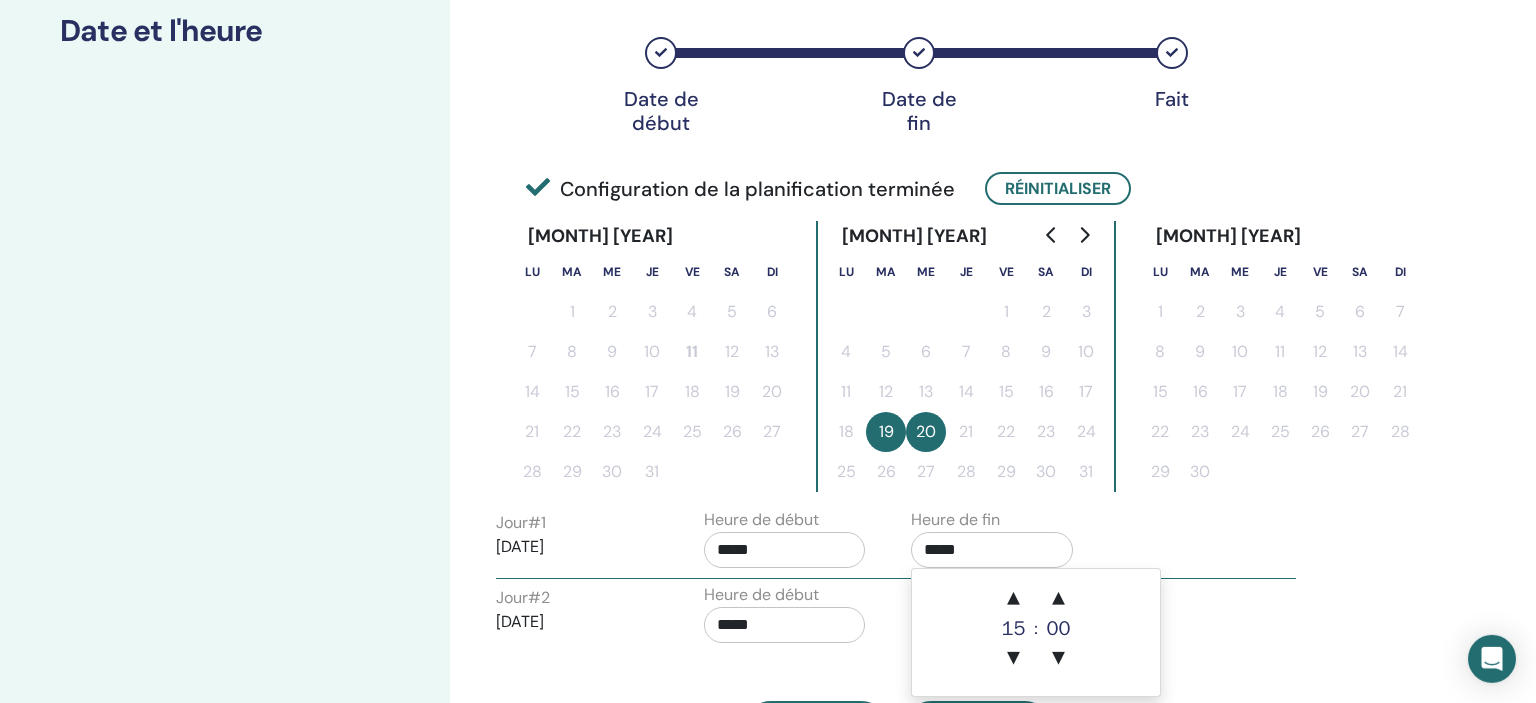 click on "*****" at bounding box center (992, 550) 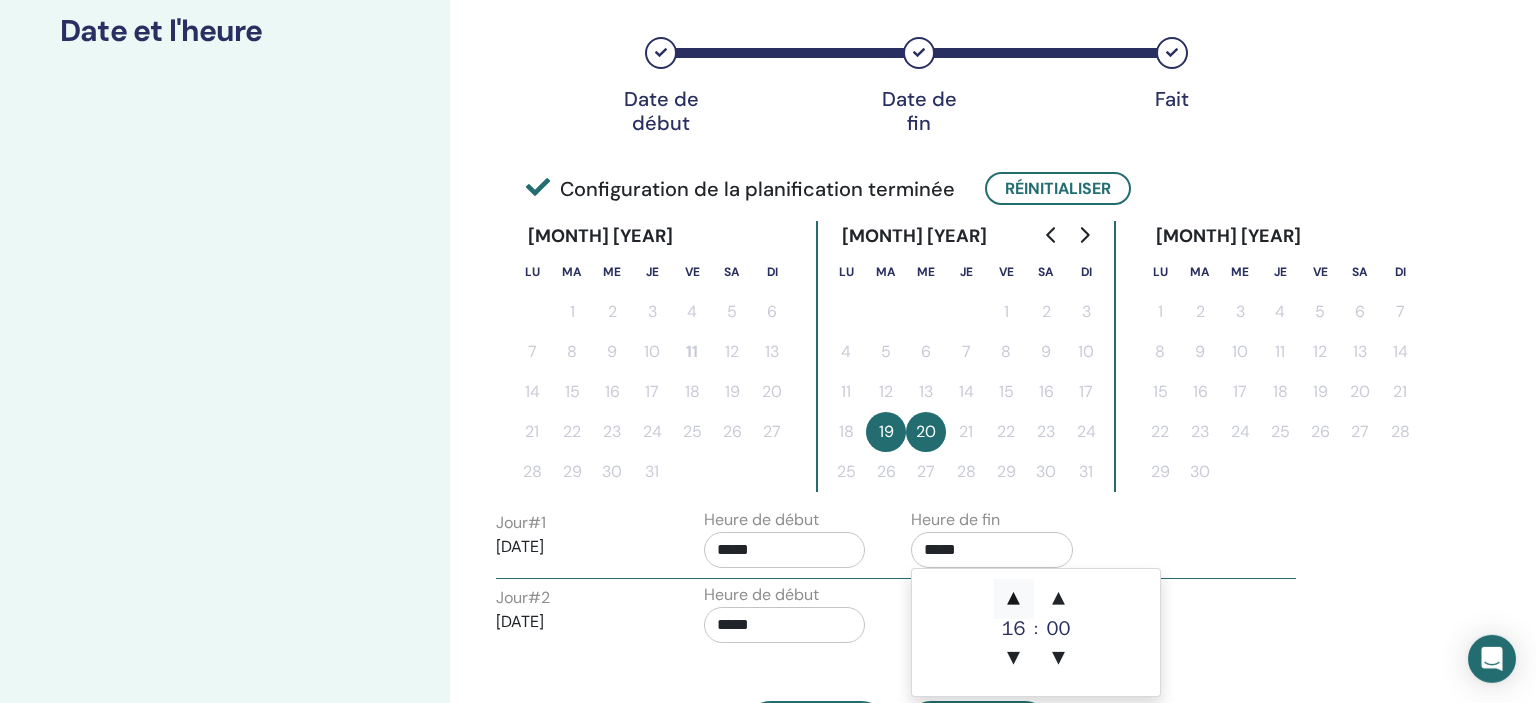 click on "▲" at bounding box center [1014, 599] 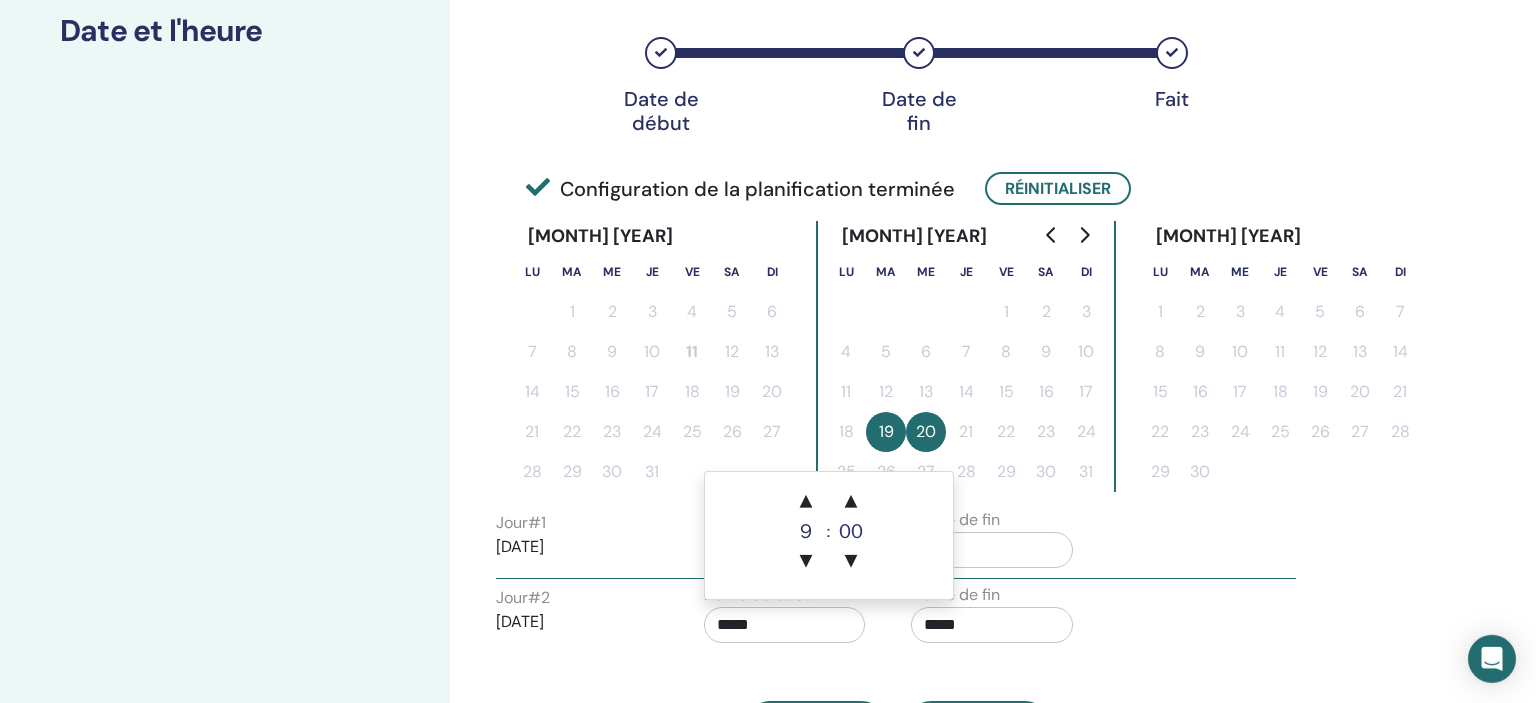 click on "*****" at bounding box center (785, 625) 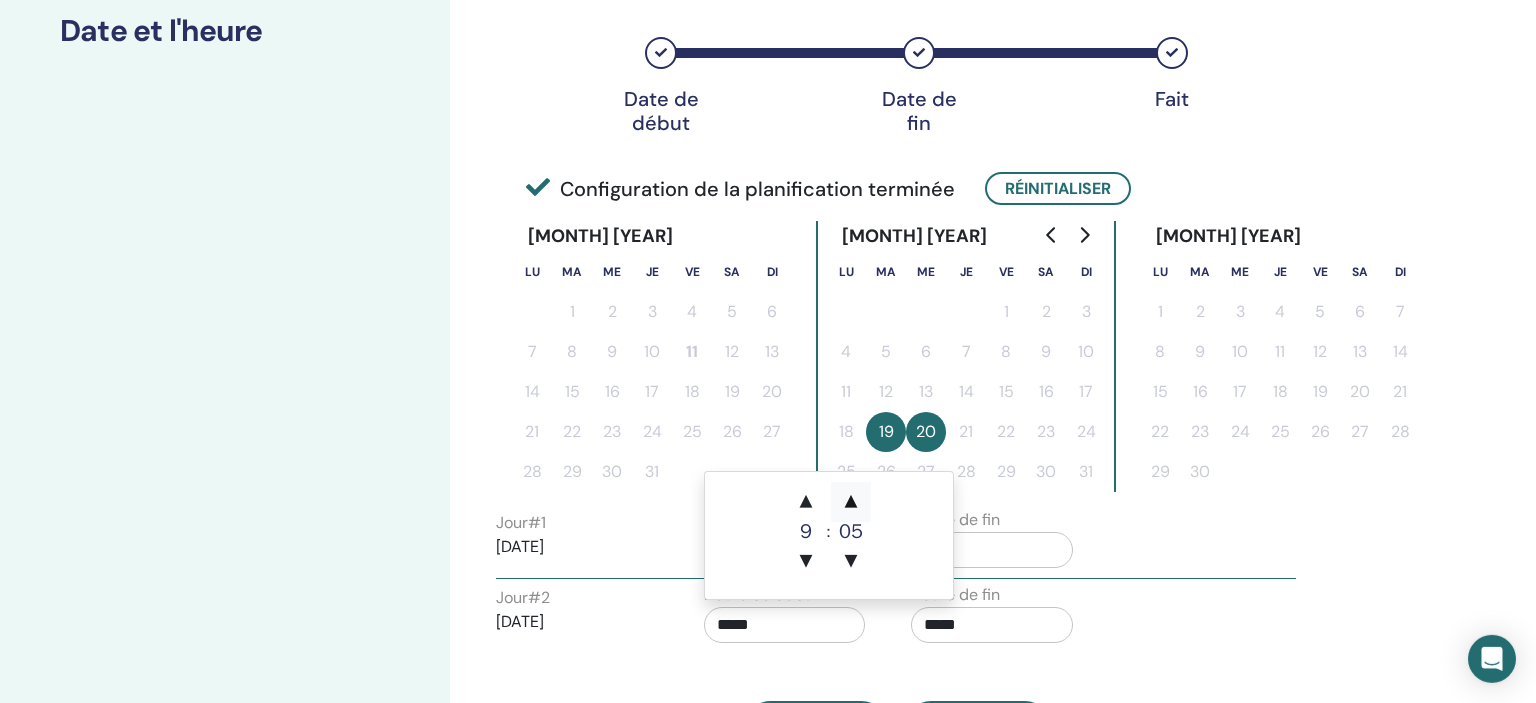 click on "▲" at bounding box center (851, 502) 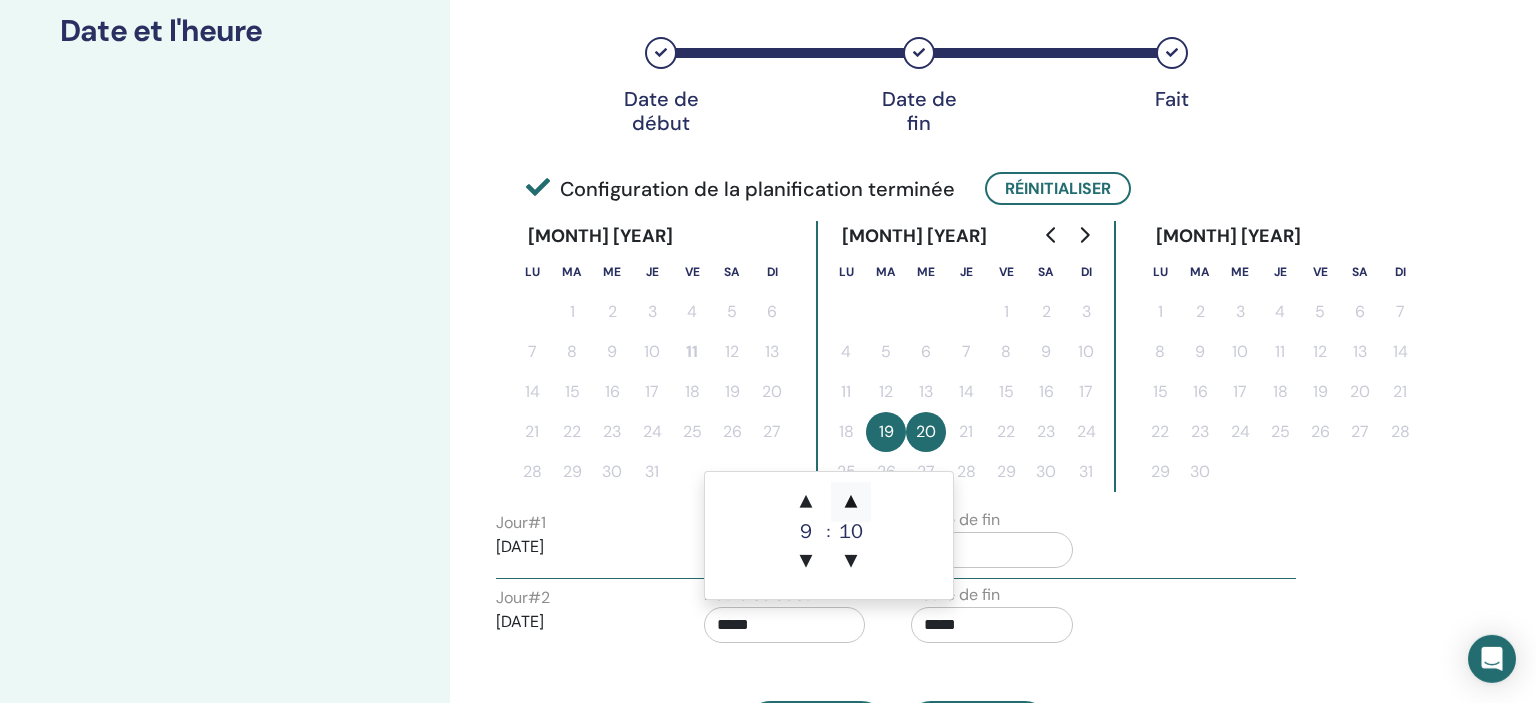 click on "▲" at bounding box center (851, 502) 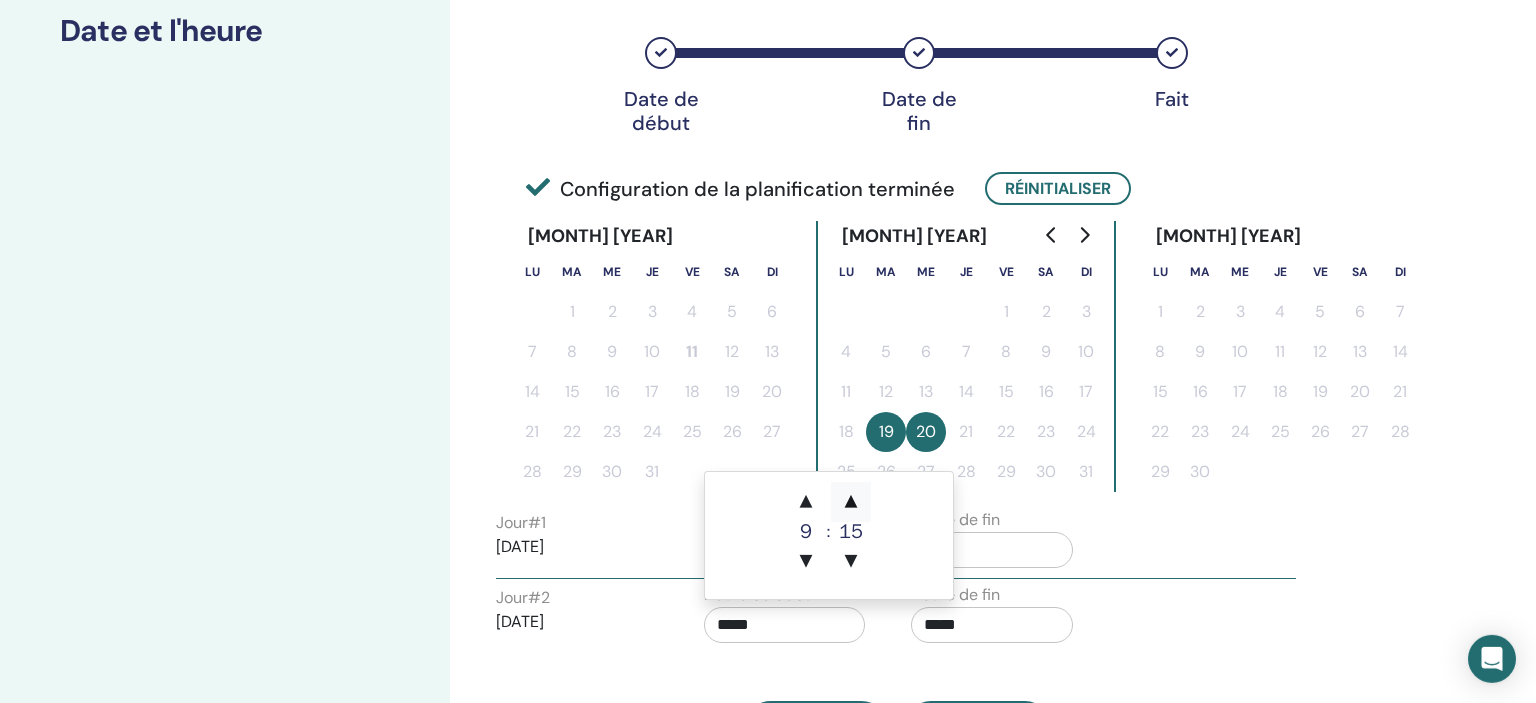 click on "▲" at bounding box center (851, 502) 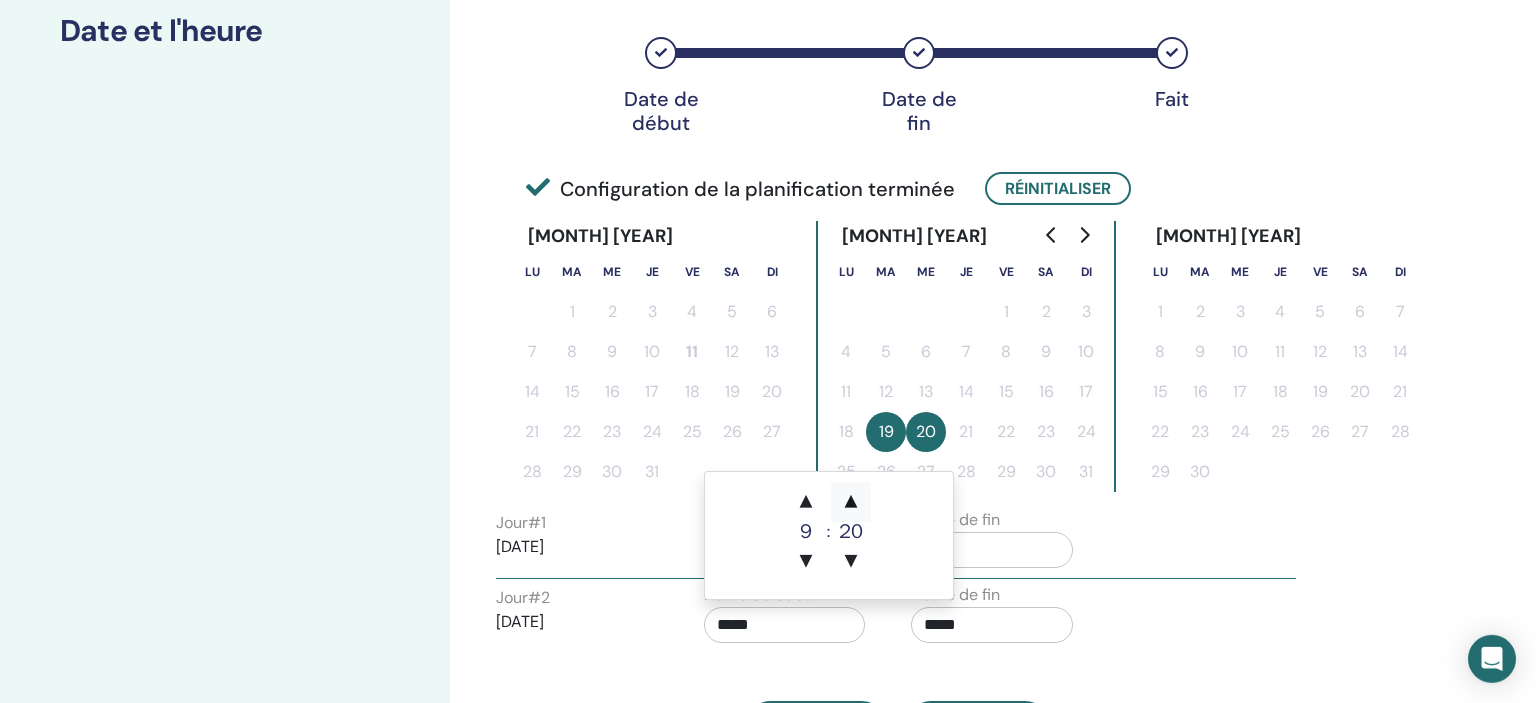 click on "▲" at bounding box center [851, 502] 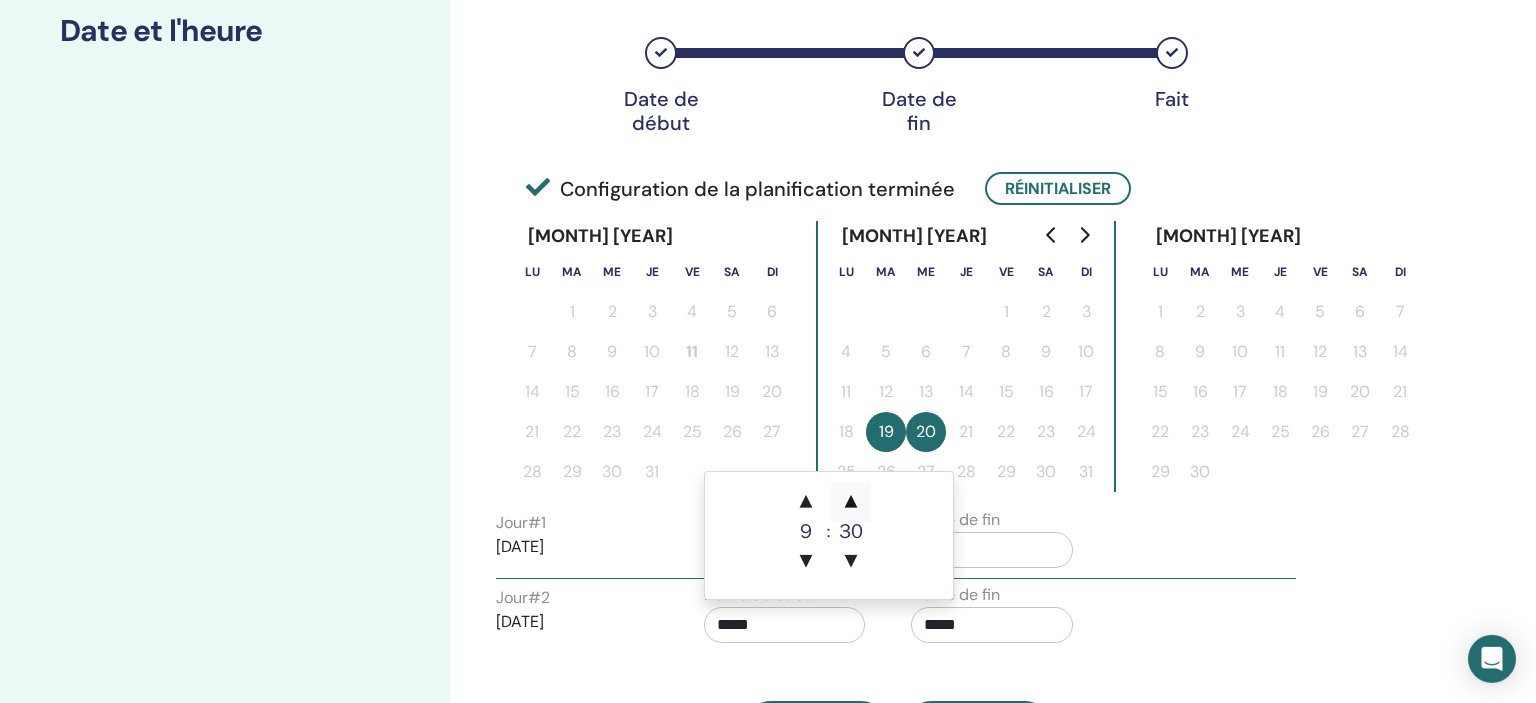 click on "▲" at bounding box center (851, 502) 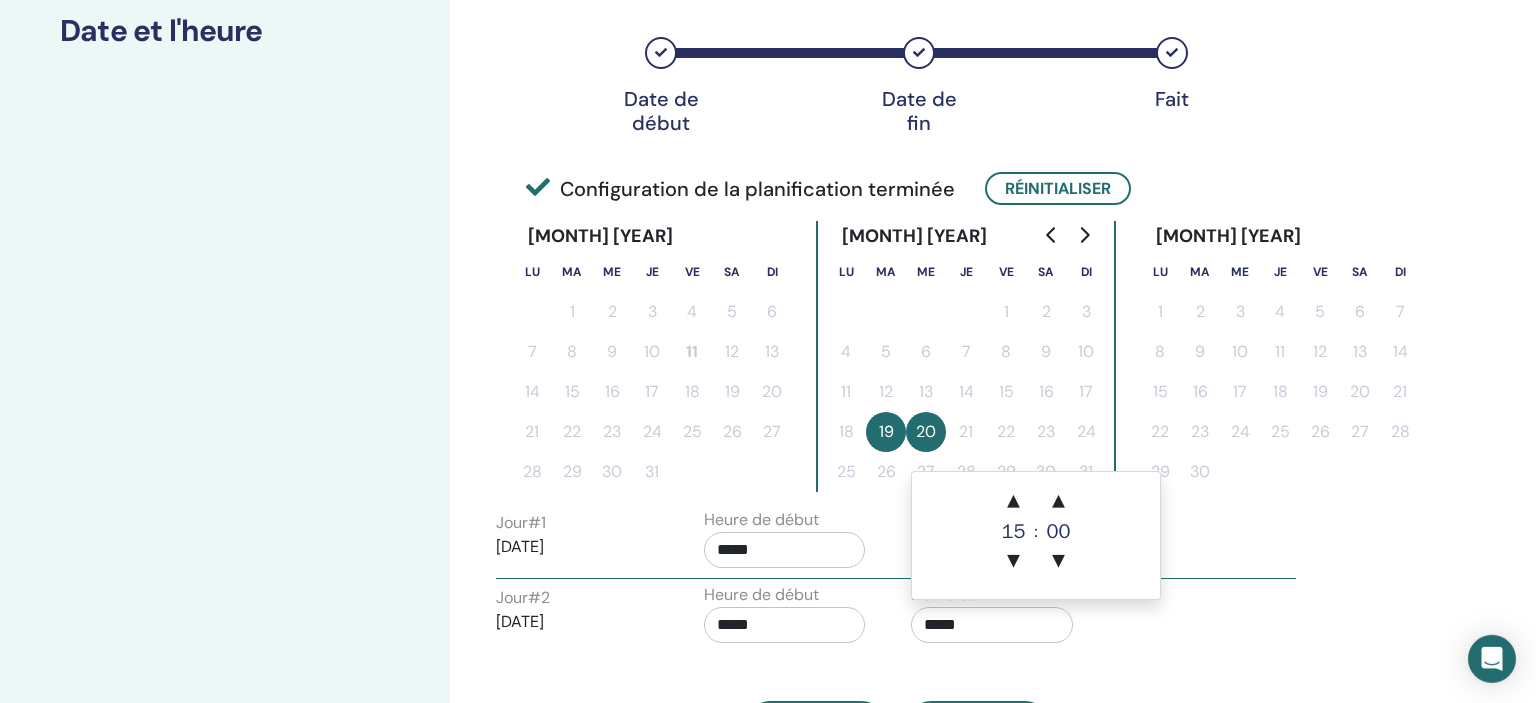 click on "*****" at bounding box center (992, 625) 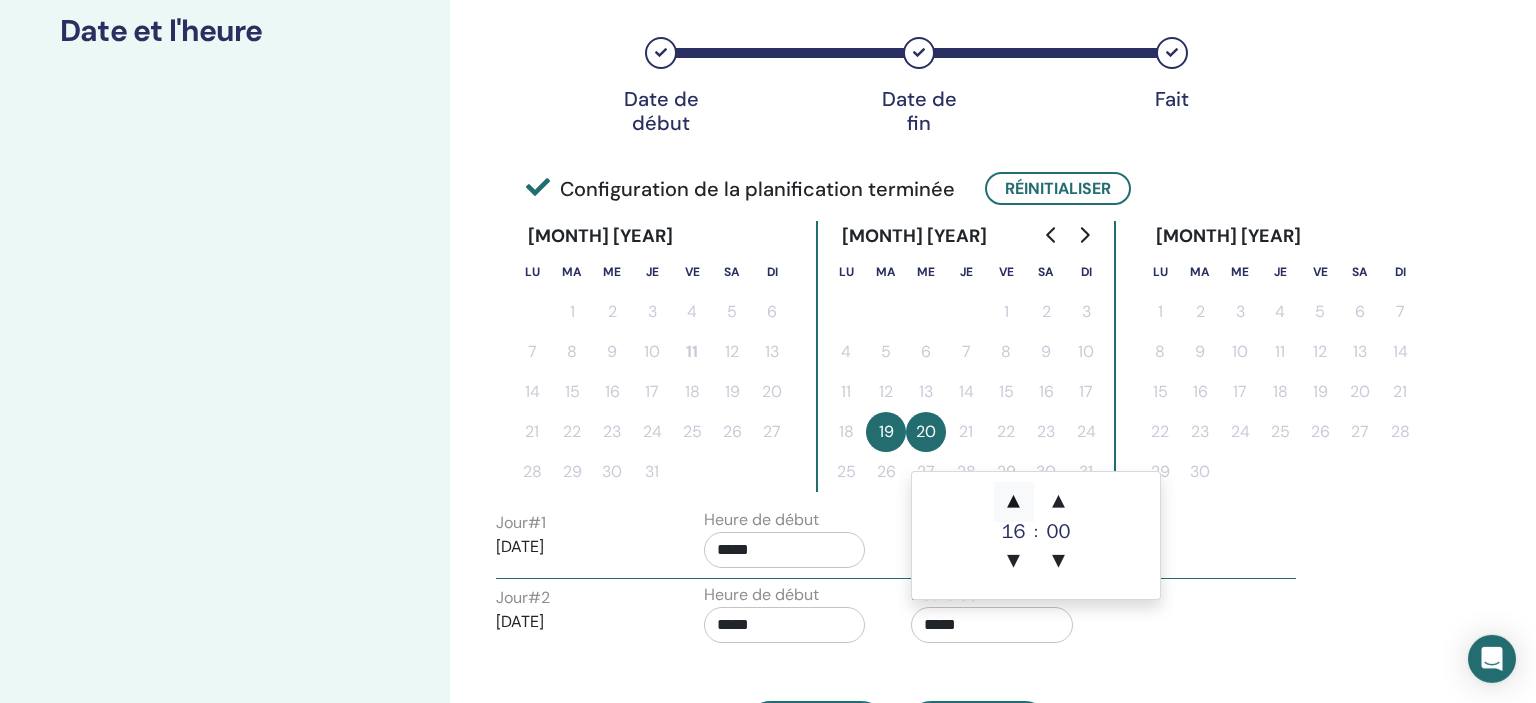 click on "▲" at bounding box center [1014, 502] 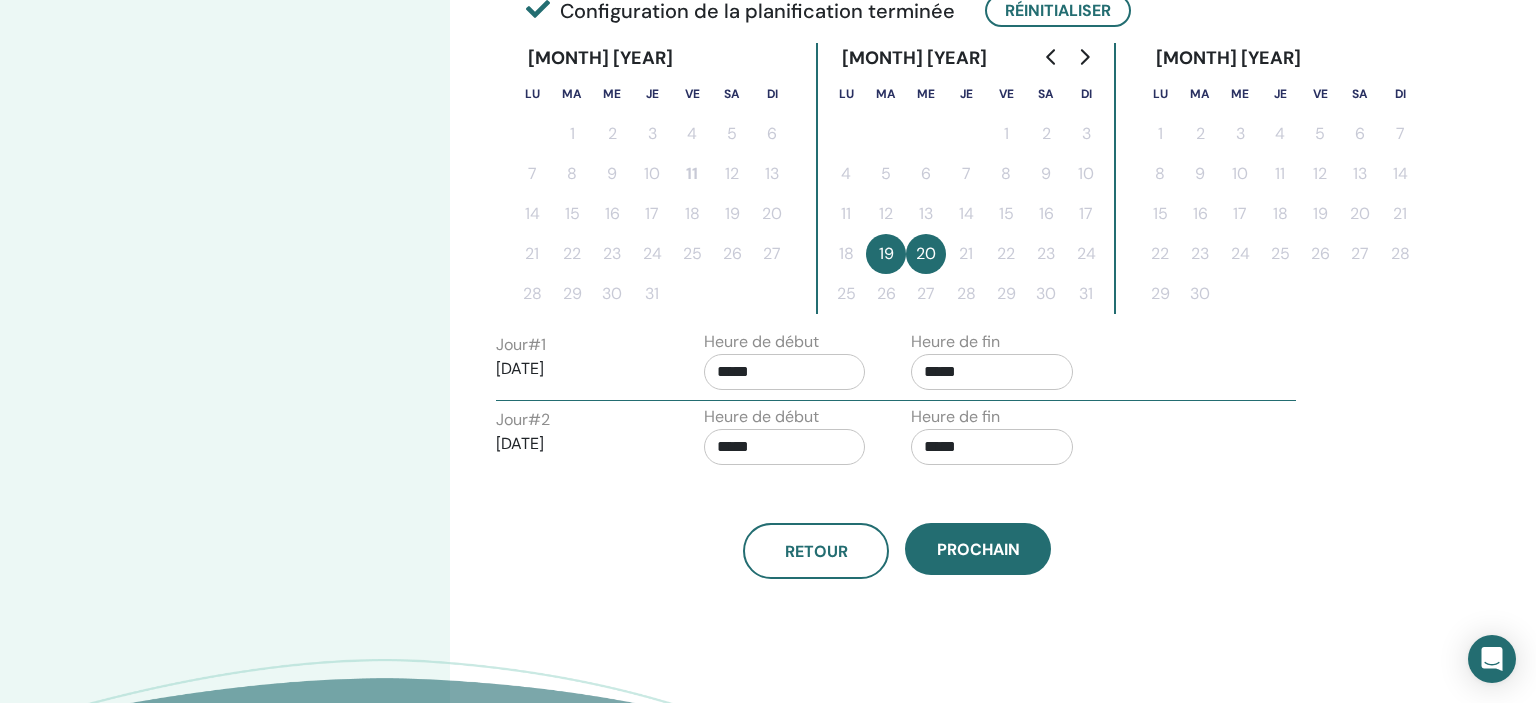 scroll, scrollTop: 527, scrollLeft: 0, axis: vertical 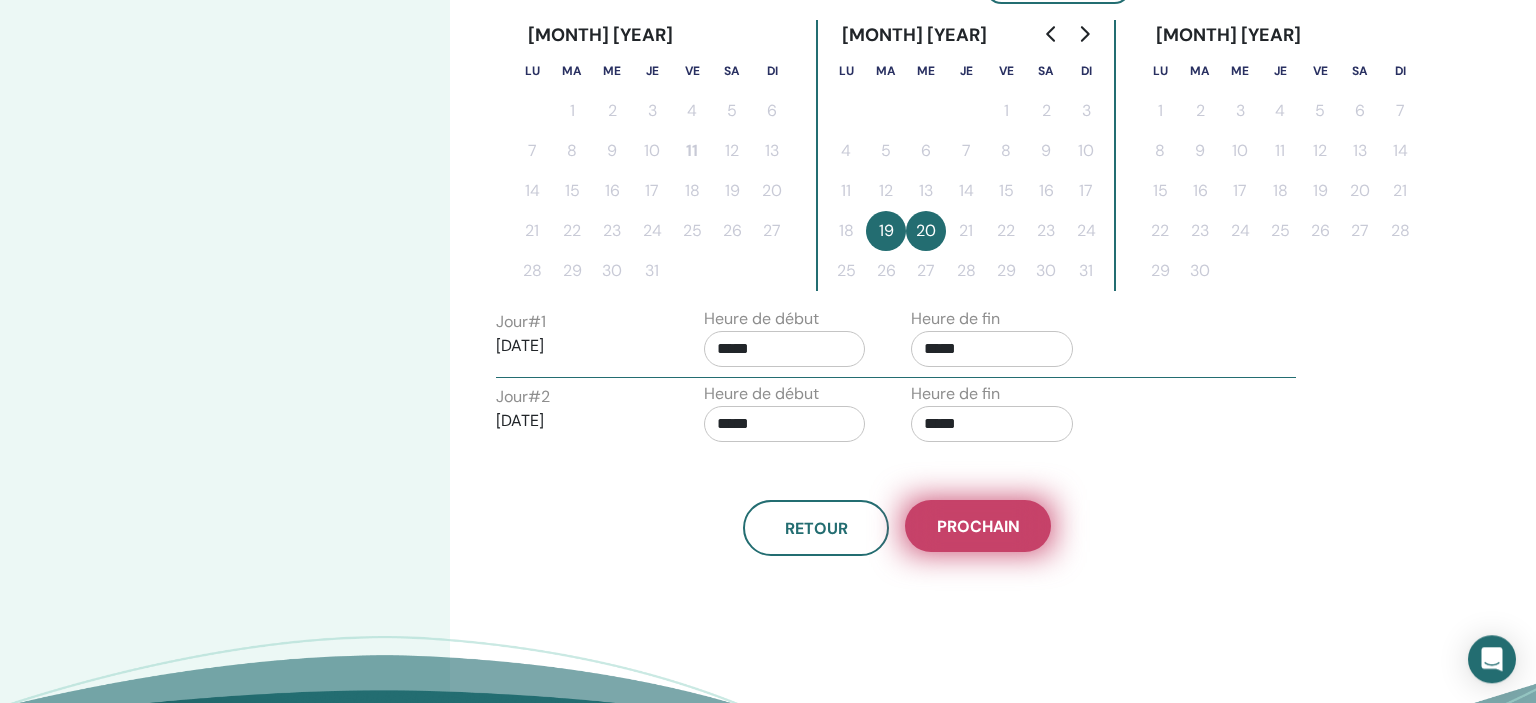 click on "Prochain" at bounding box center [978, 526] 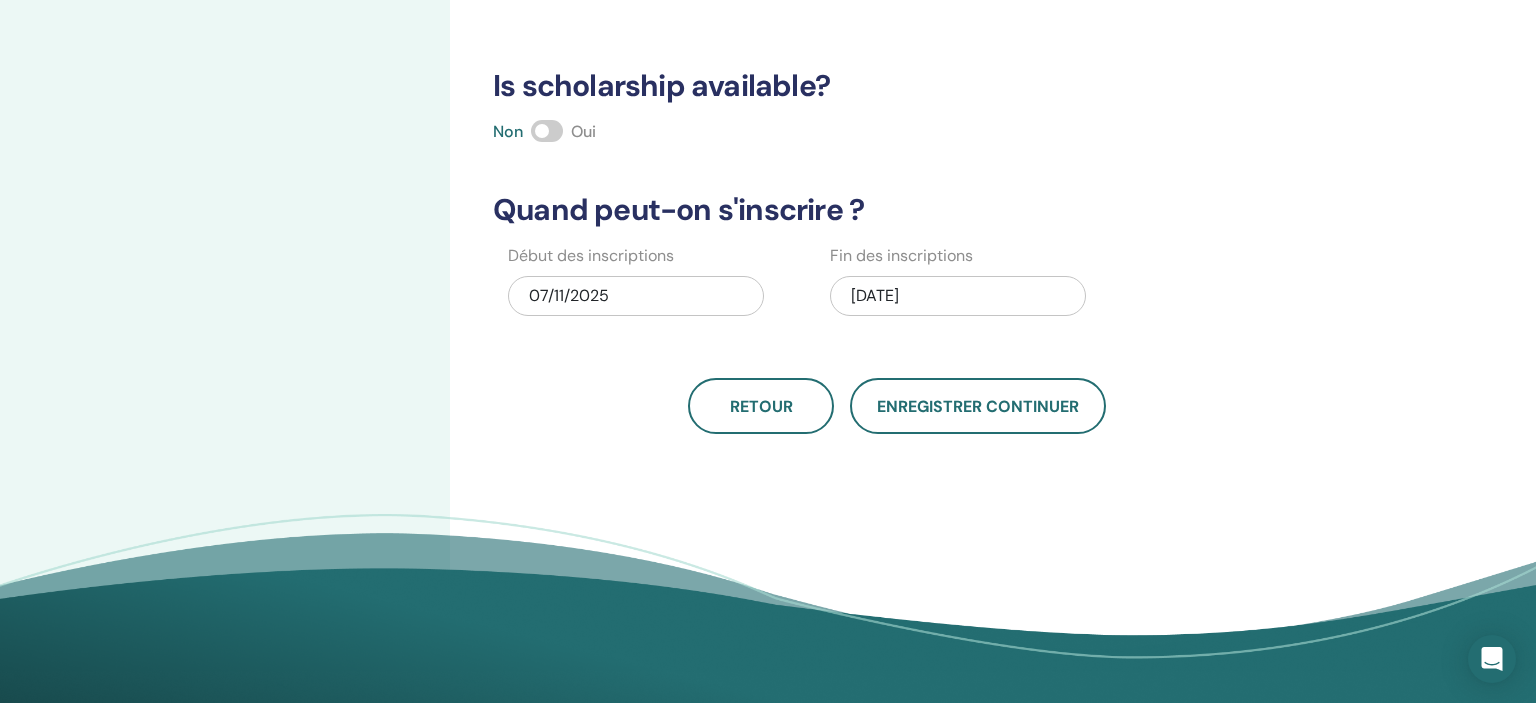 click at bounding box center (547, 131) 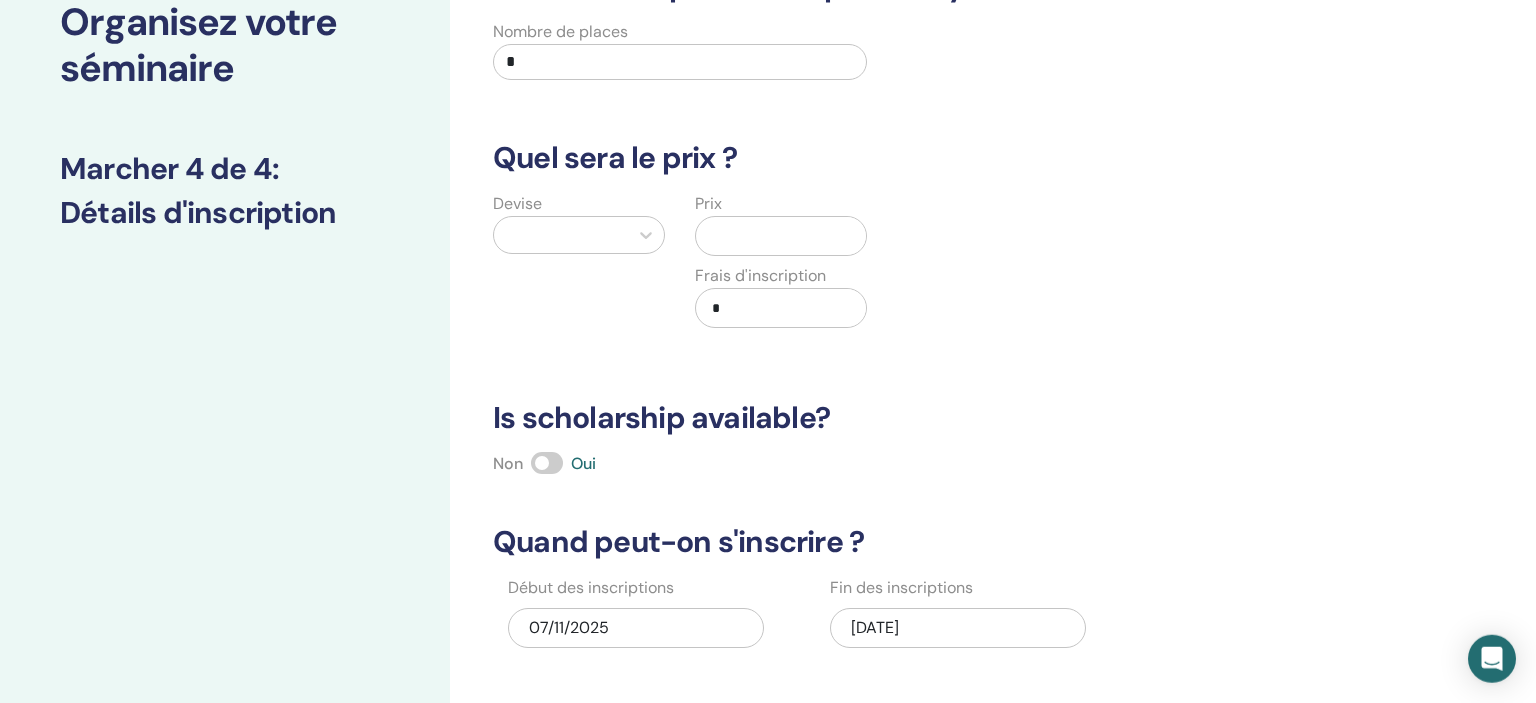 scroll, scrollTop: 0, scrollLeft: 0, axis: both 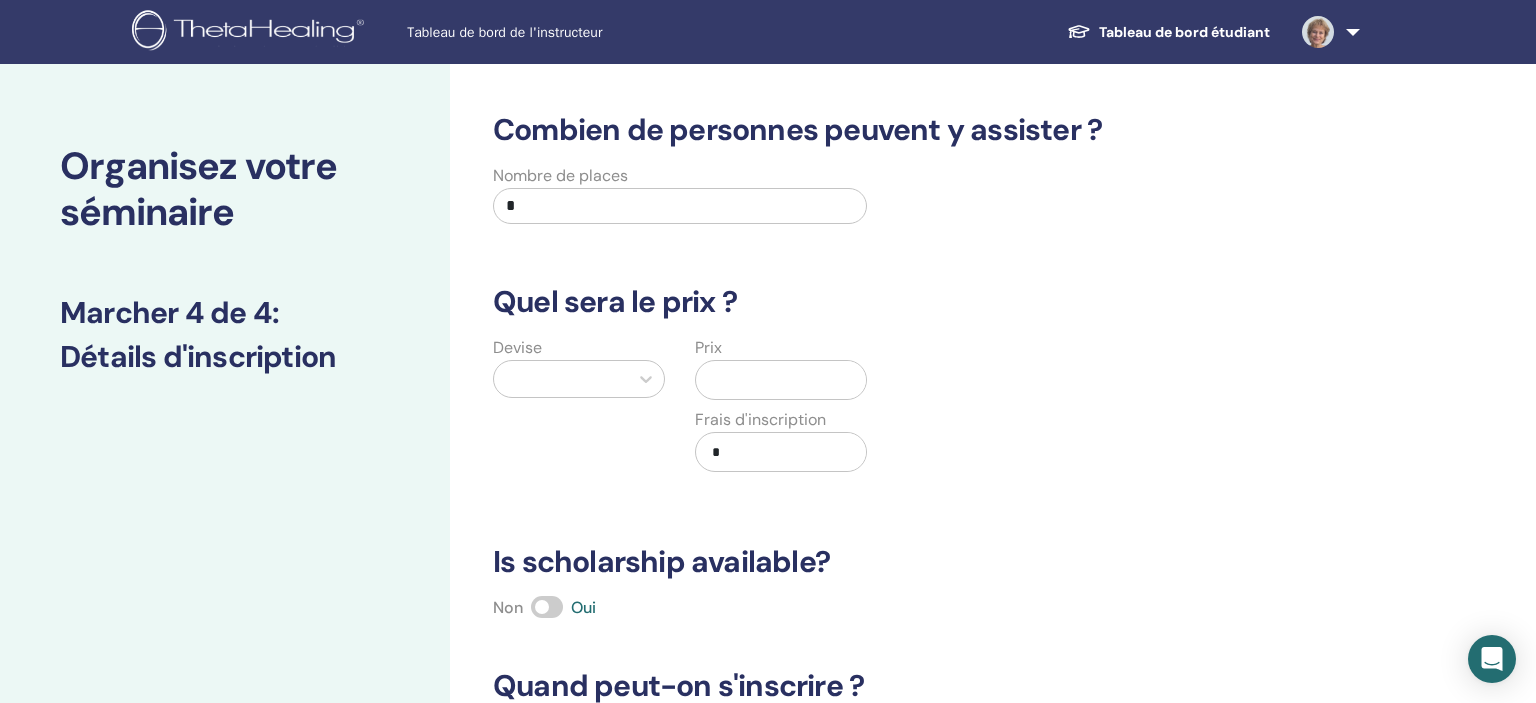 click on "*" at bounding box center [680, 206] 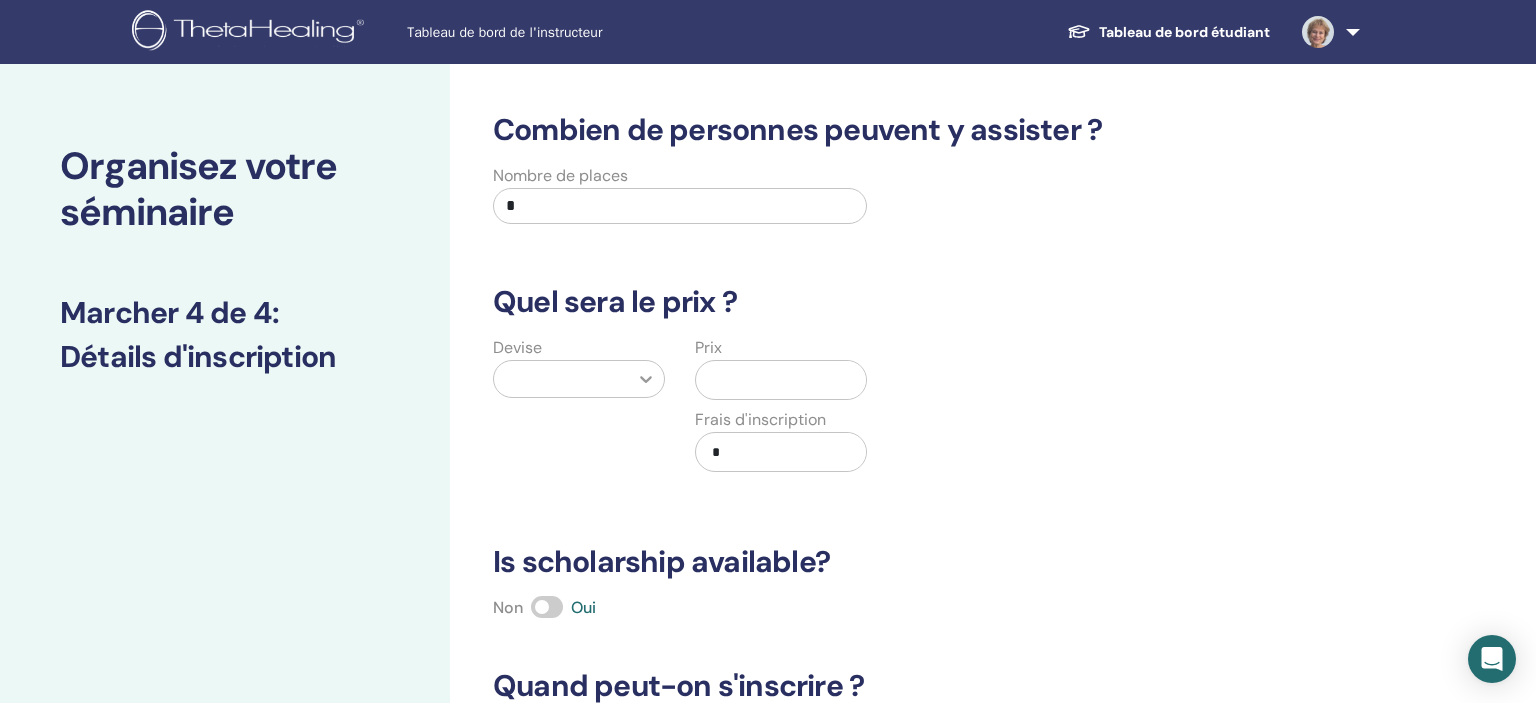 type on "*" 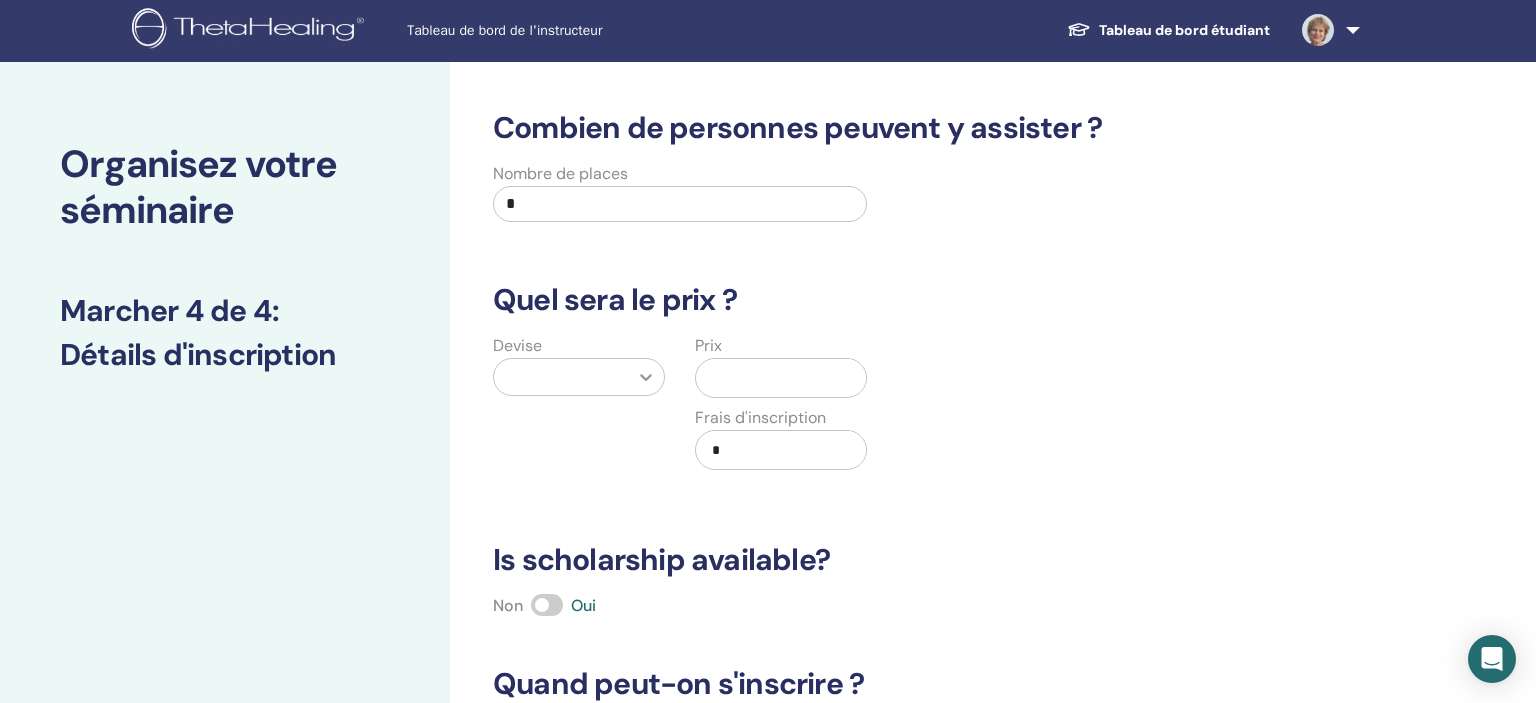 click 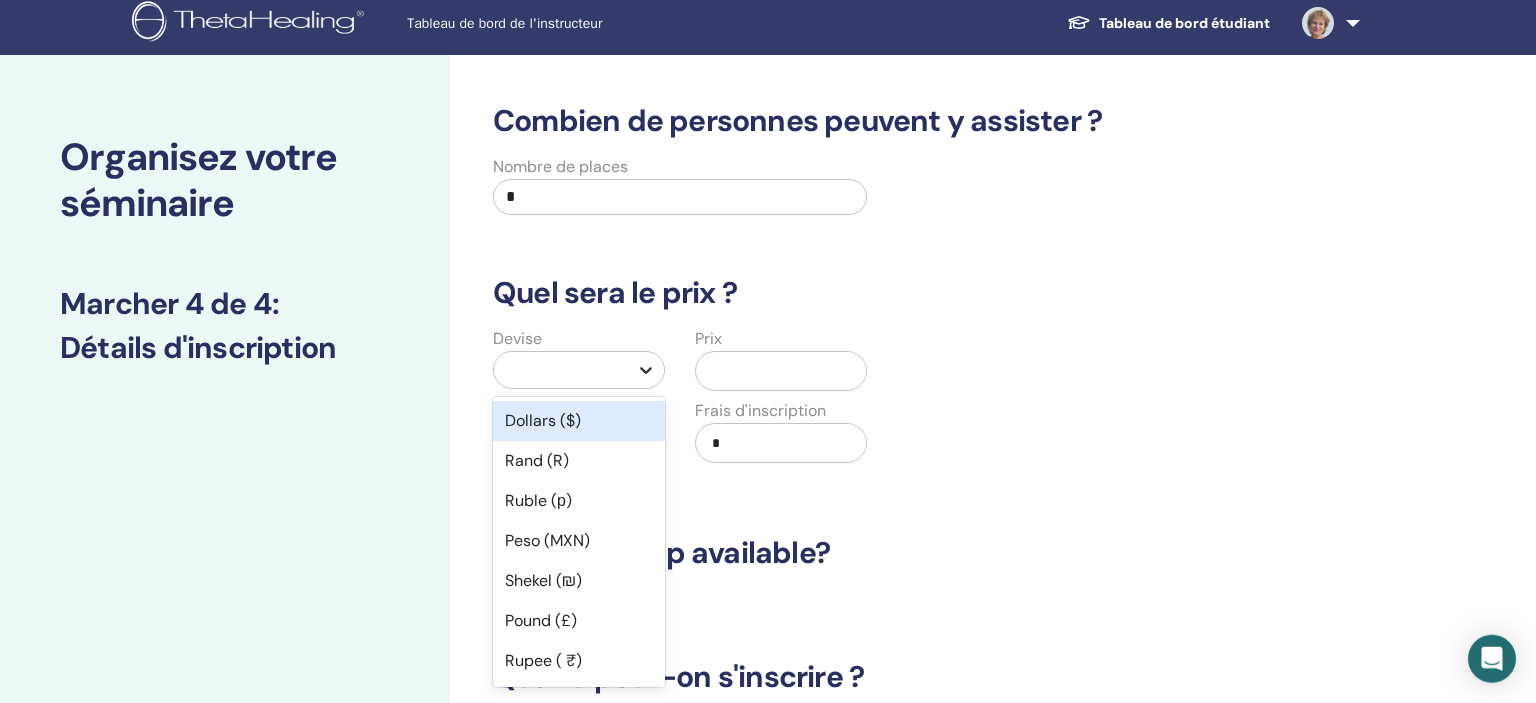 scroll, scrollTop: 10, scrollLeft: 0, axis: vertical 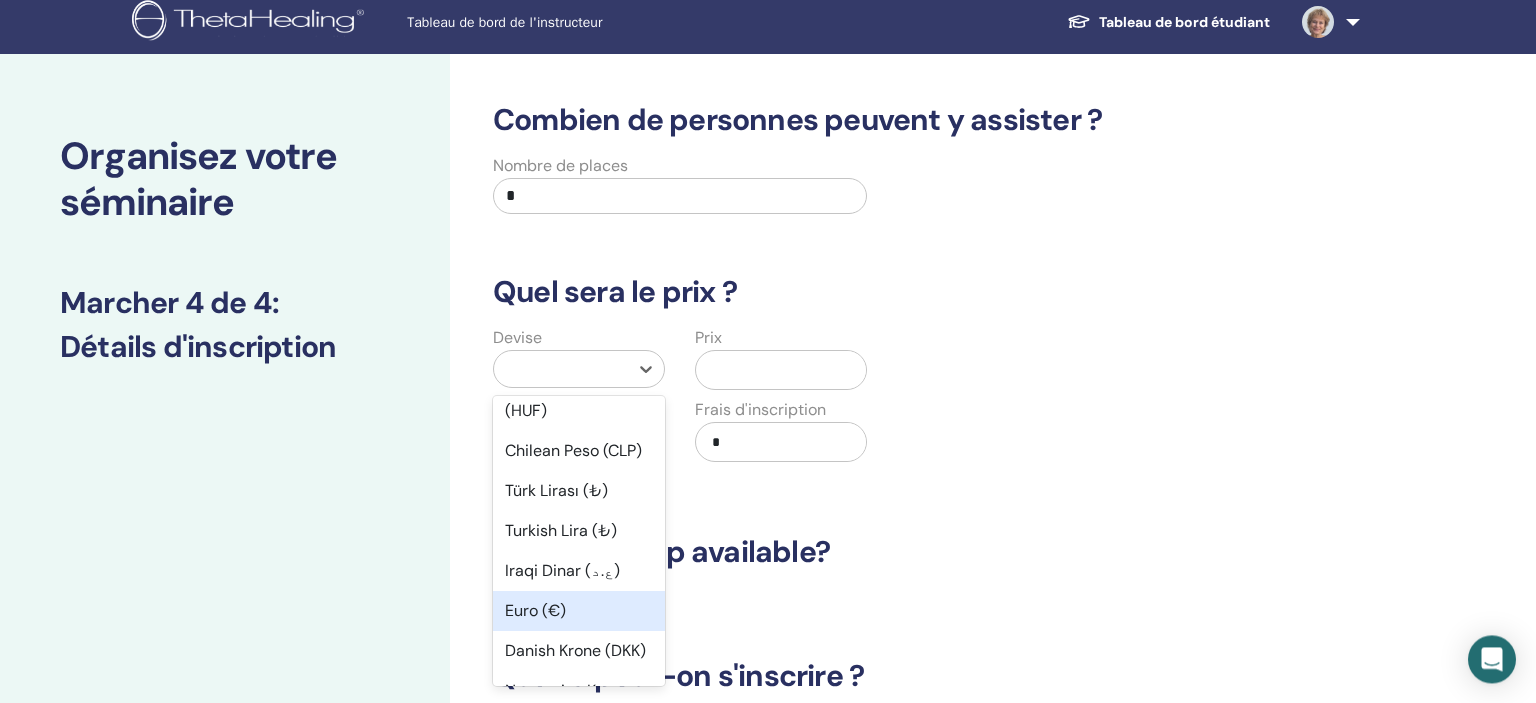 click on "Euro (€)" at bounding box center [579, 611] 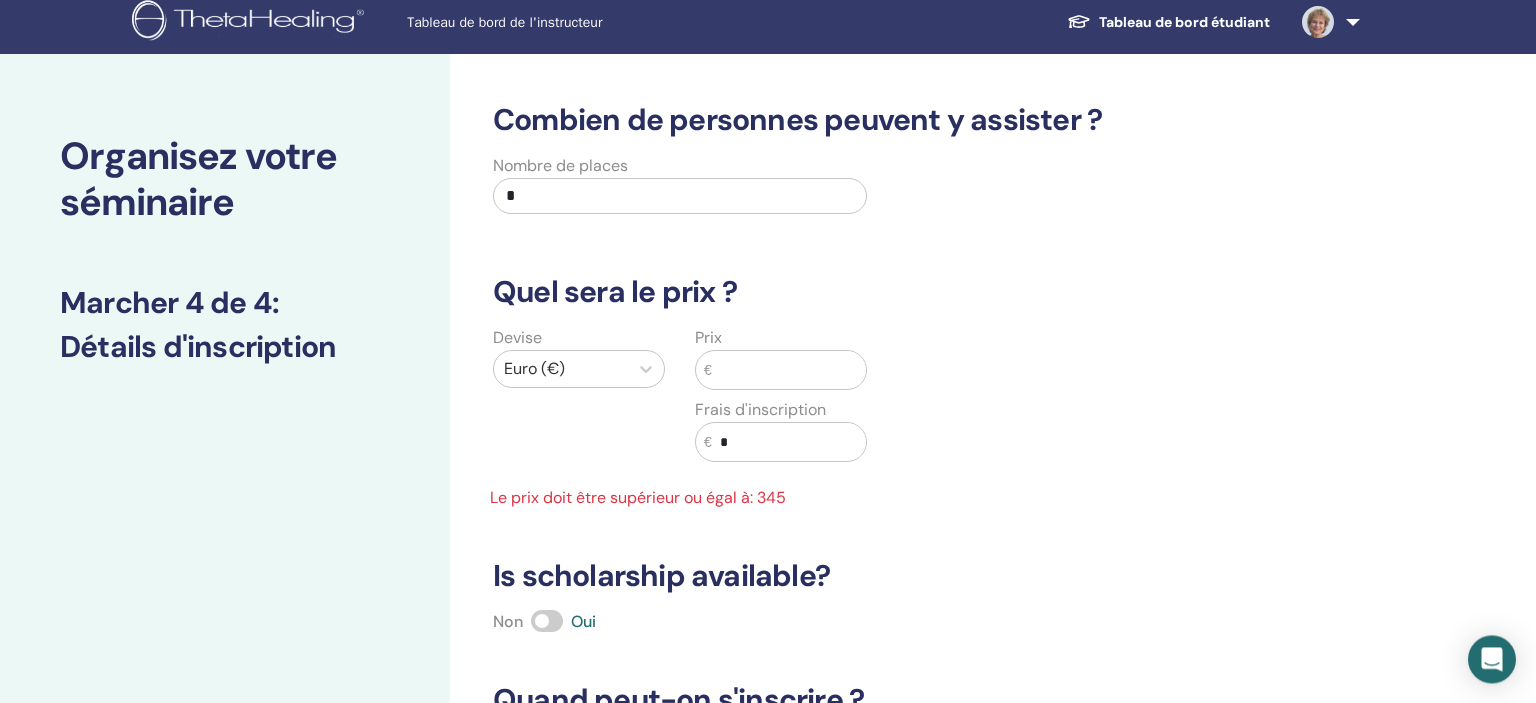 scroll, scrollTop: 9, scrollLeft: 0, axis: vertical 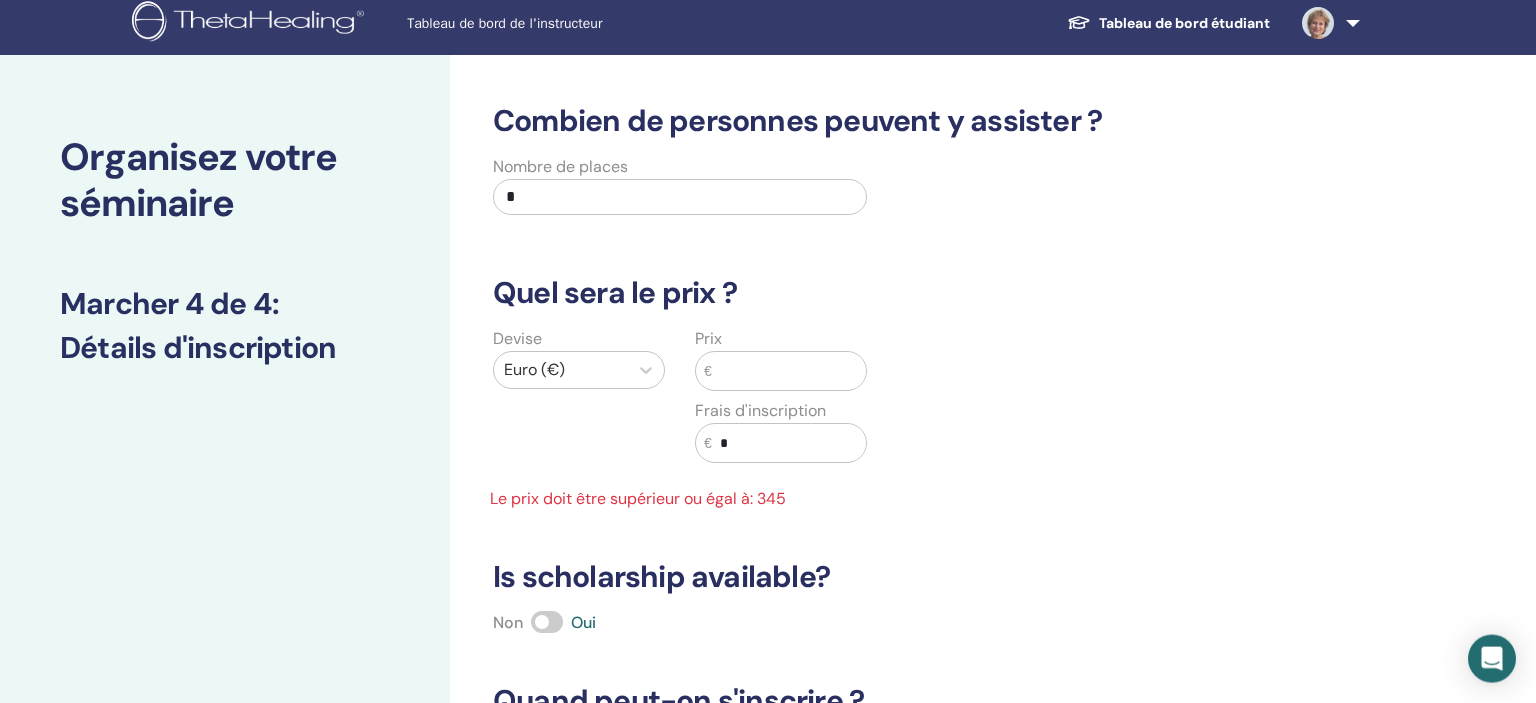 click at bounding box center (789, 371) 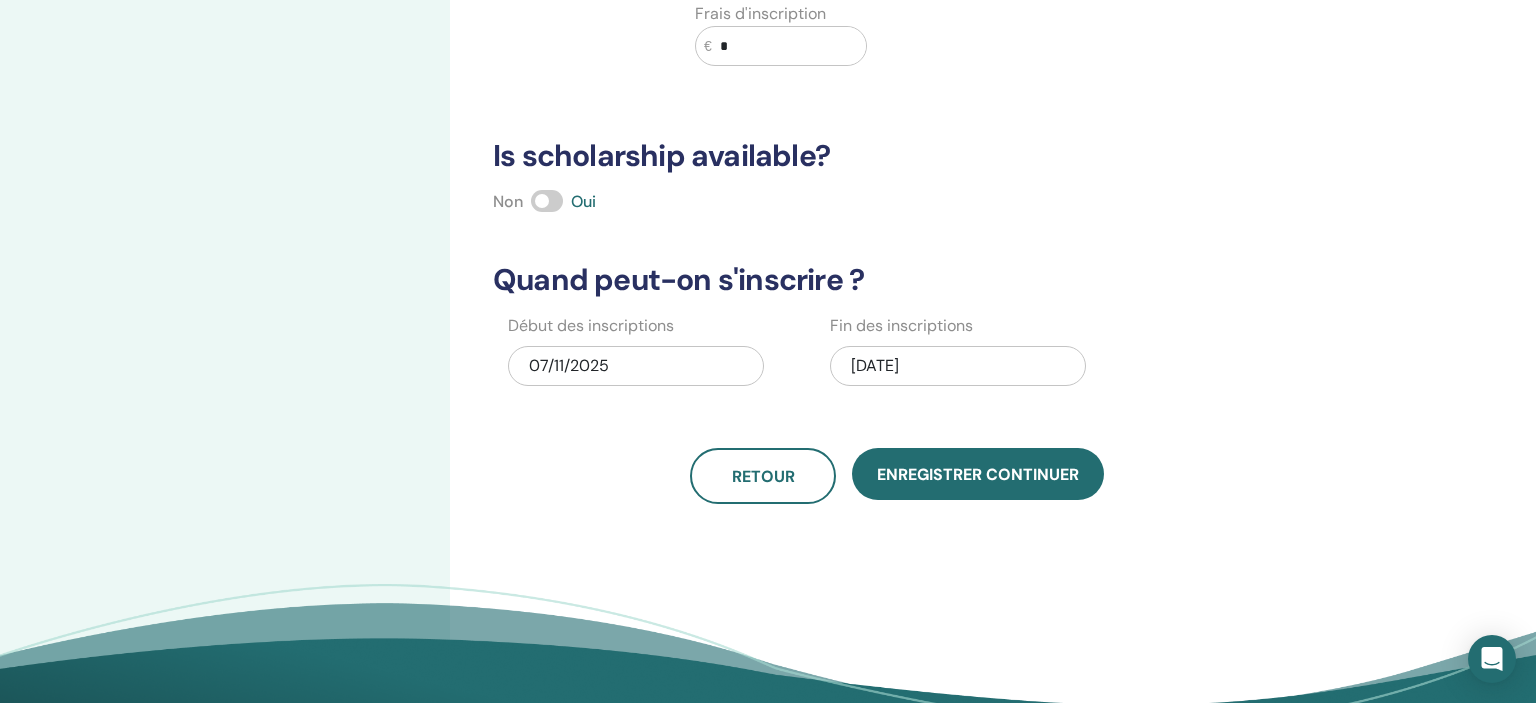 scroll, scrollTop: 412, scrollLeft: 0, axis: vertical 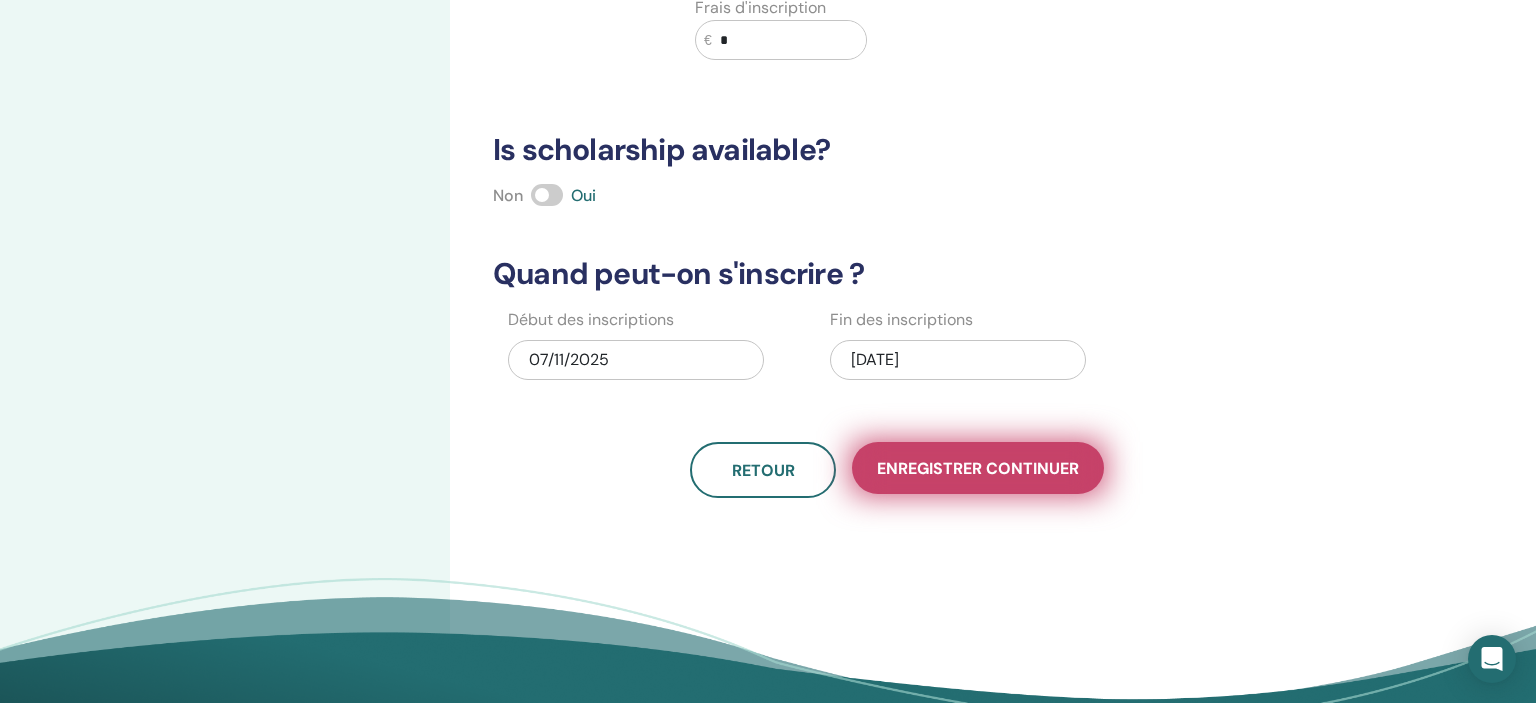 type on "***" 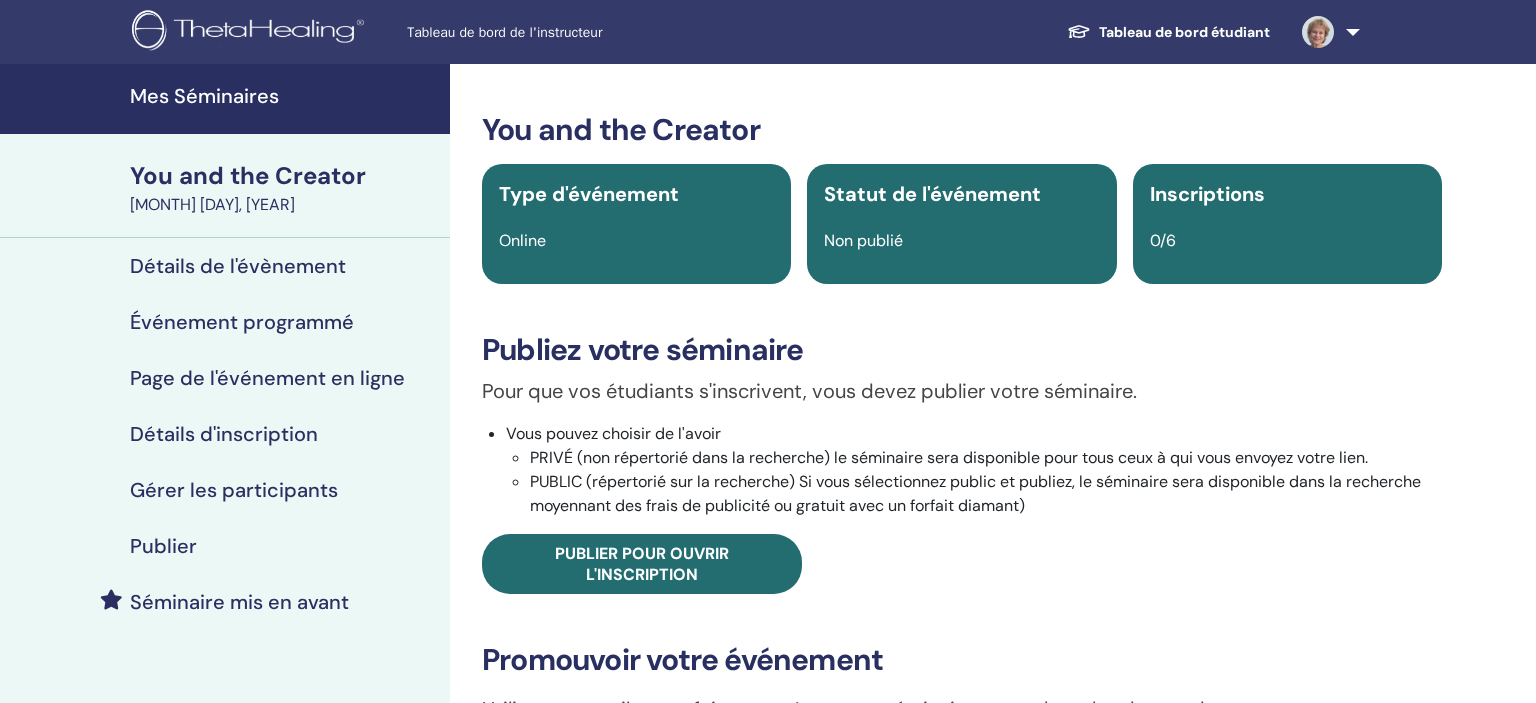 scroll, scrollTop: 0, scrollLeft: 0, axis: both 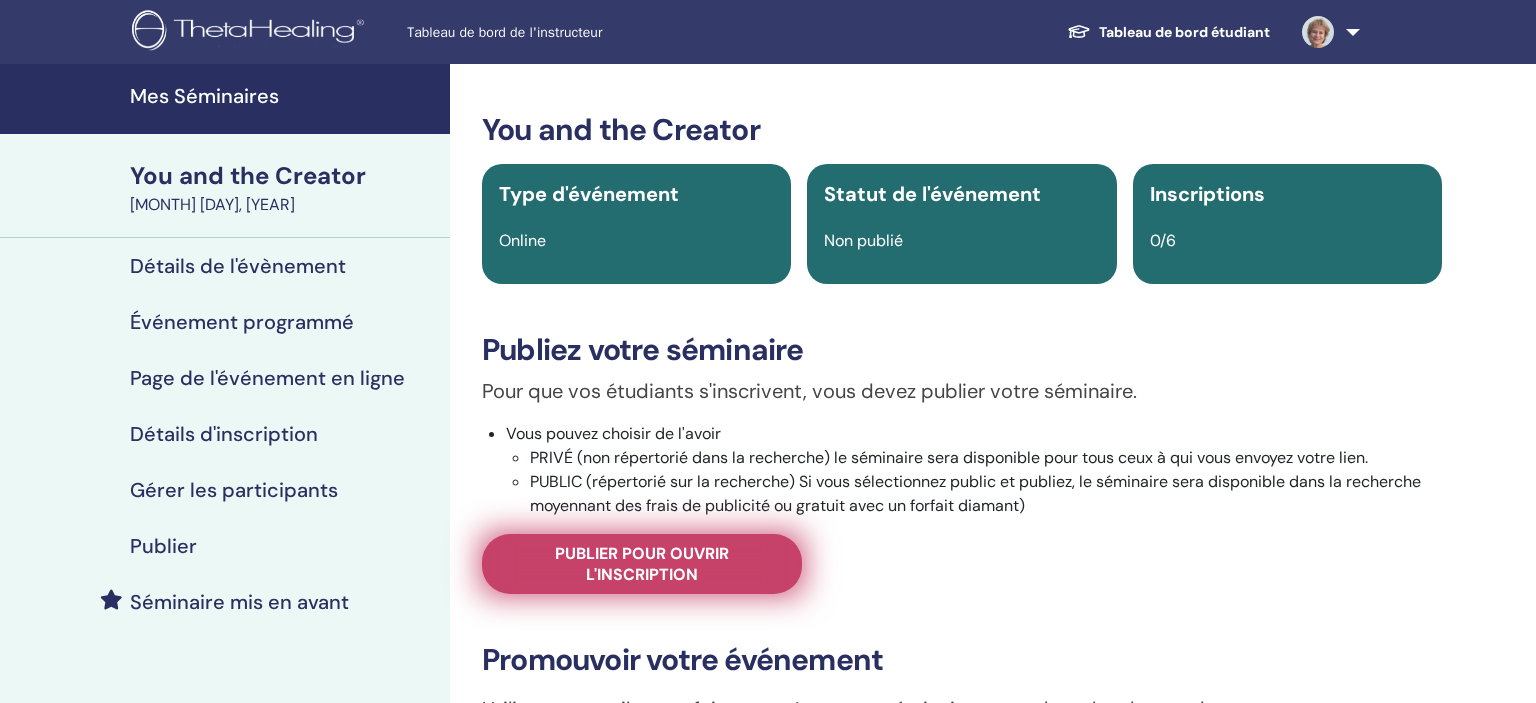 click on "Publier pour ouvrir l'inscription" at bounding box center (642, 564) 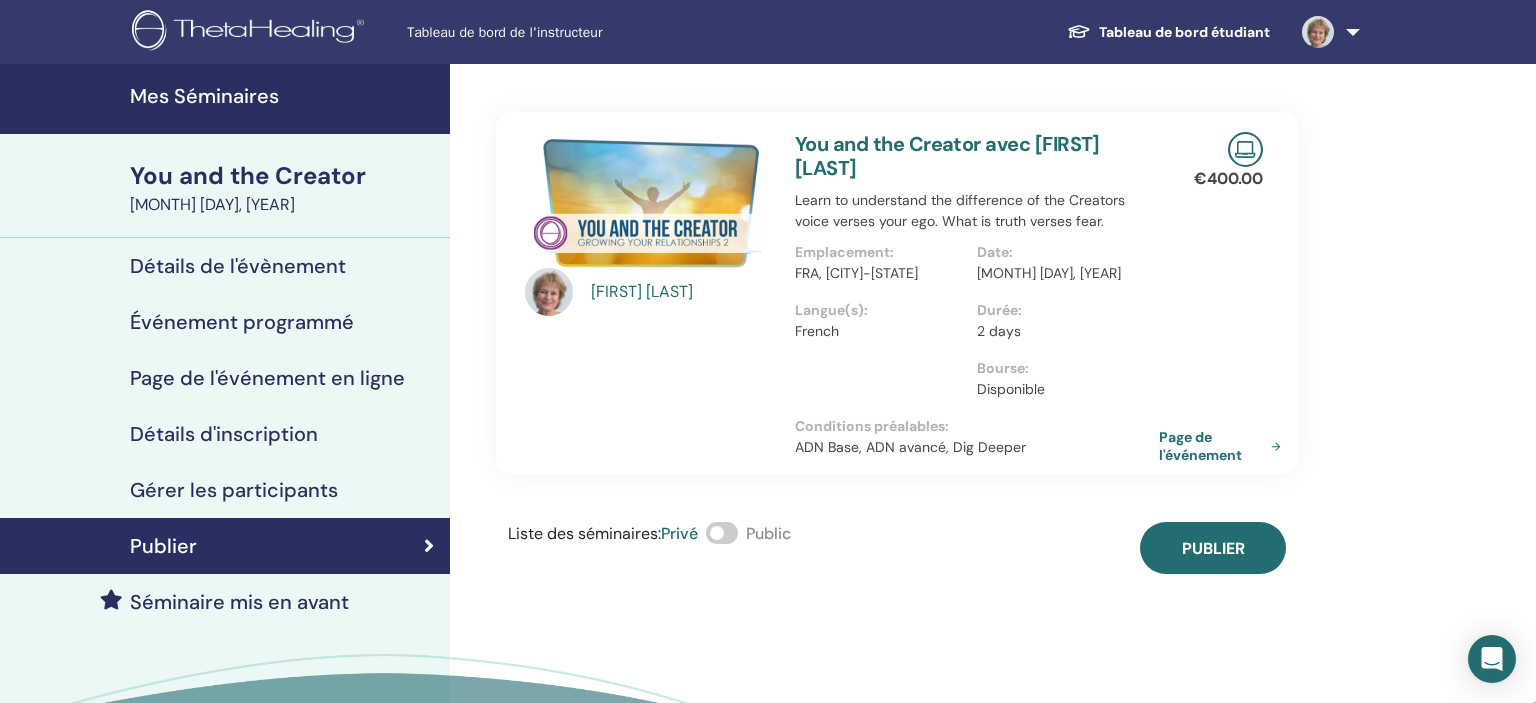 click at bounding box center [722, 533] 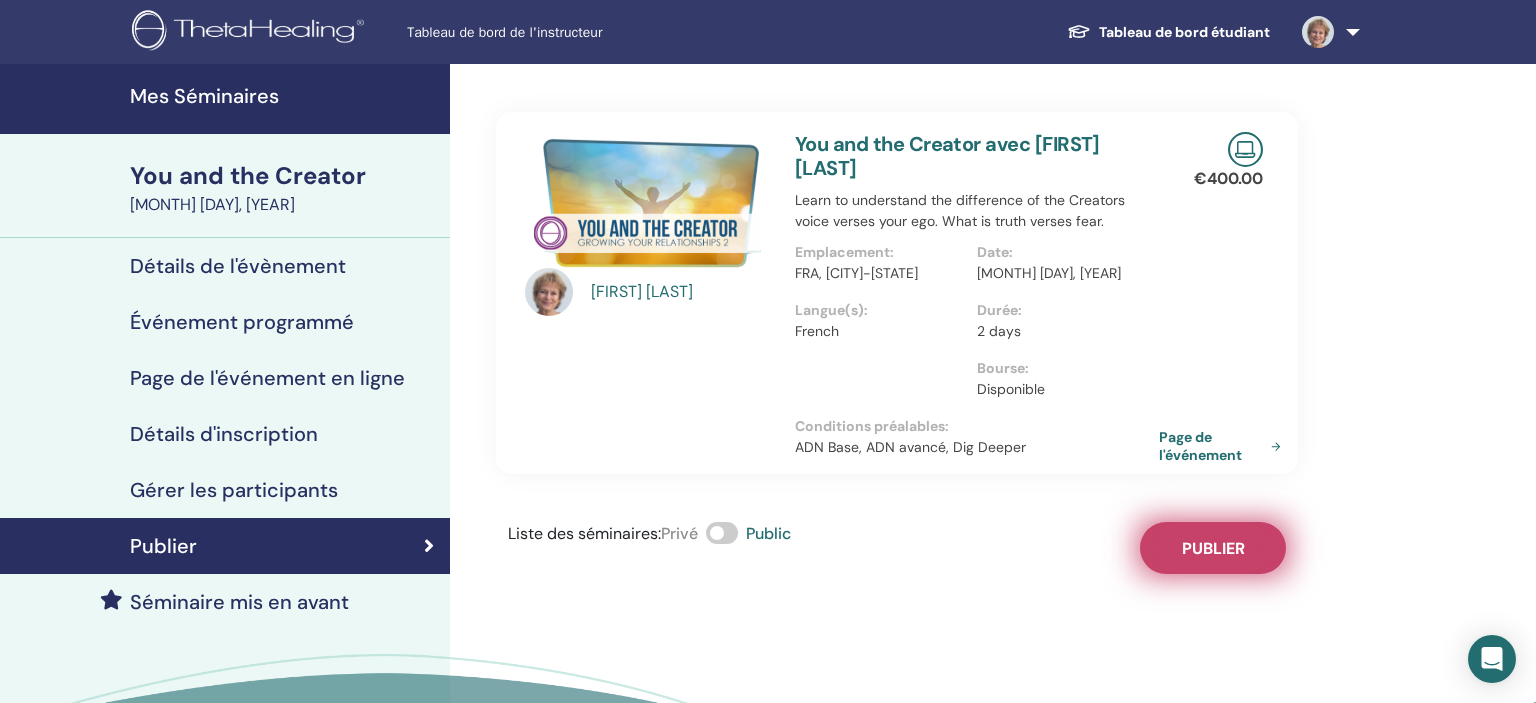 click on "Publier" at bounding box center (1213, 548) 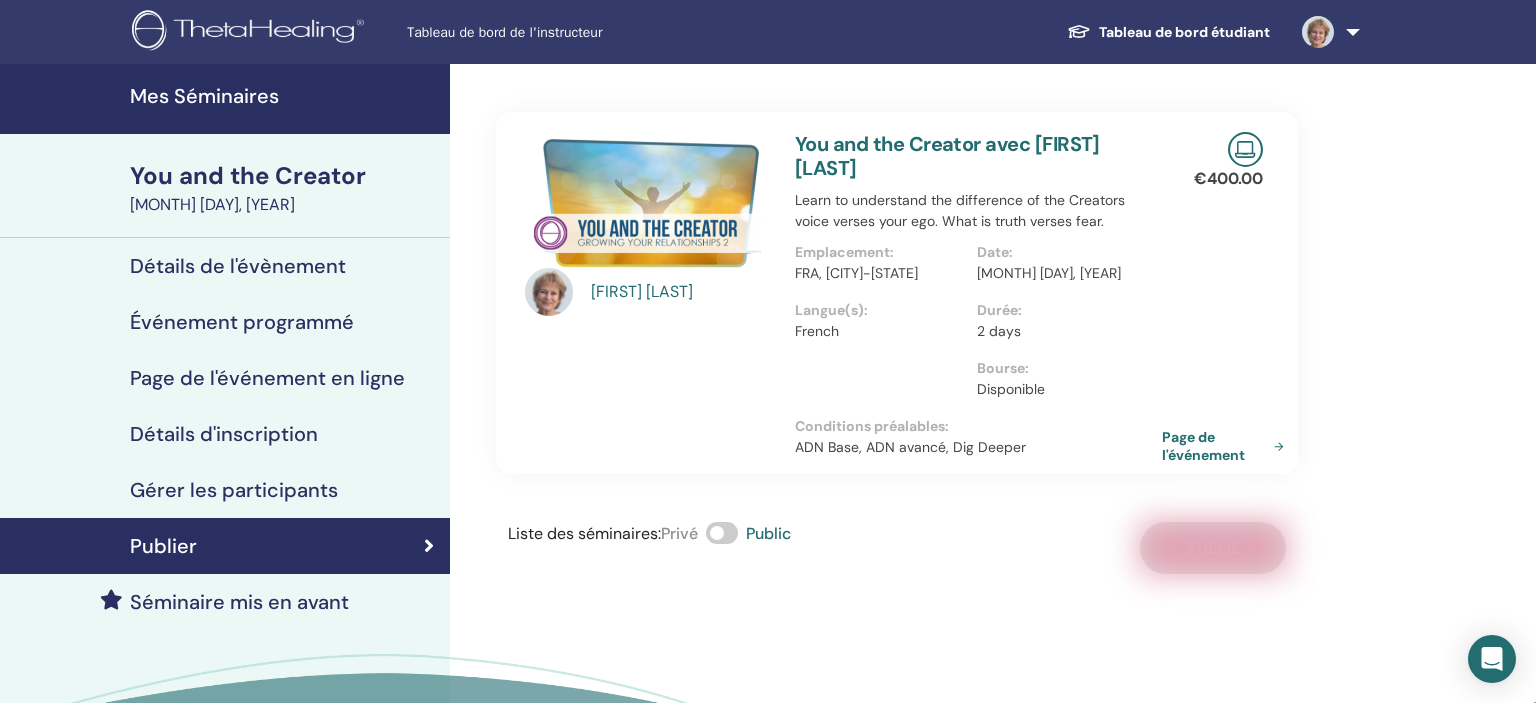 click on "Page de l'événement" at bounding box center [1227, 446] 